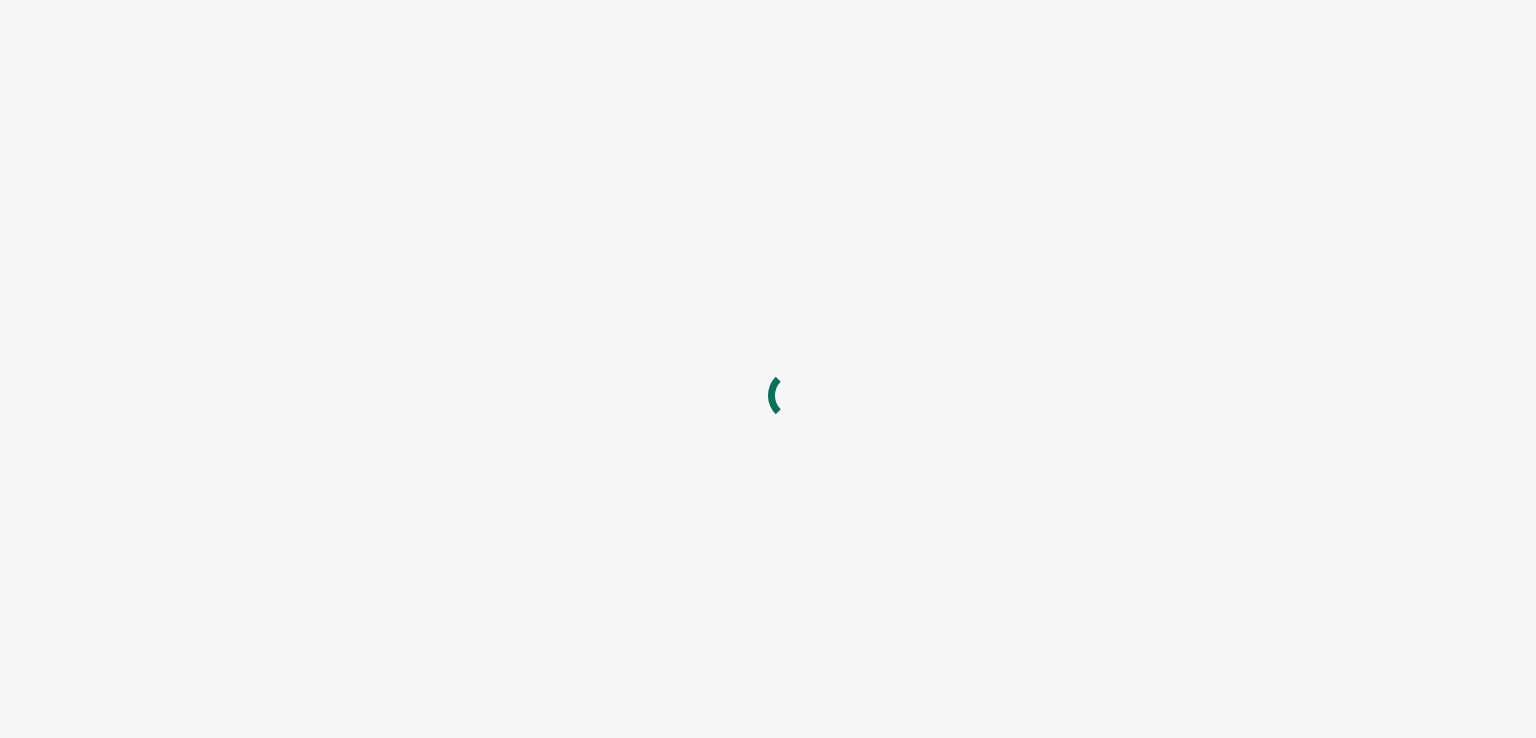 scroll, scrollTop: 0, scrollLeft: 0, axis: both 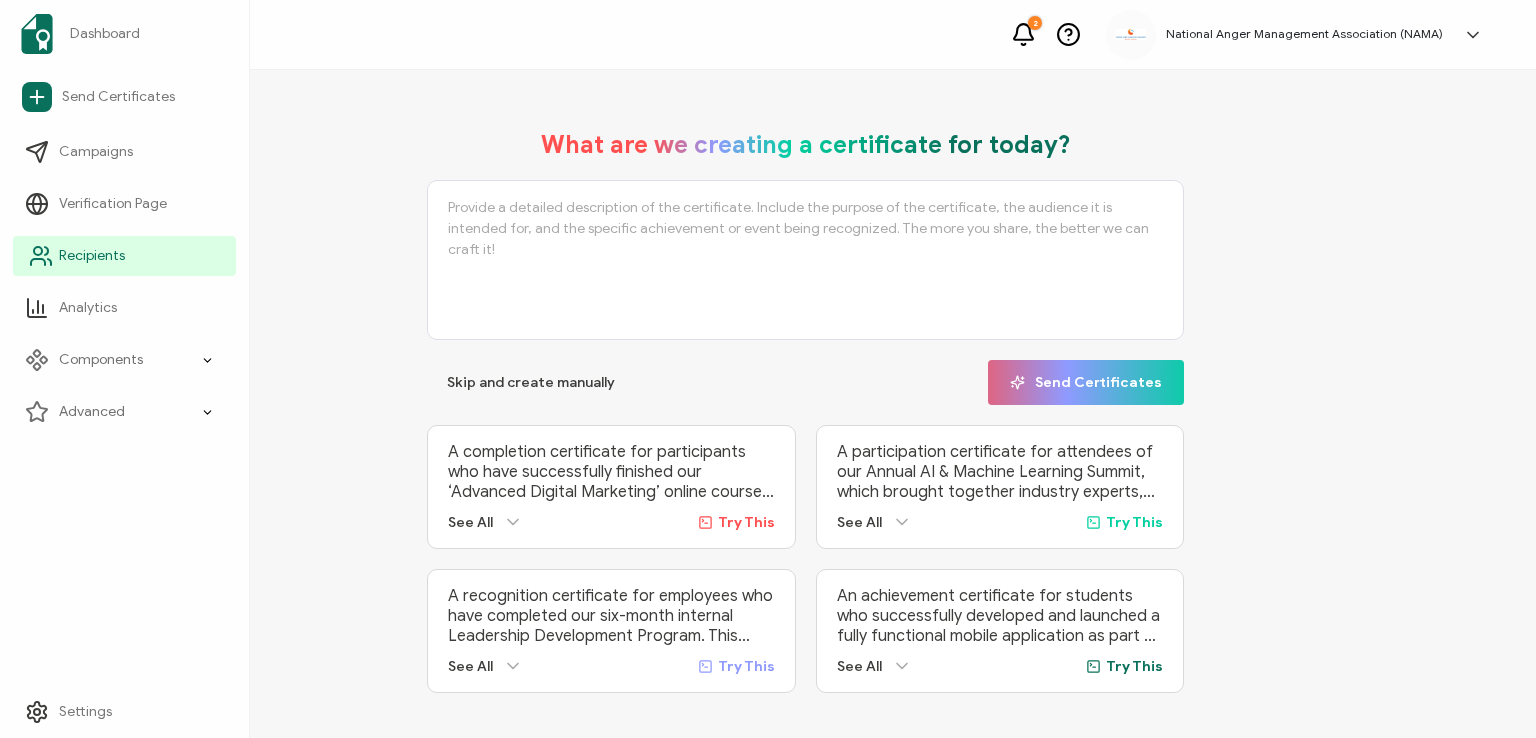 click on "Recipients" at bounding box center [92, 256] 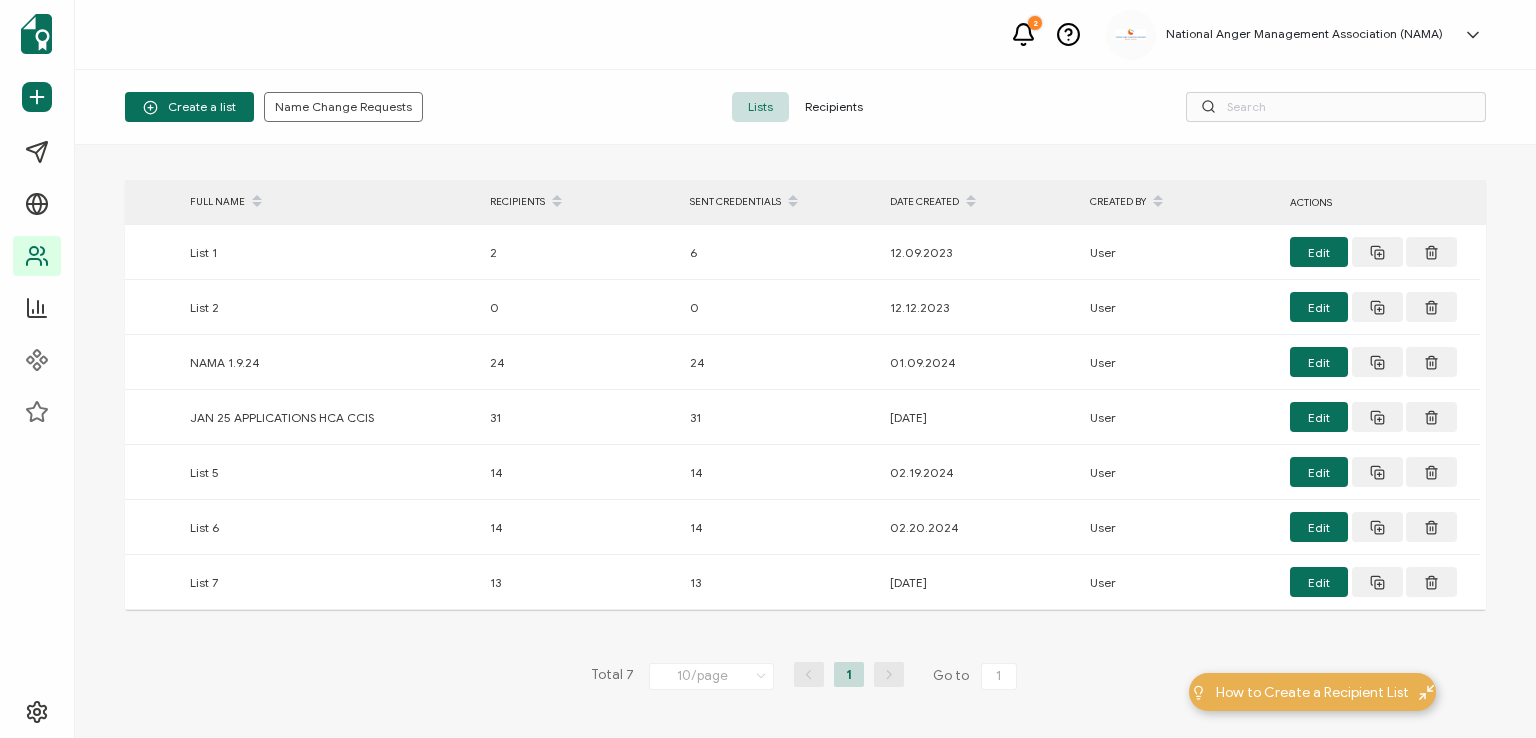 click on "Recipients" at bounding box center [834, 107] 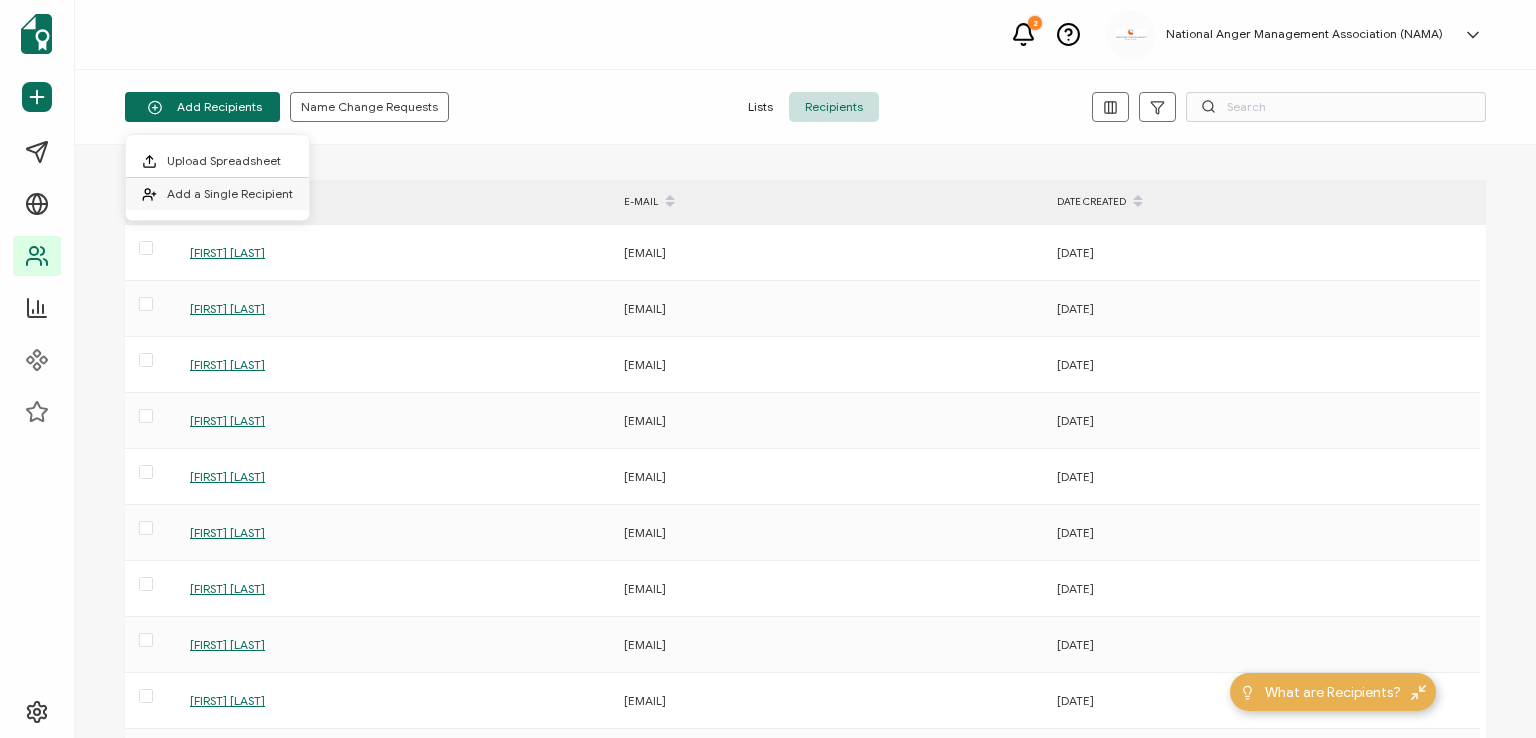 click on "Add a Single Recipient" at bounding box center [230, 193] 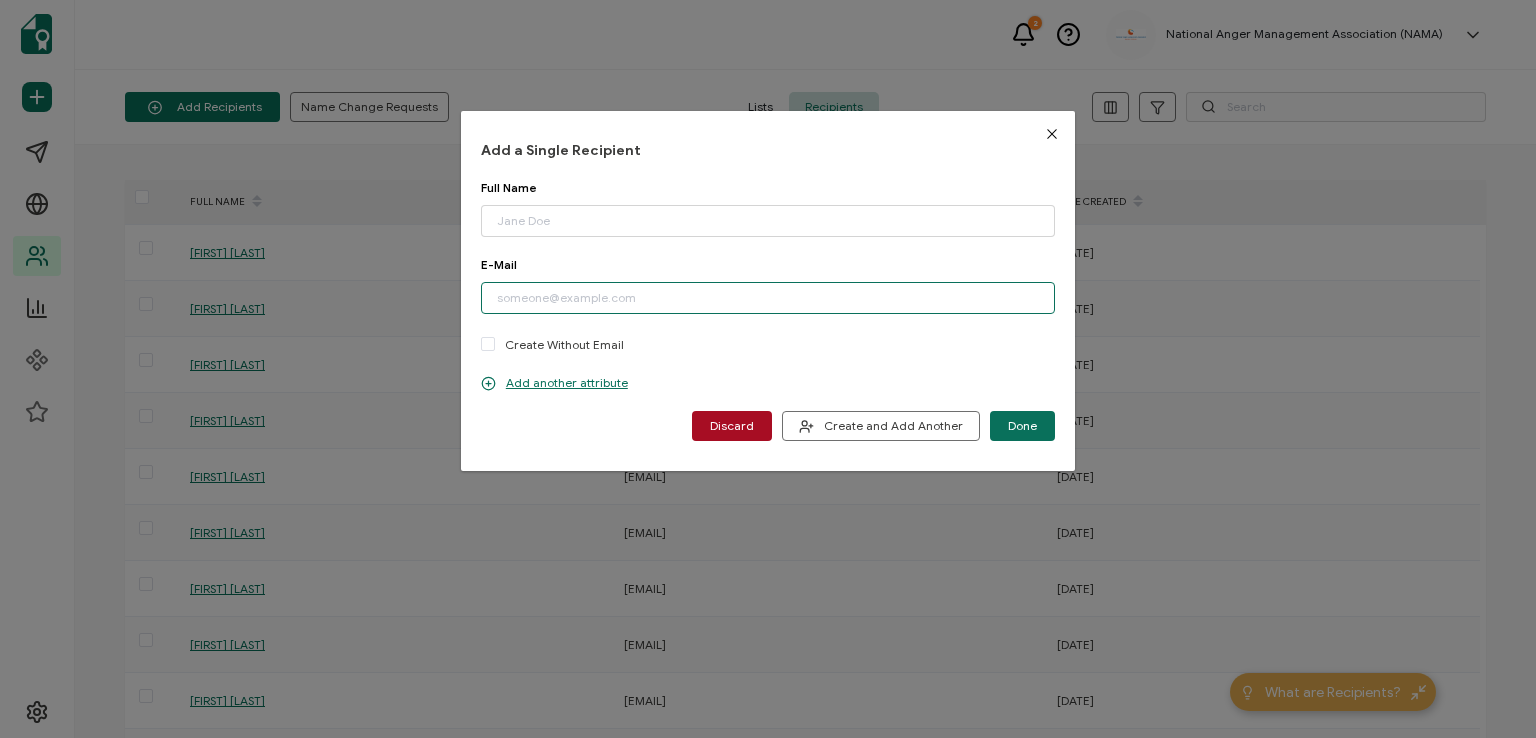 paste on "[EMAIL]" 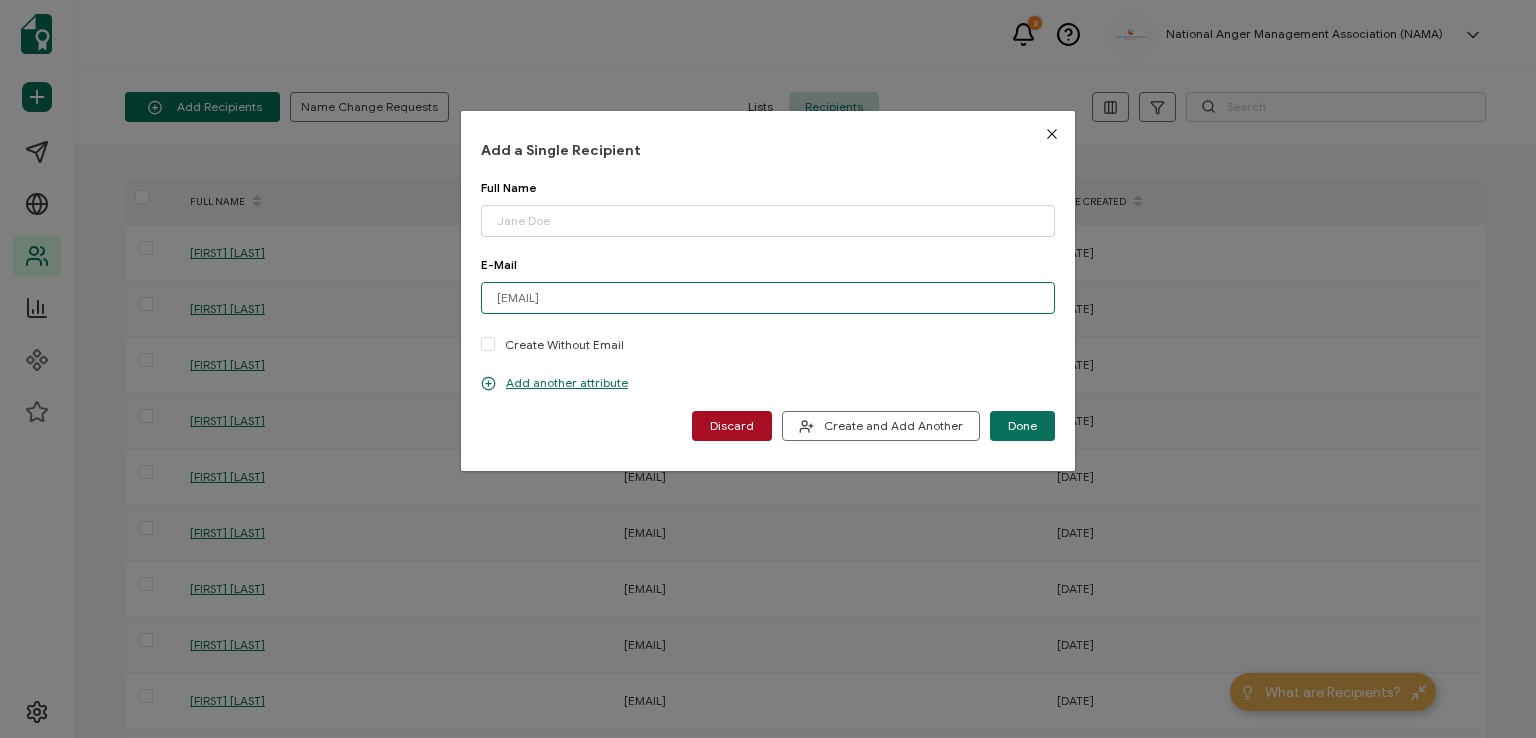 type on "[EMAIL]" 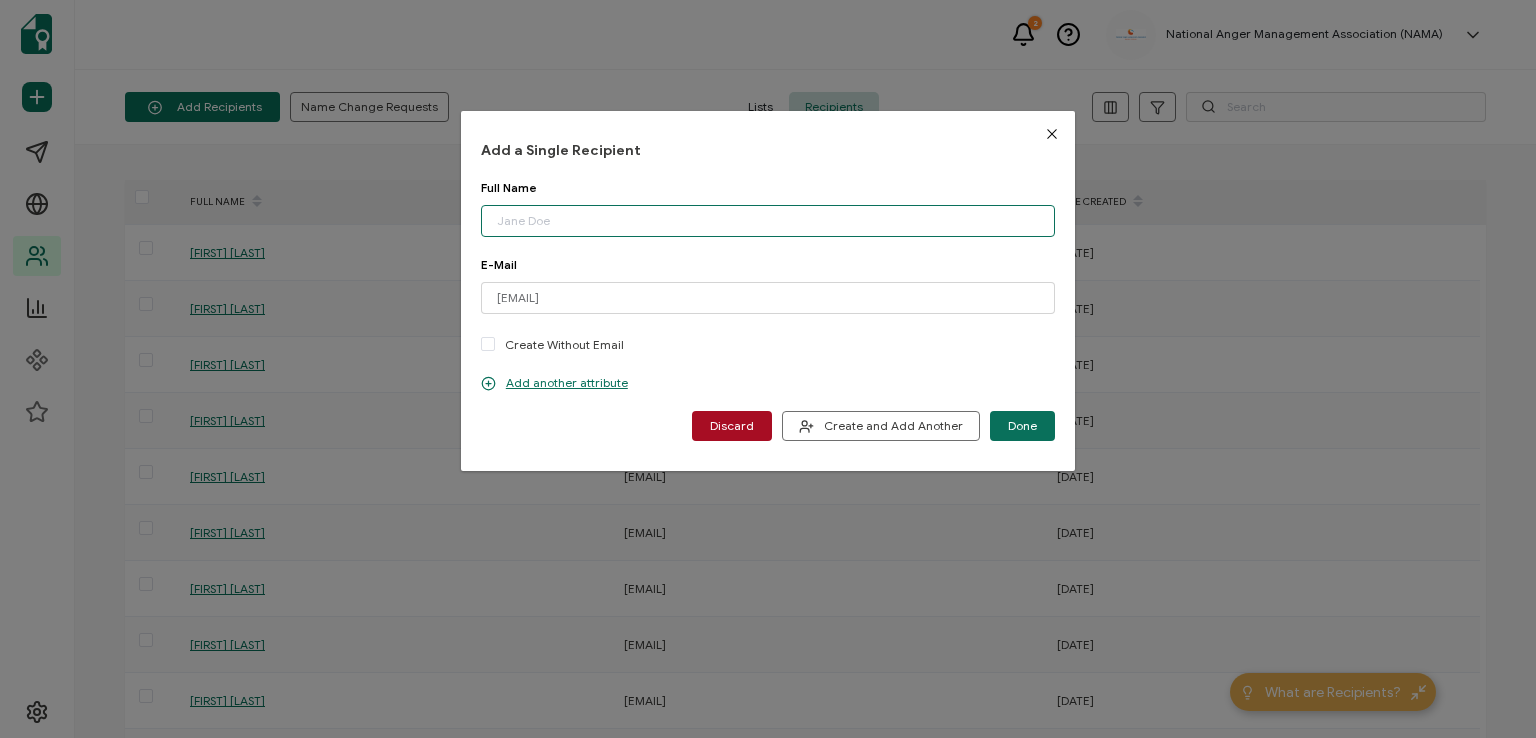 paste on "[FIRST] [LAST]" 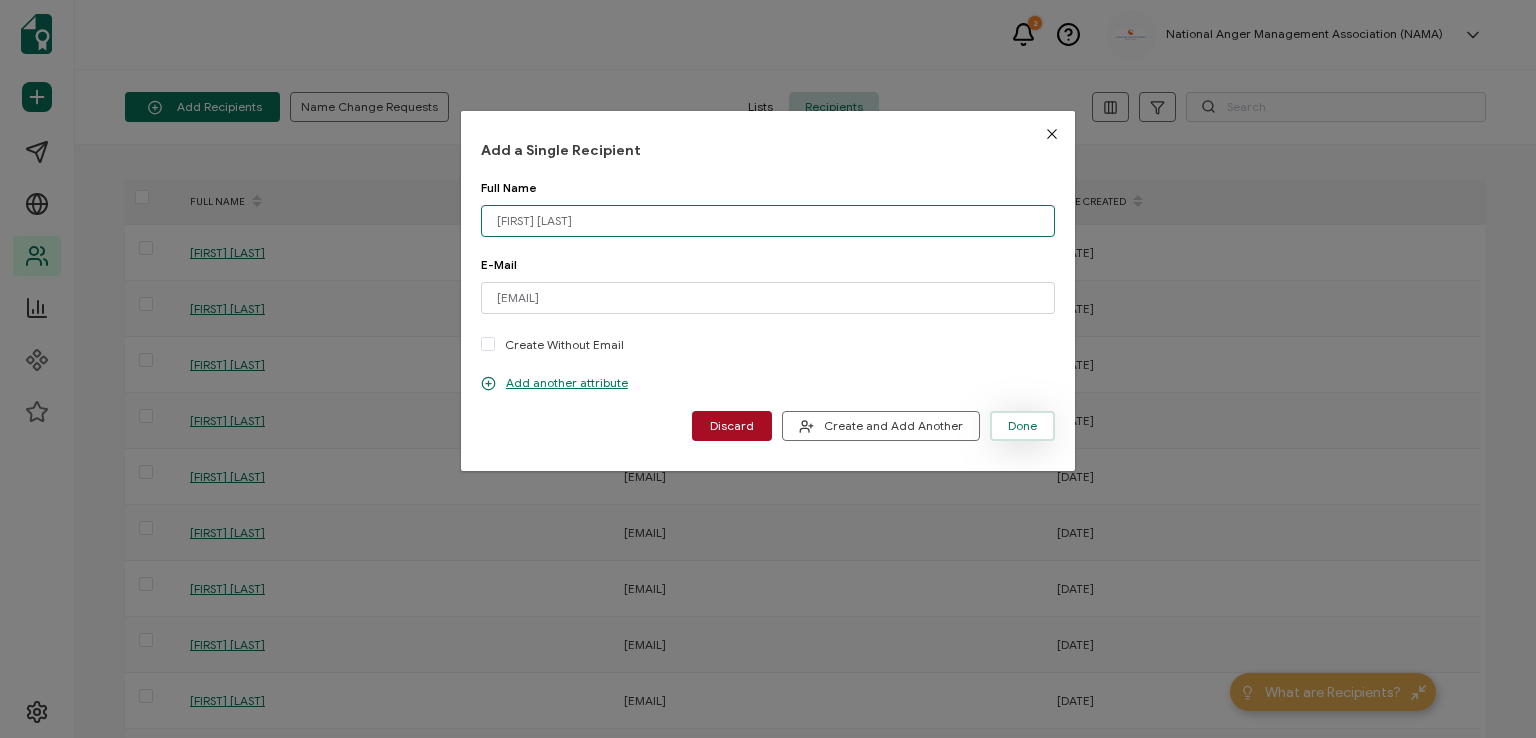 type on "[FIRST] [LAST]" 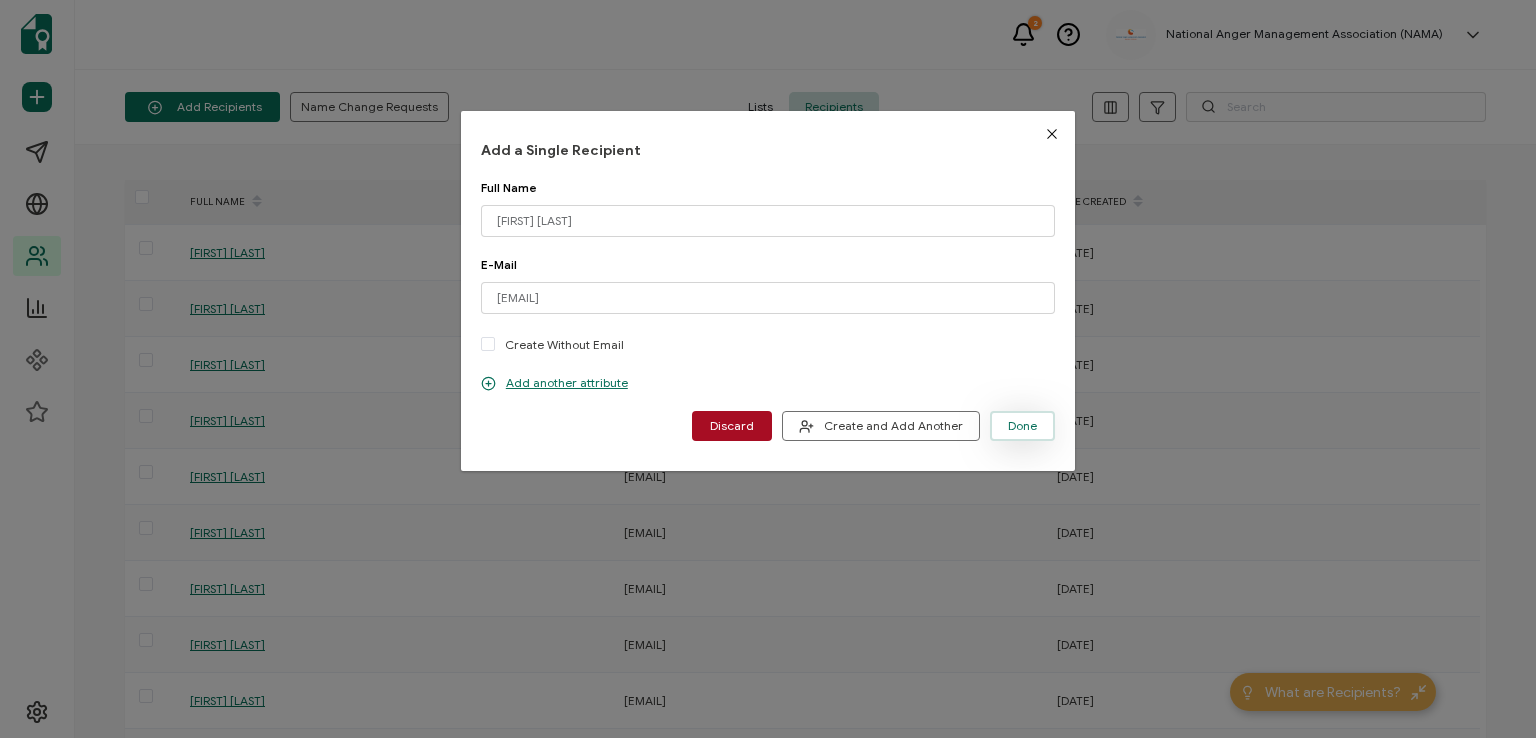 click on "Done" at bounding box center (1022, 426) 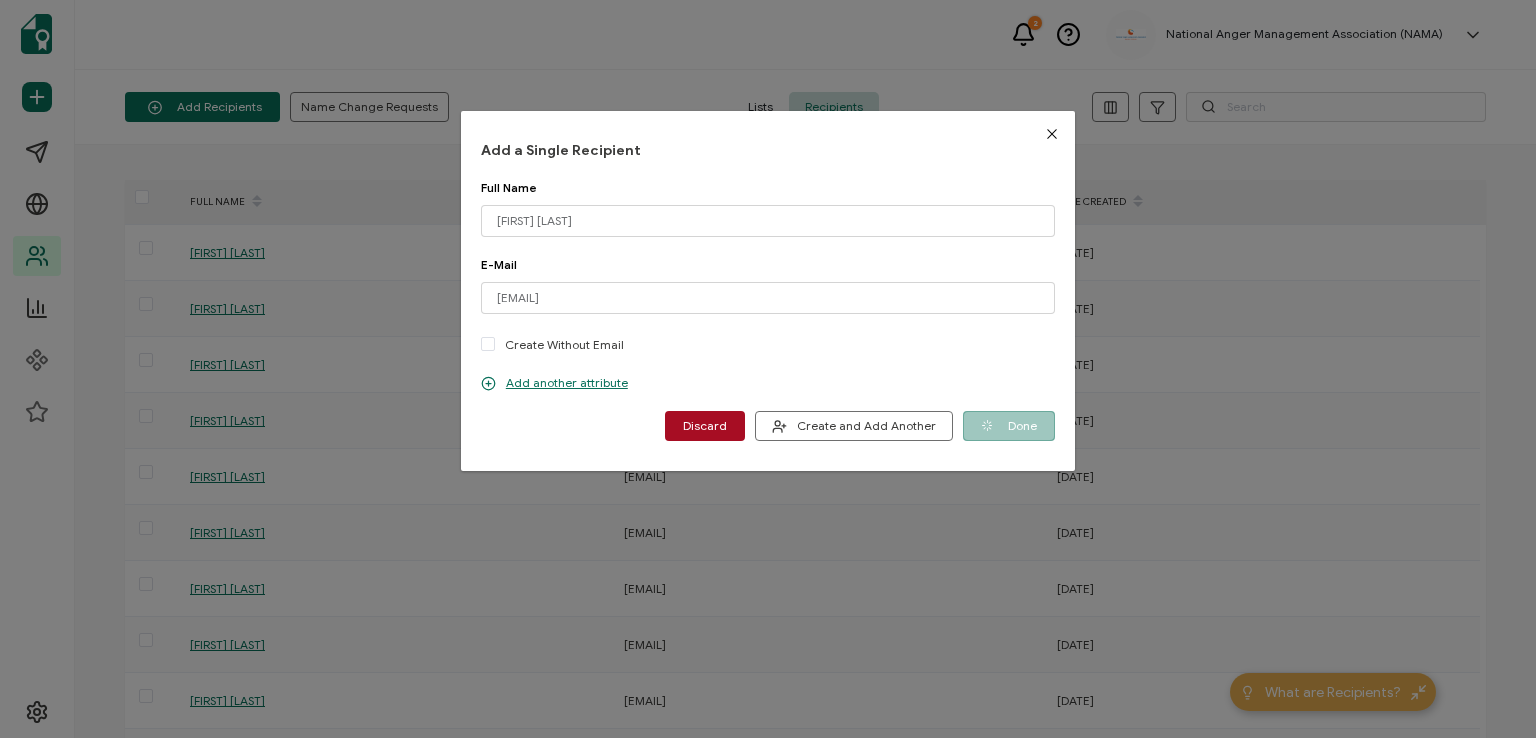 type 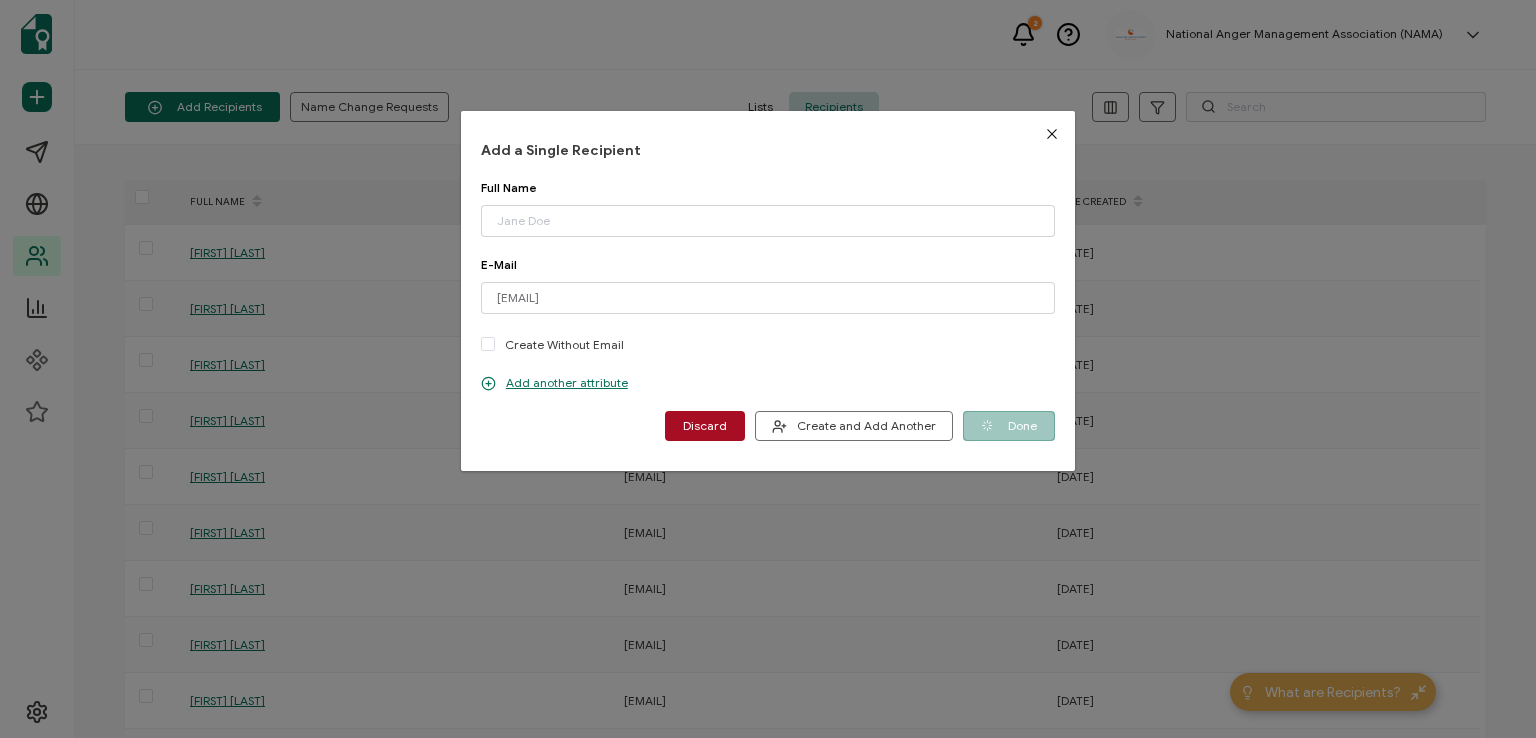 type 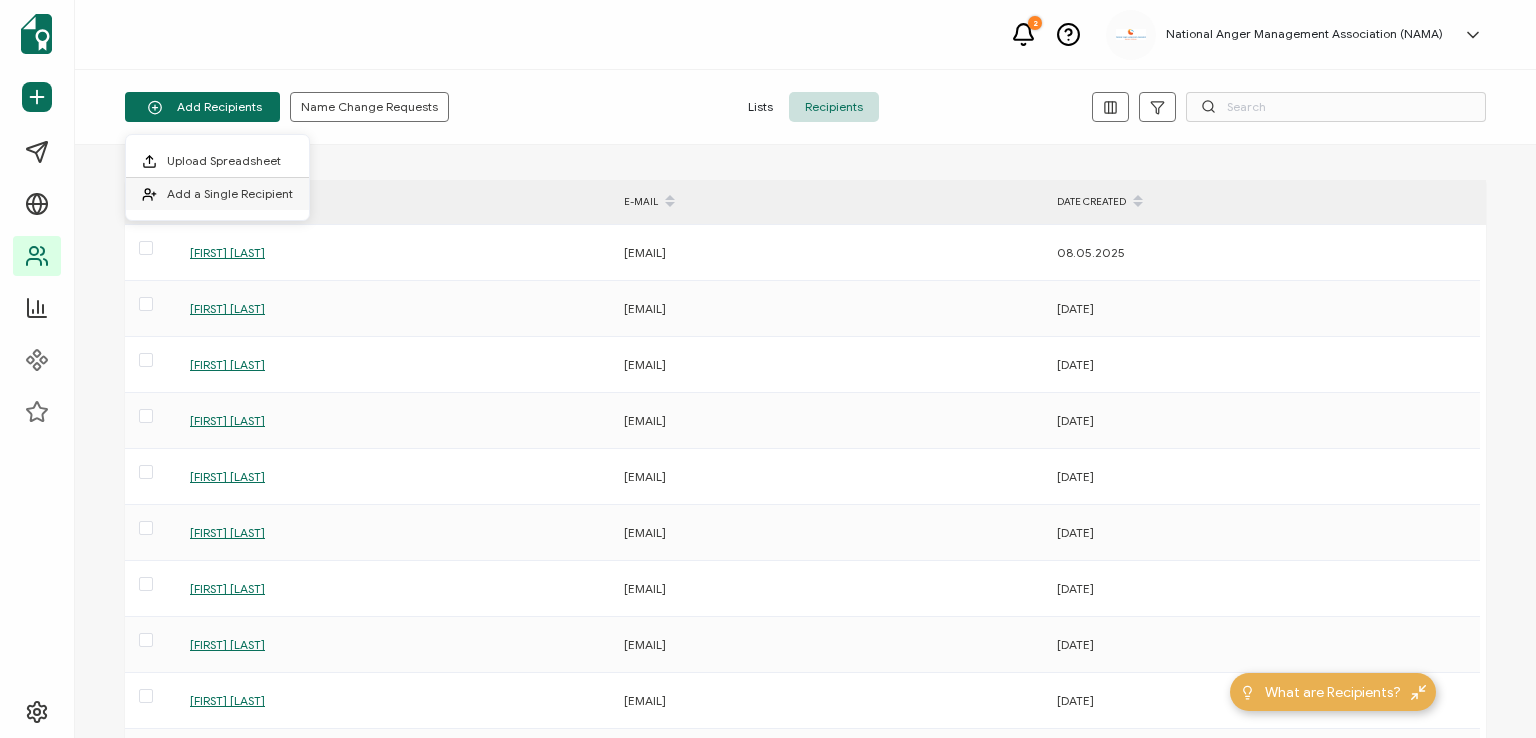 click on "Add a Single Recipient" at bounding box center (230, 193) 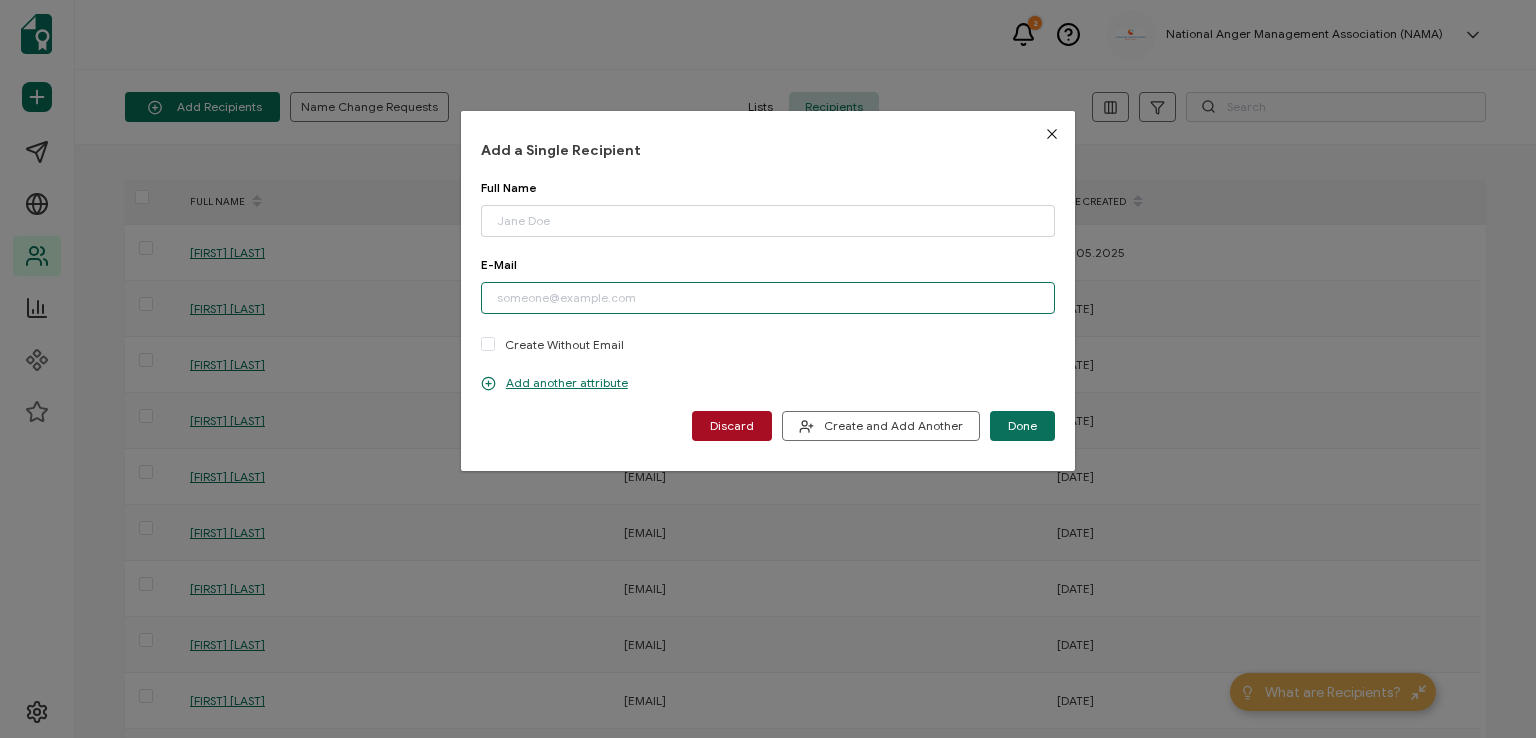 paste on "[EMAIL]" 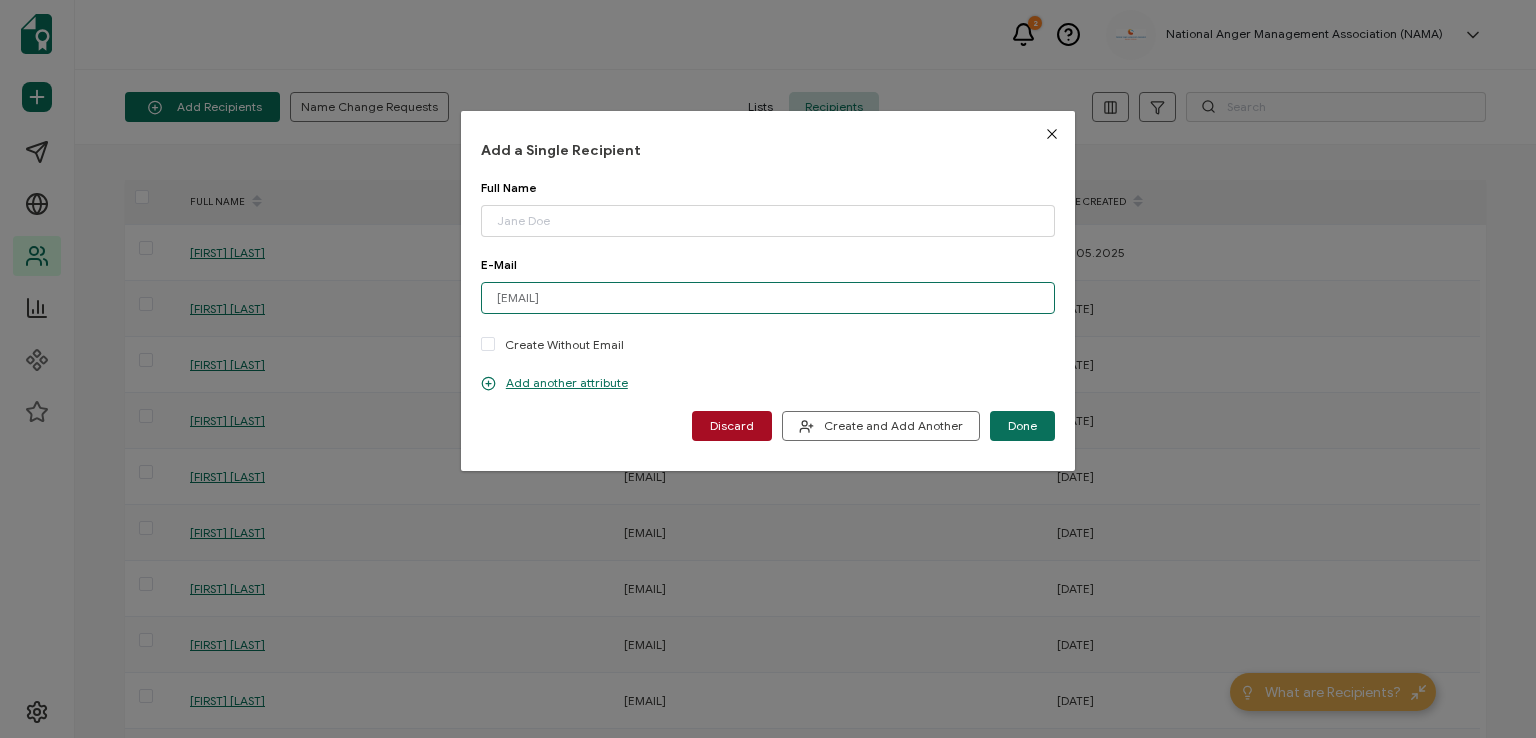 type on "[EMAIL]" 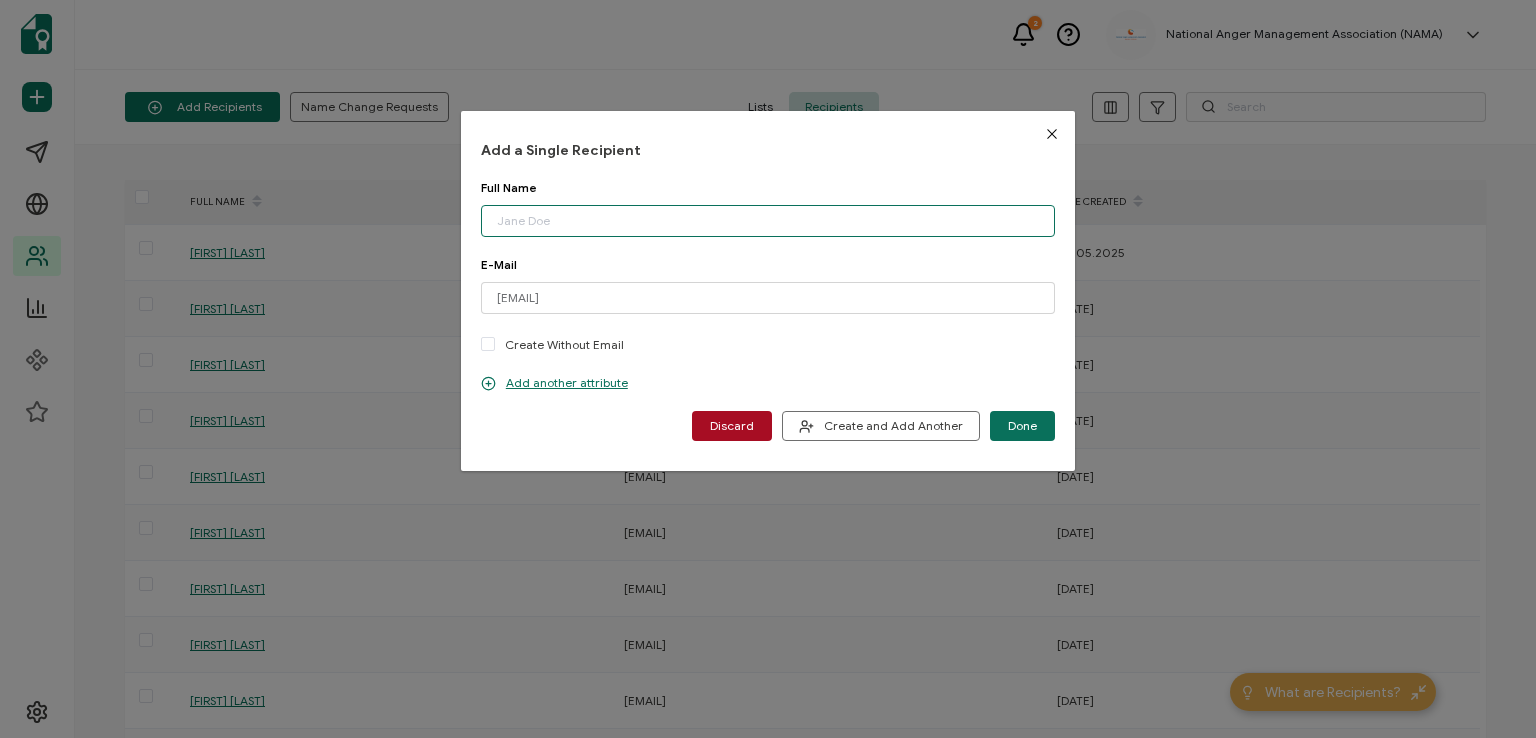 paste on "[FIRST] [LAST]" 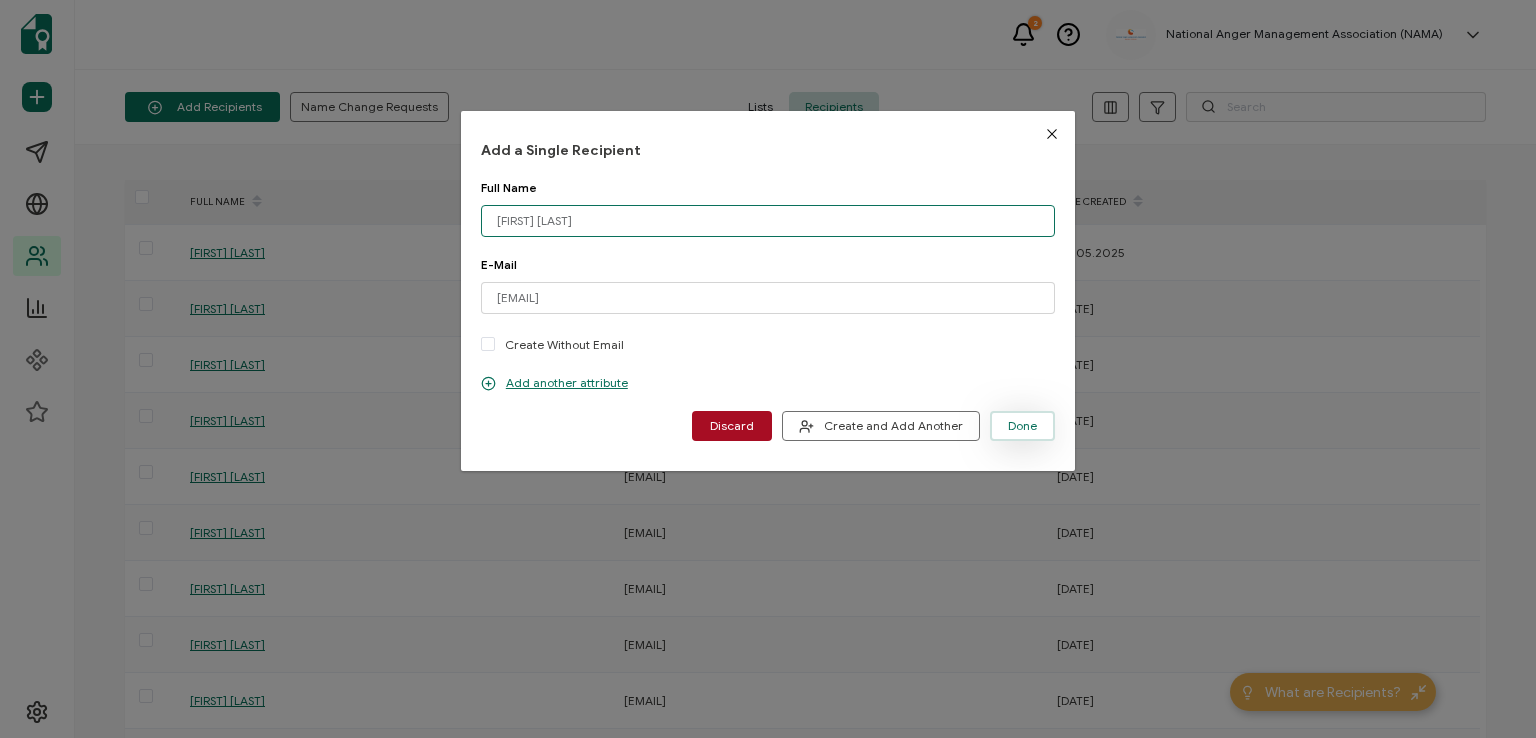 type on "[FIRST] [LAST]" 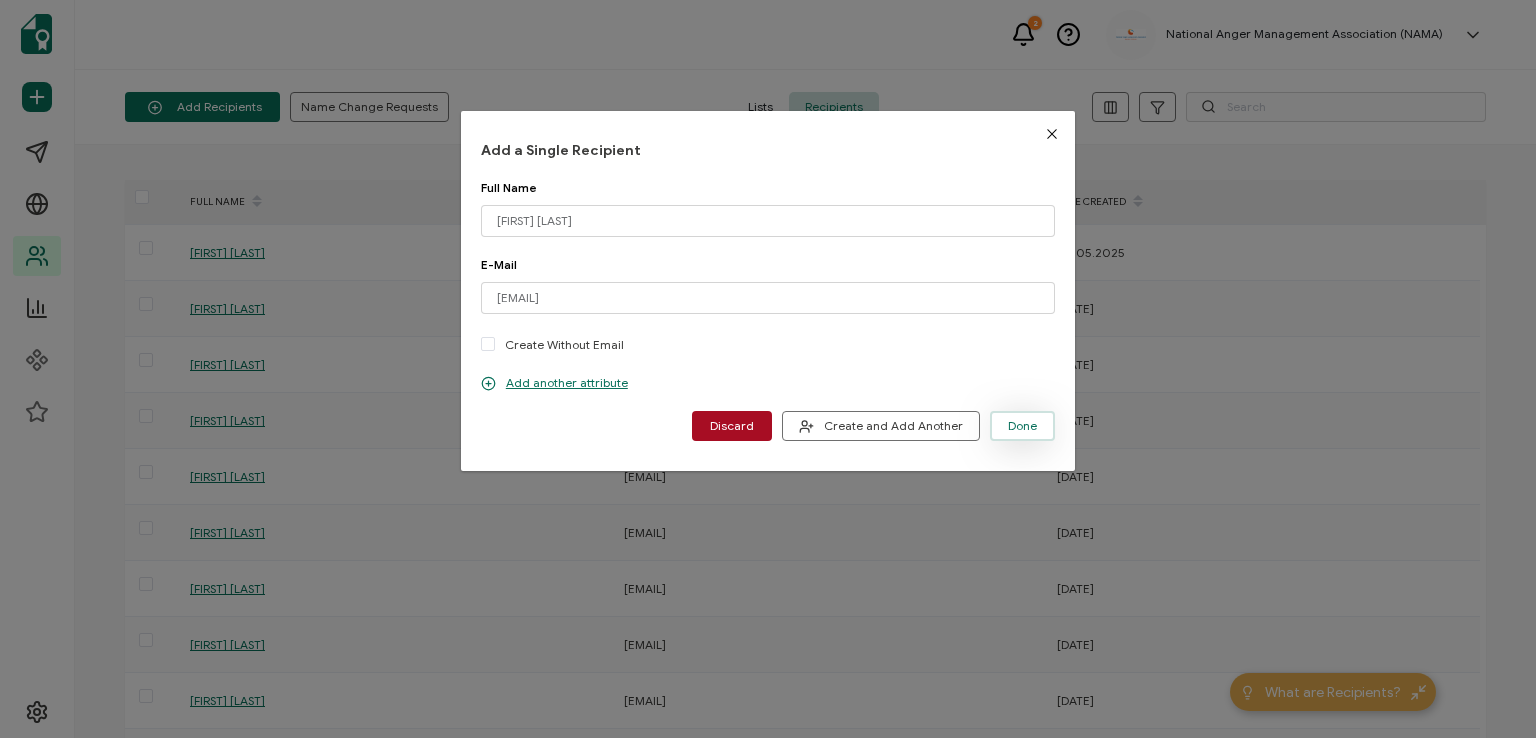 click on "Done" at bounding box center [1022, 426] 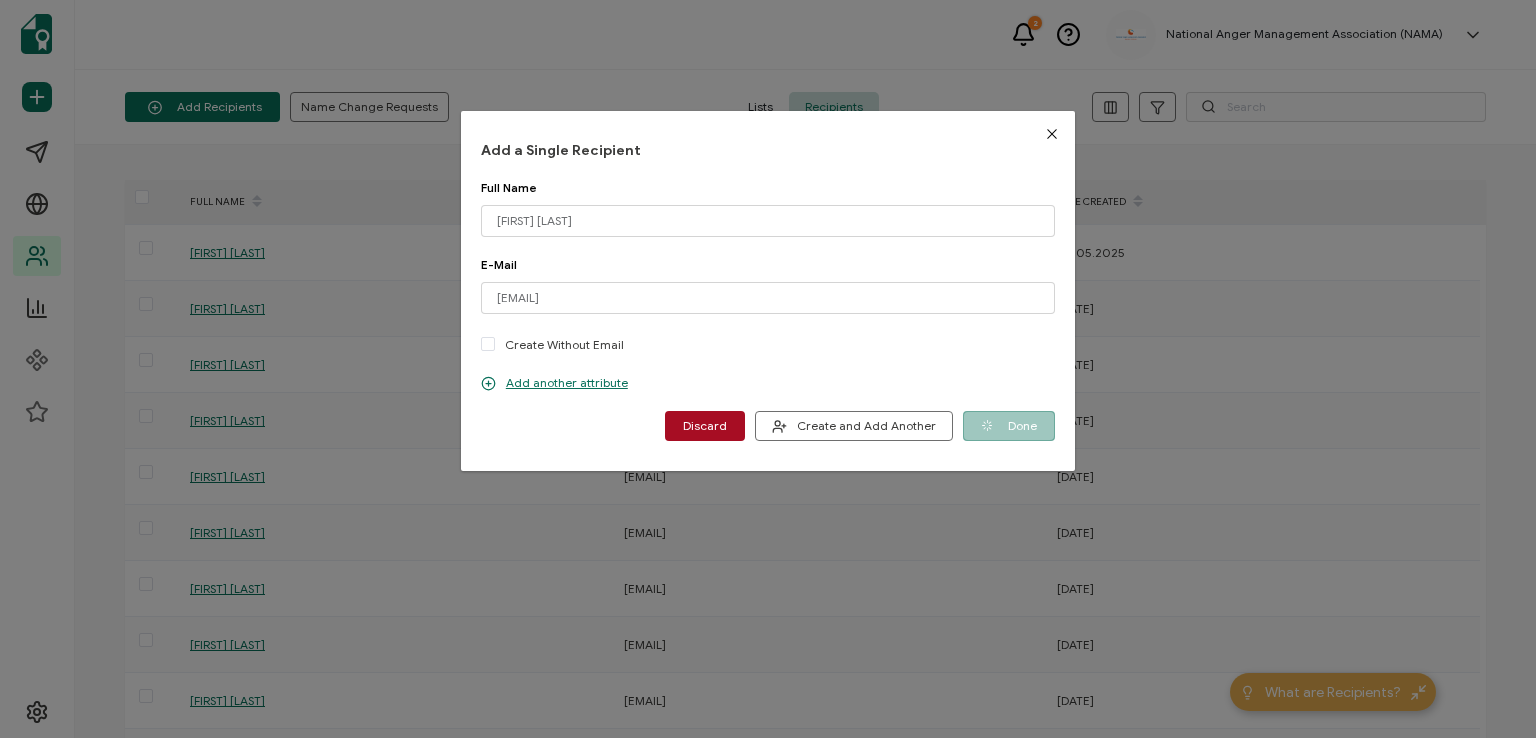 type 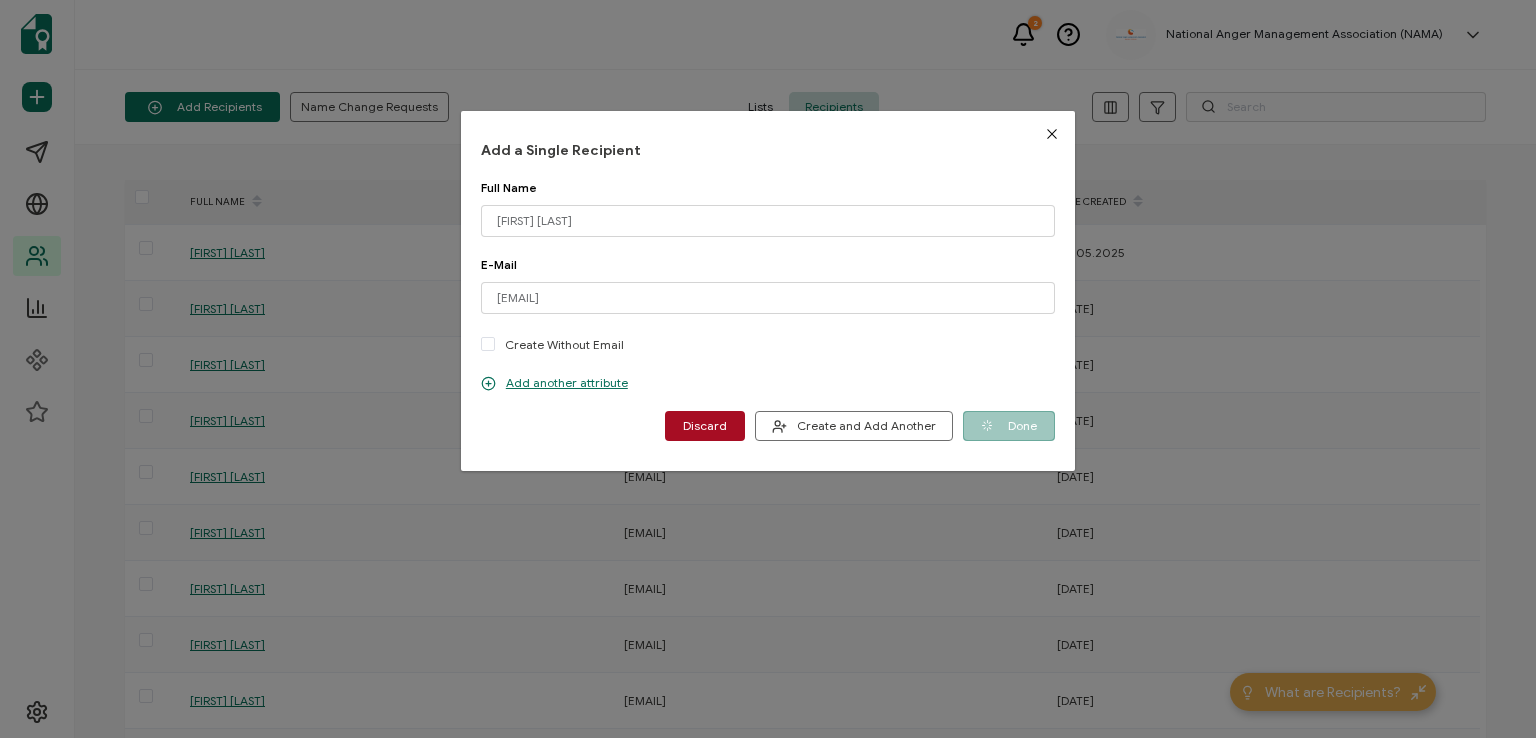 type 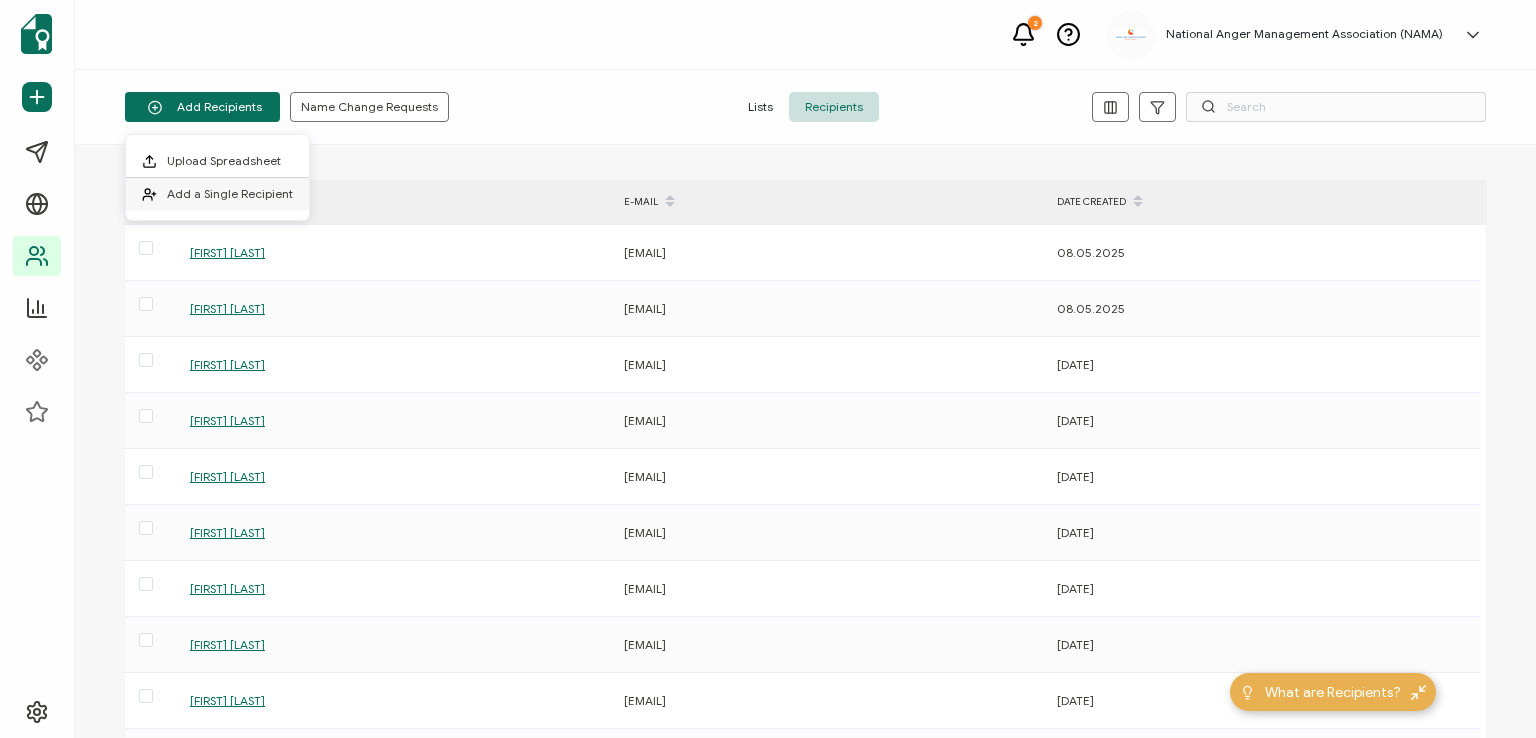 click on "Add a Single Recipient" at bounding box center (230, 193) 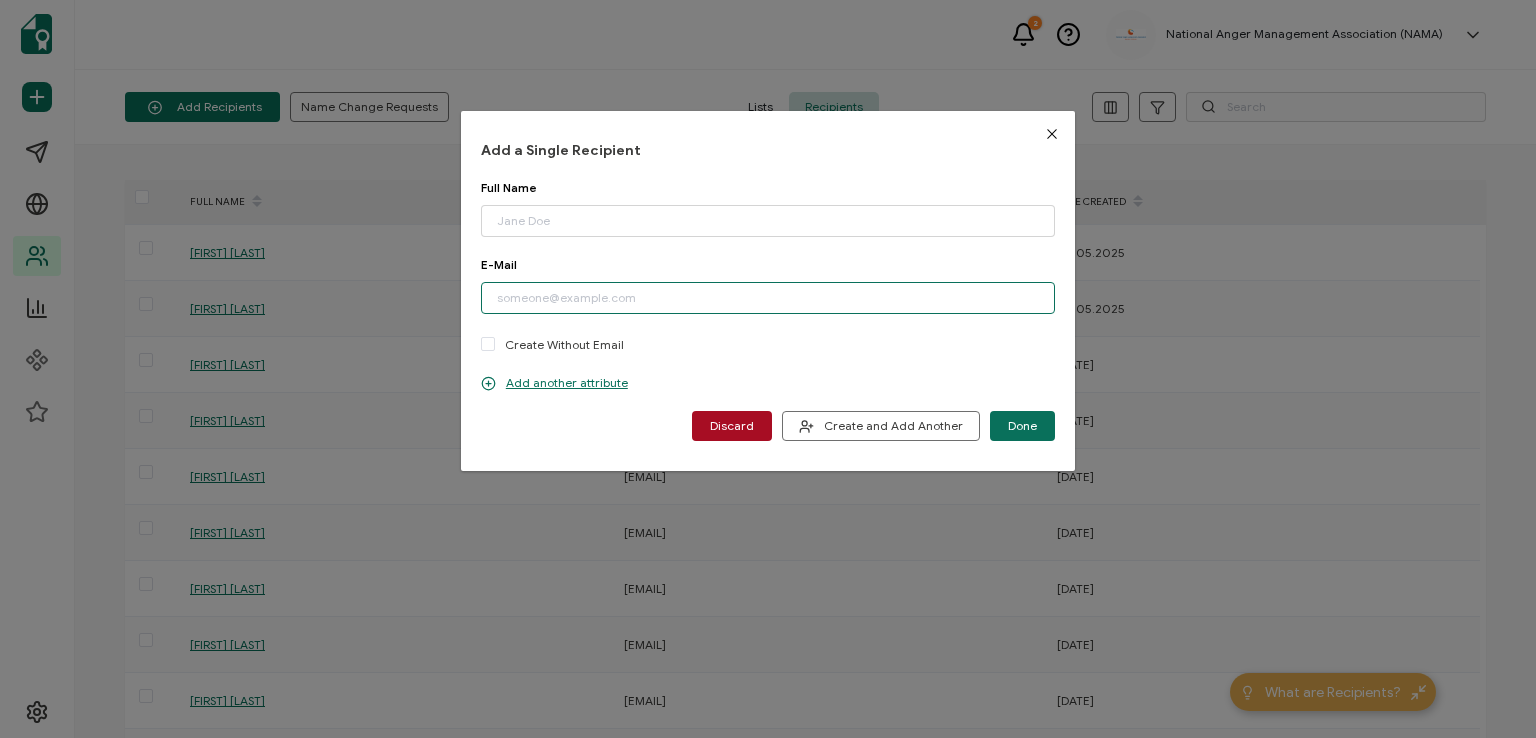 paste on "[EMAIL]" 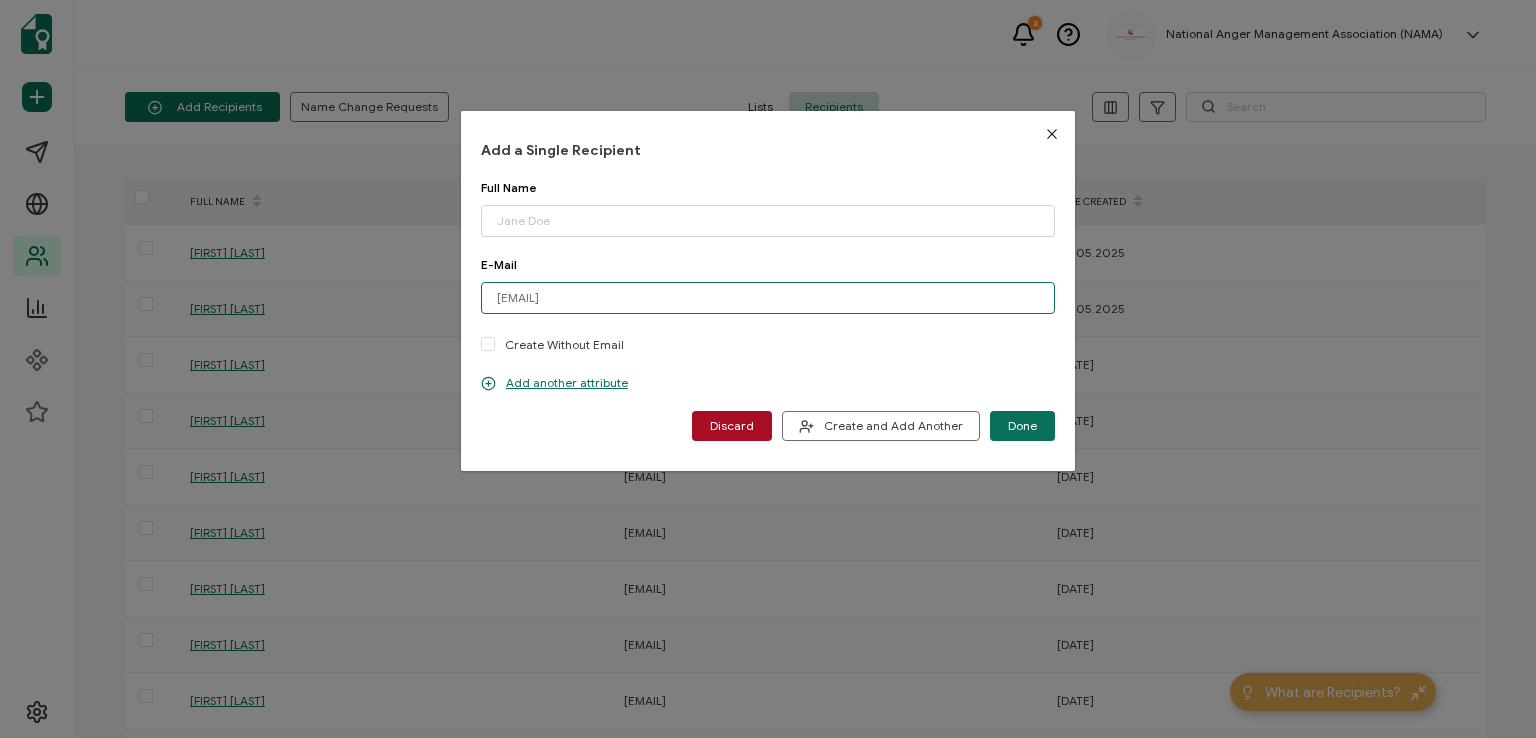 type on "[EMAIL]" 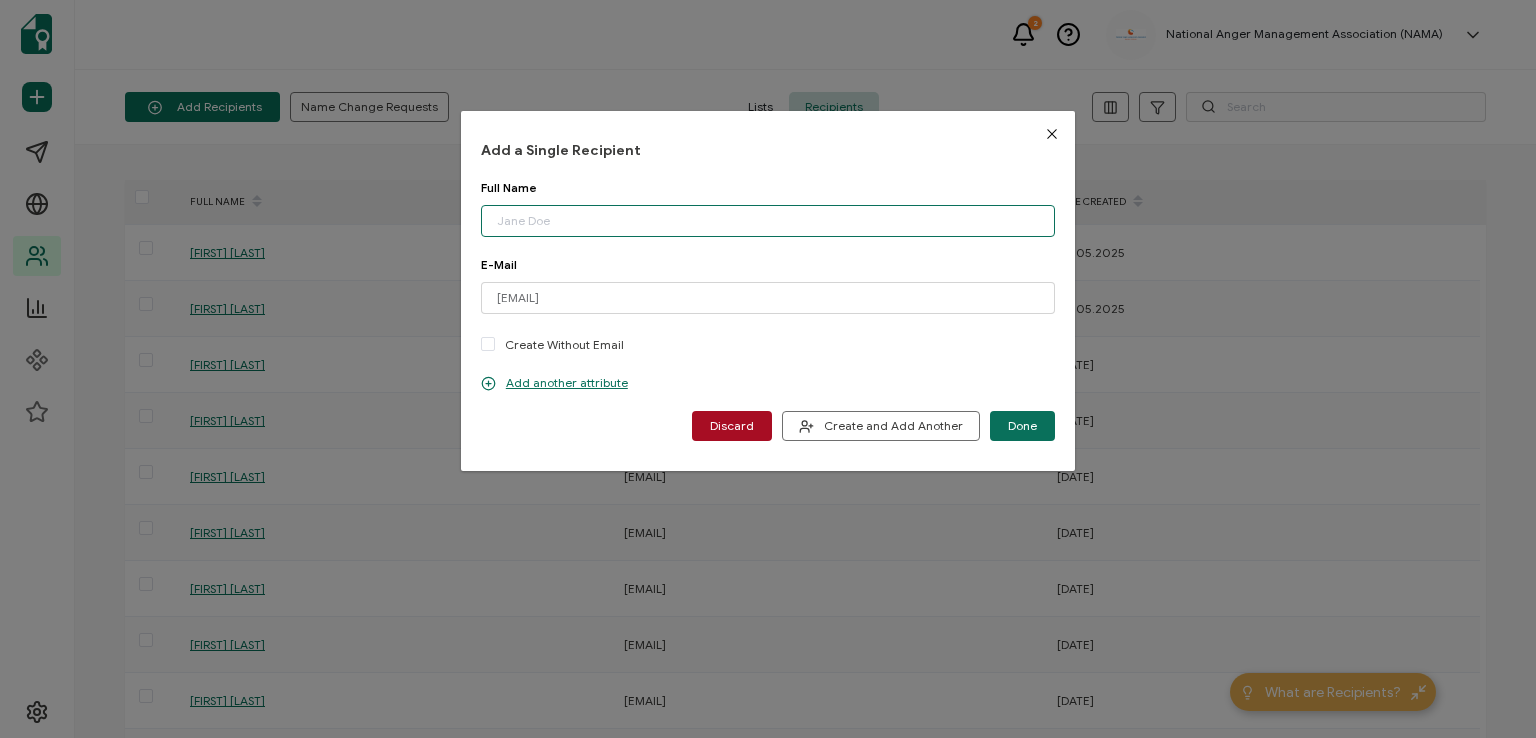 paste on "[FIRST] [LAST]" 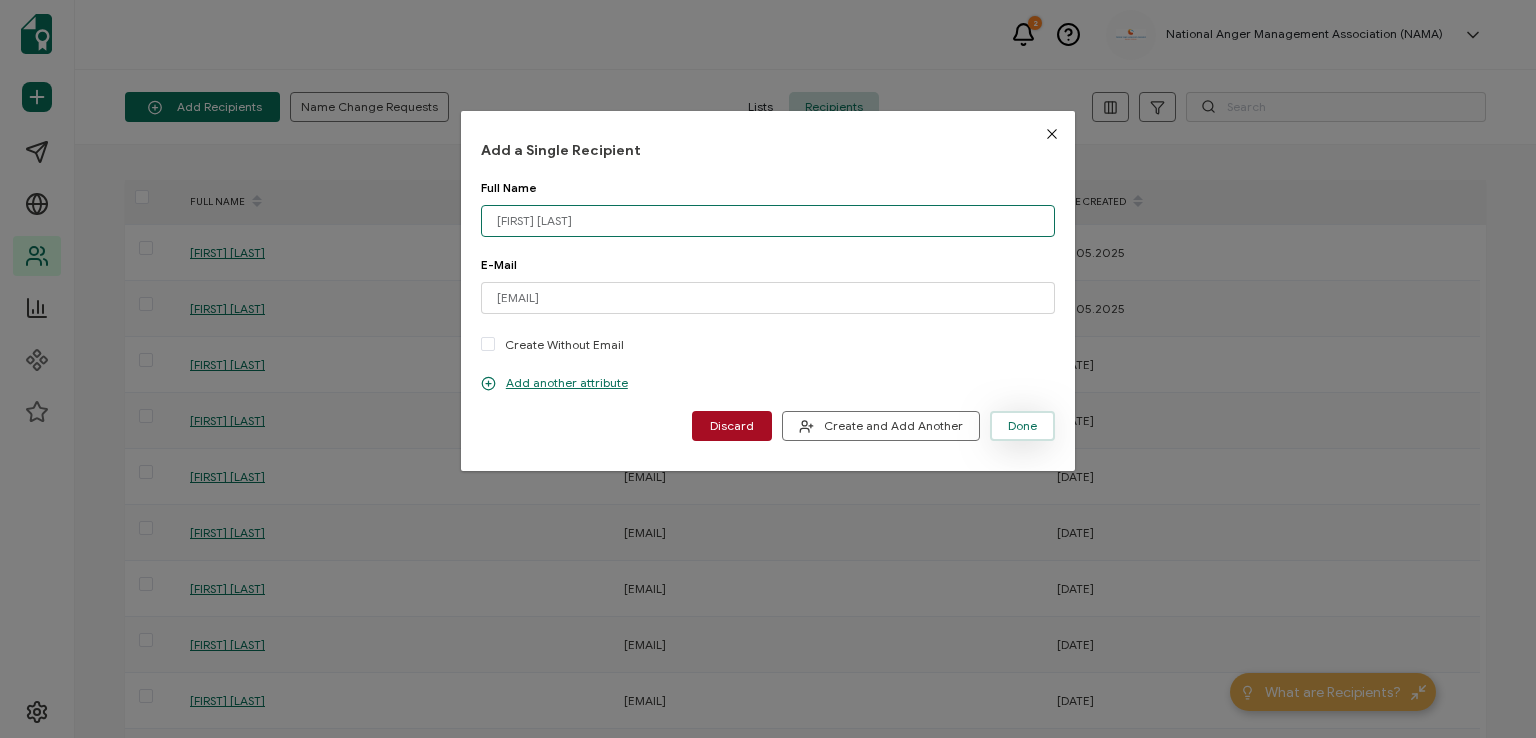 type on "[FIRST] [LAST]" 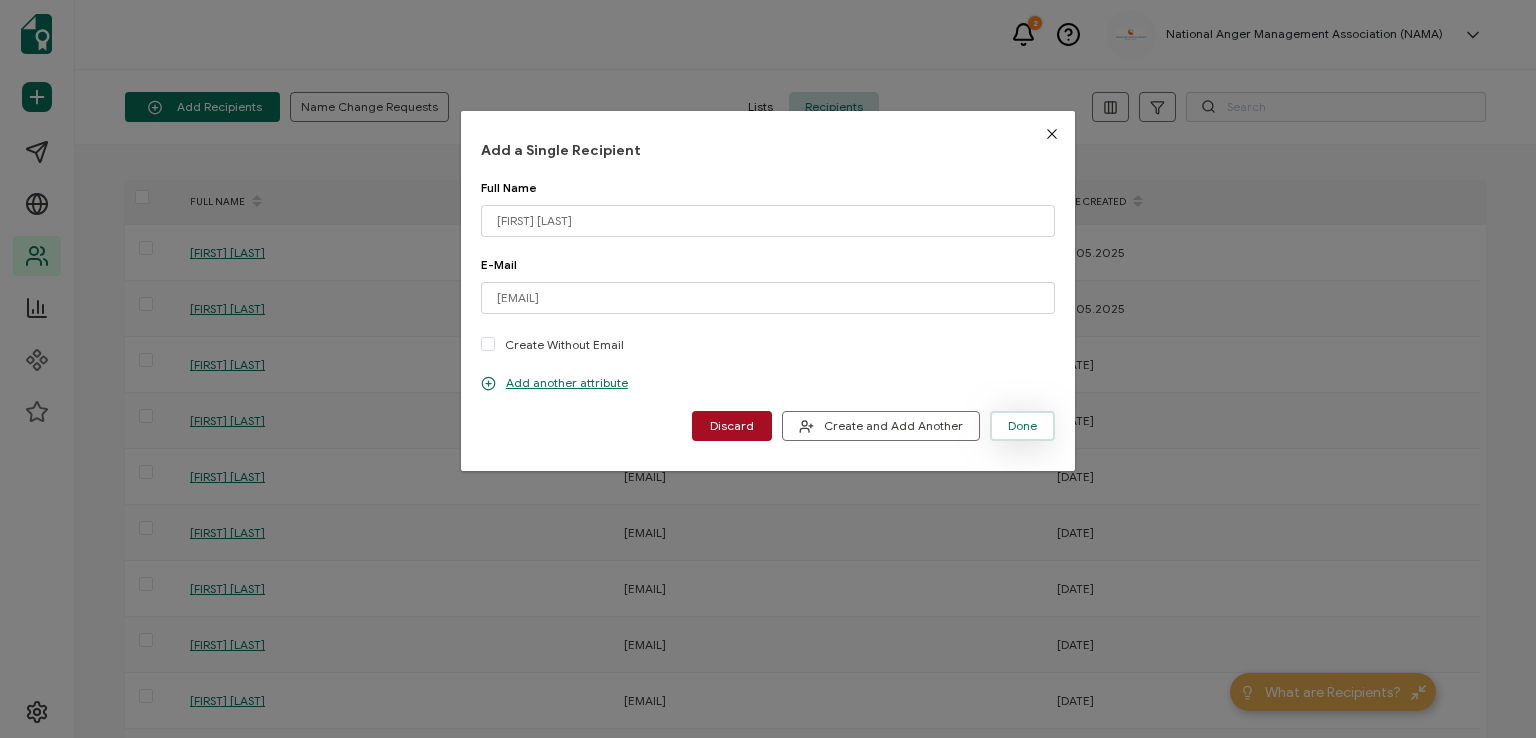 click on "Done" at bounding box center (1022, 426) 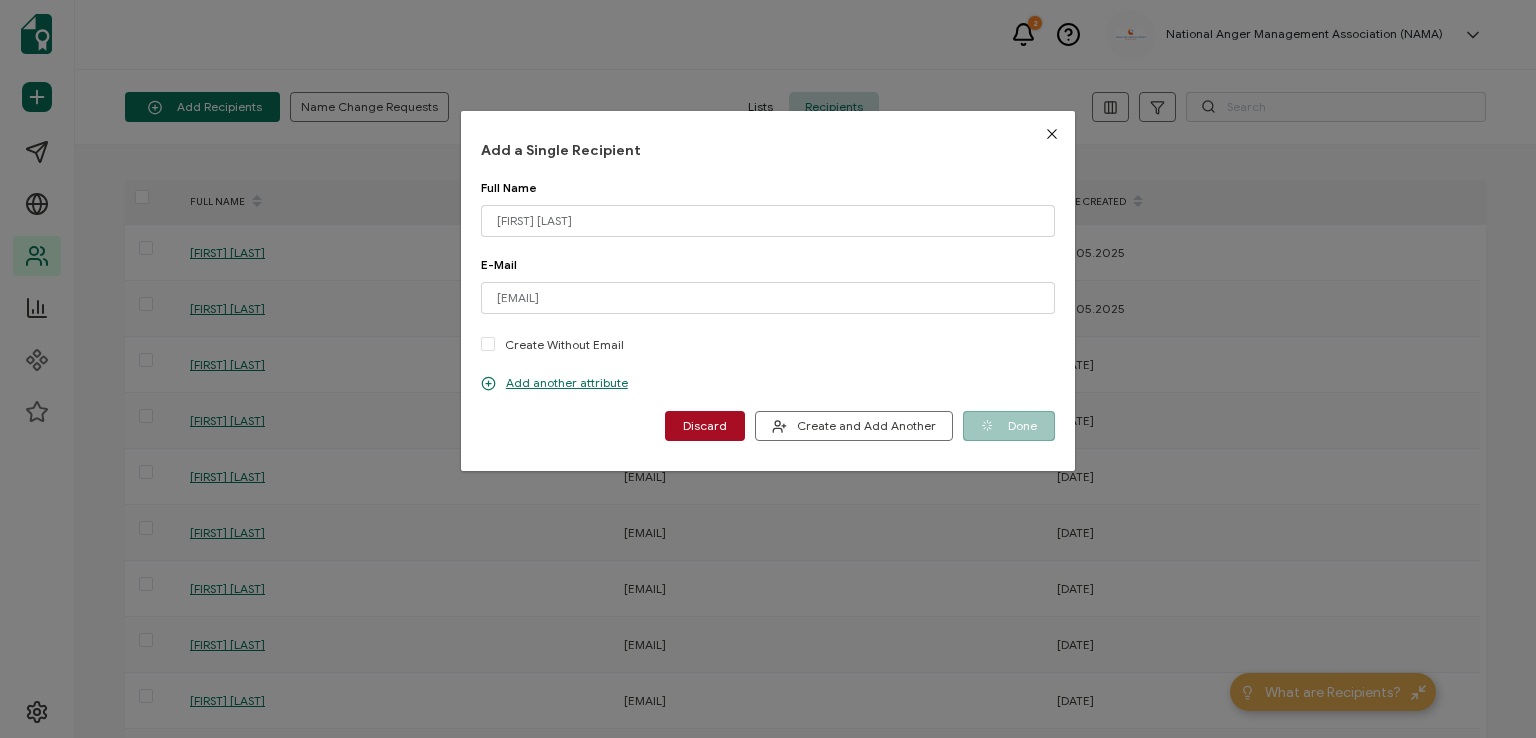 type 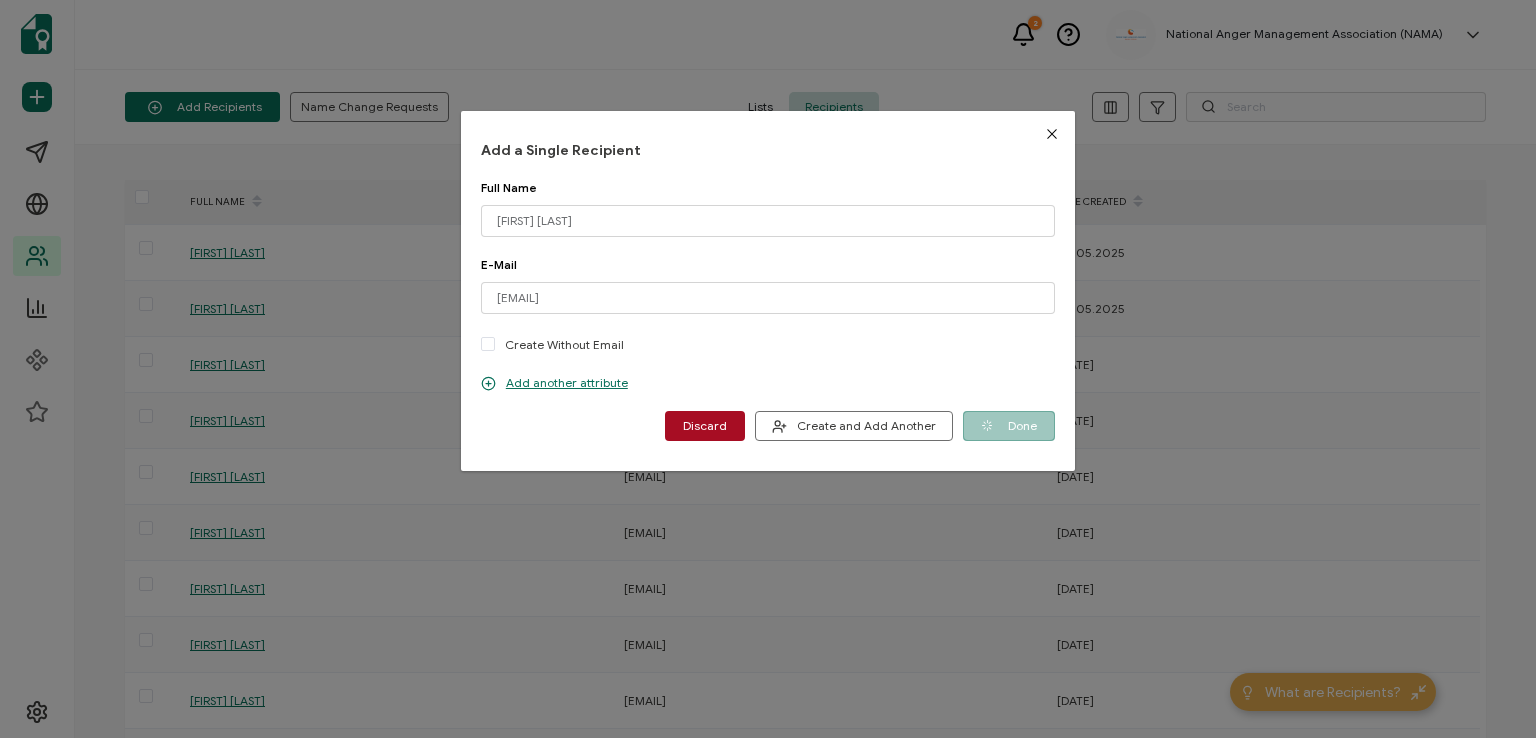 type 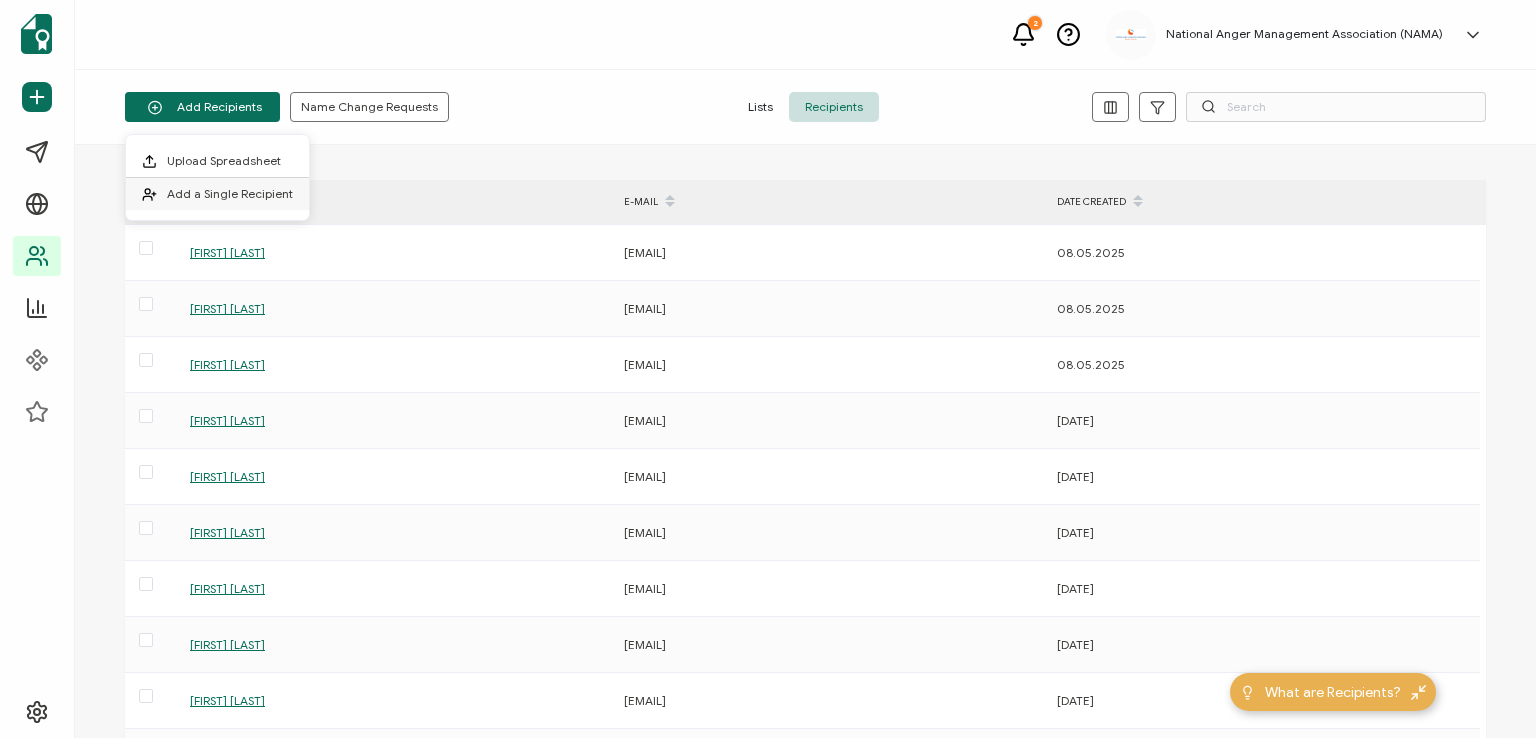 click on "Add a Single Recipient" at bounding box center (230, 193) 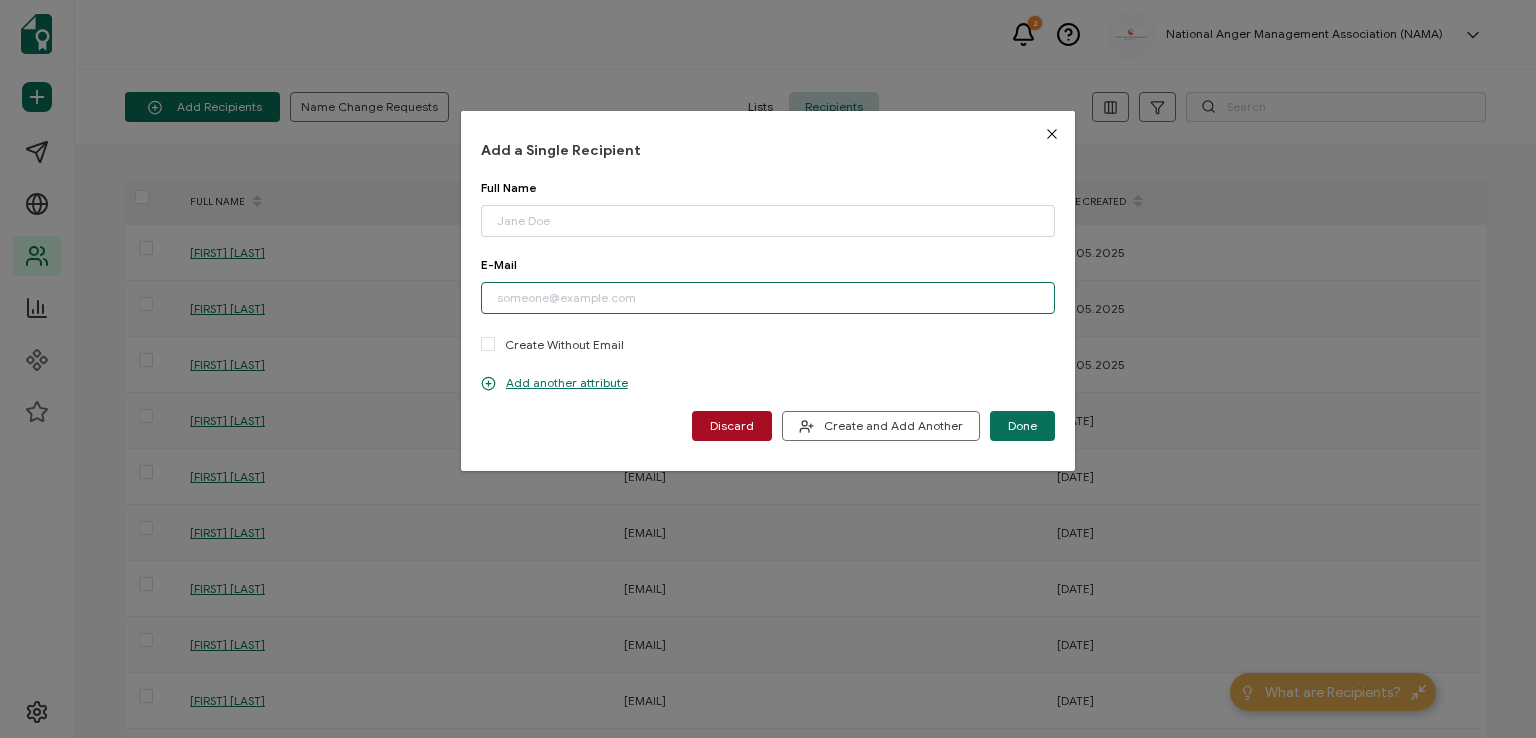 paste on "[EMAIL]" 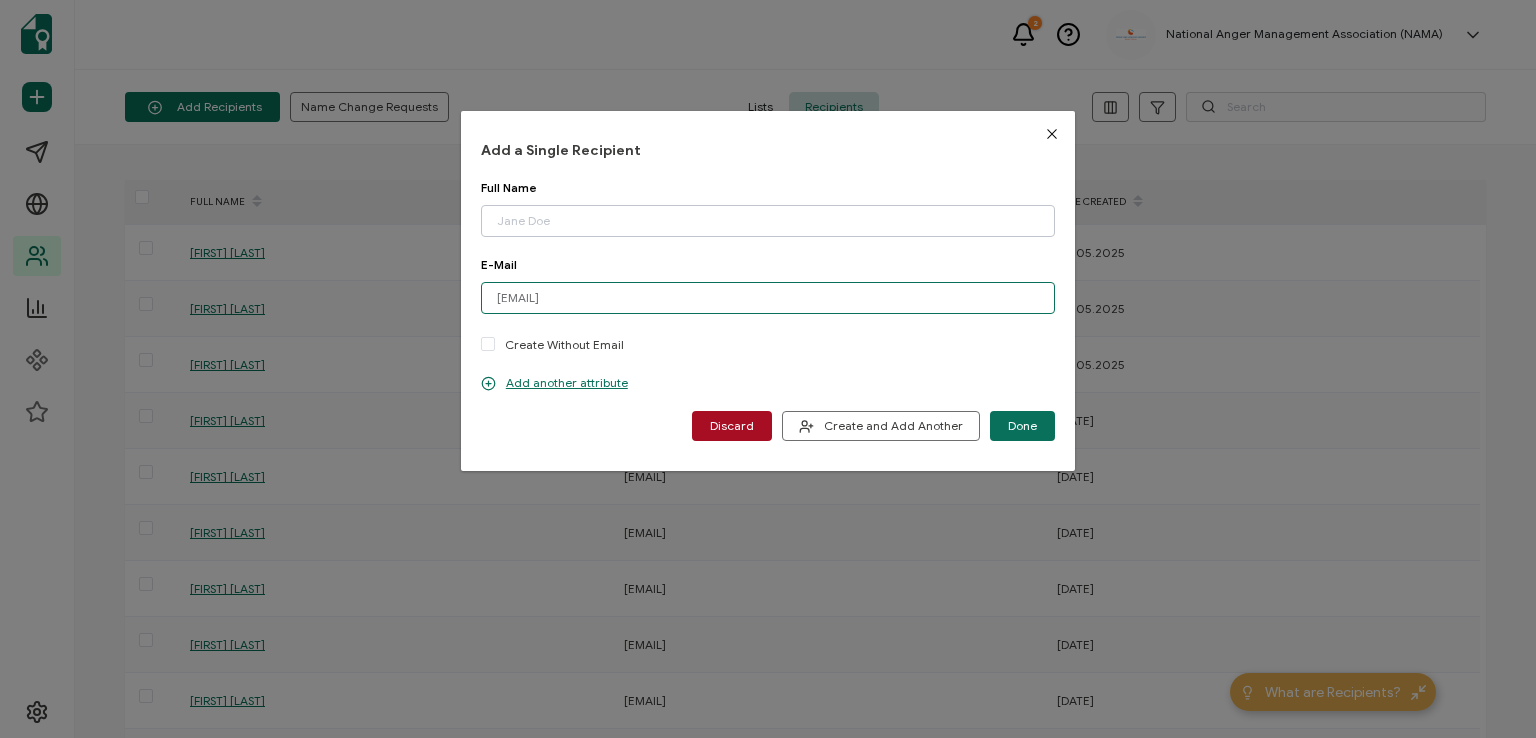type on "[EMAIL]" 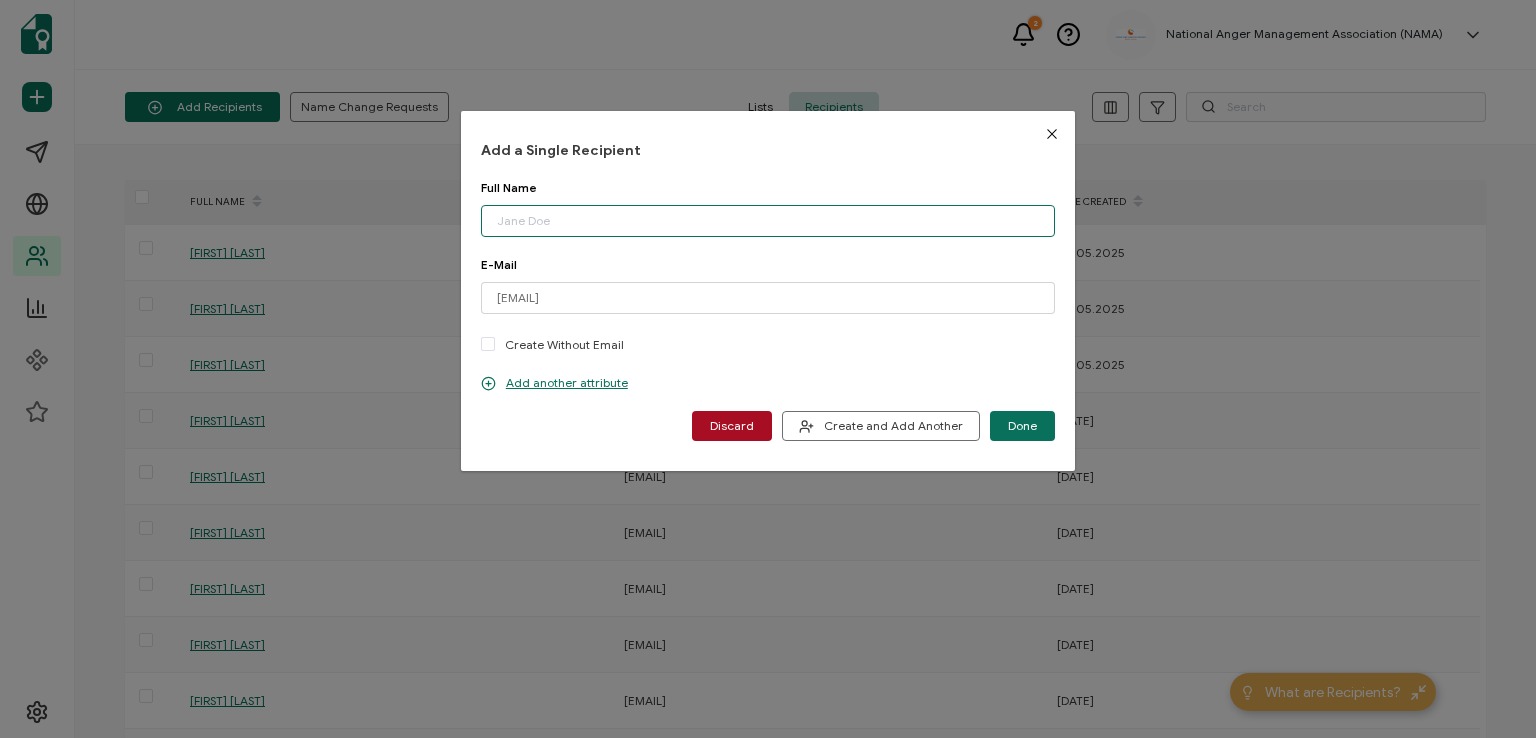 click at bounding box center (768, 221) 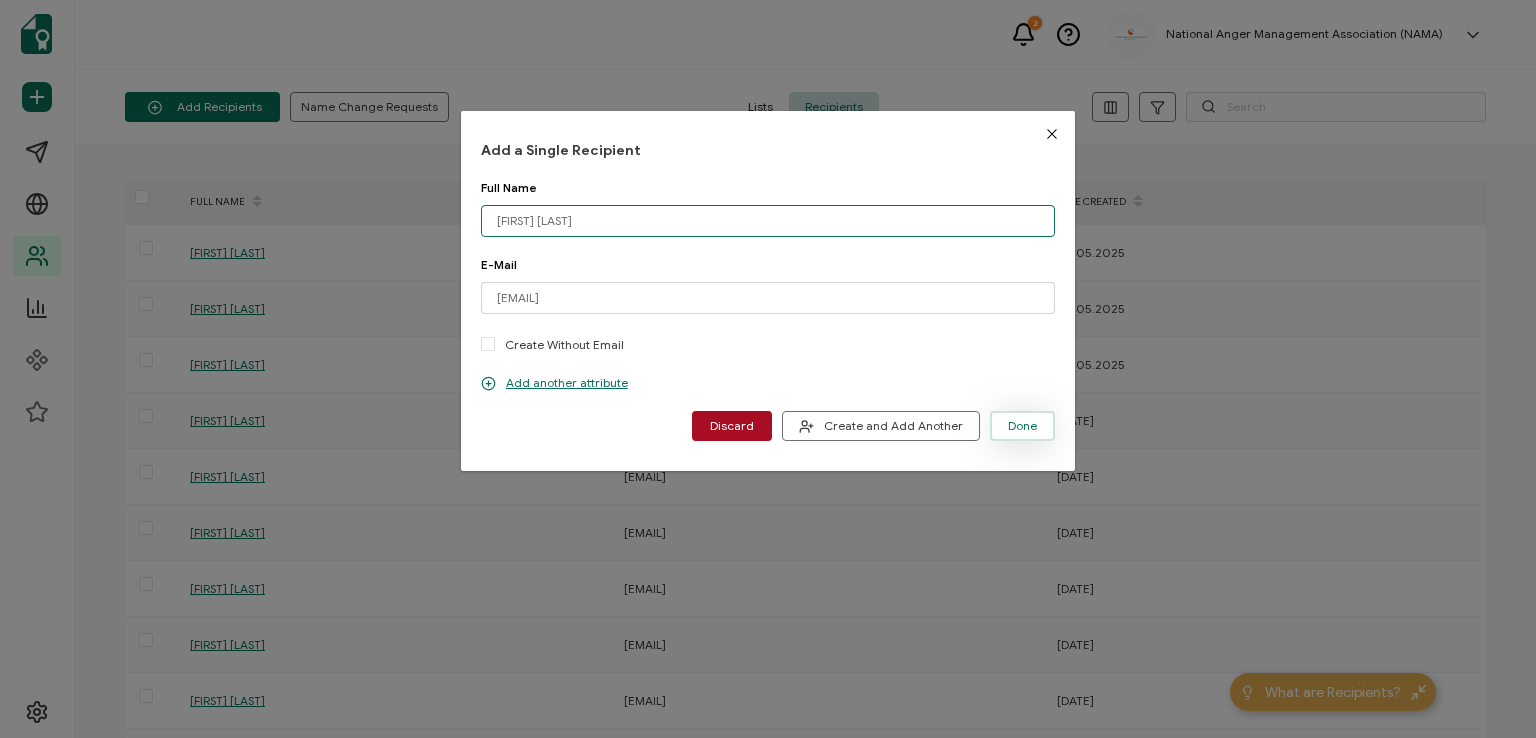 type on "[FIRST] [LAST]" 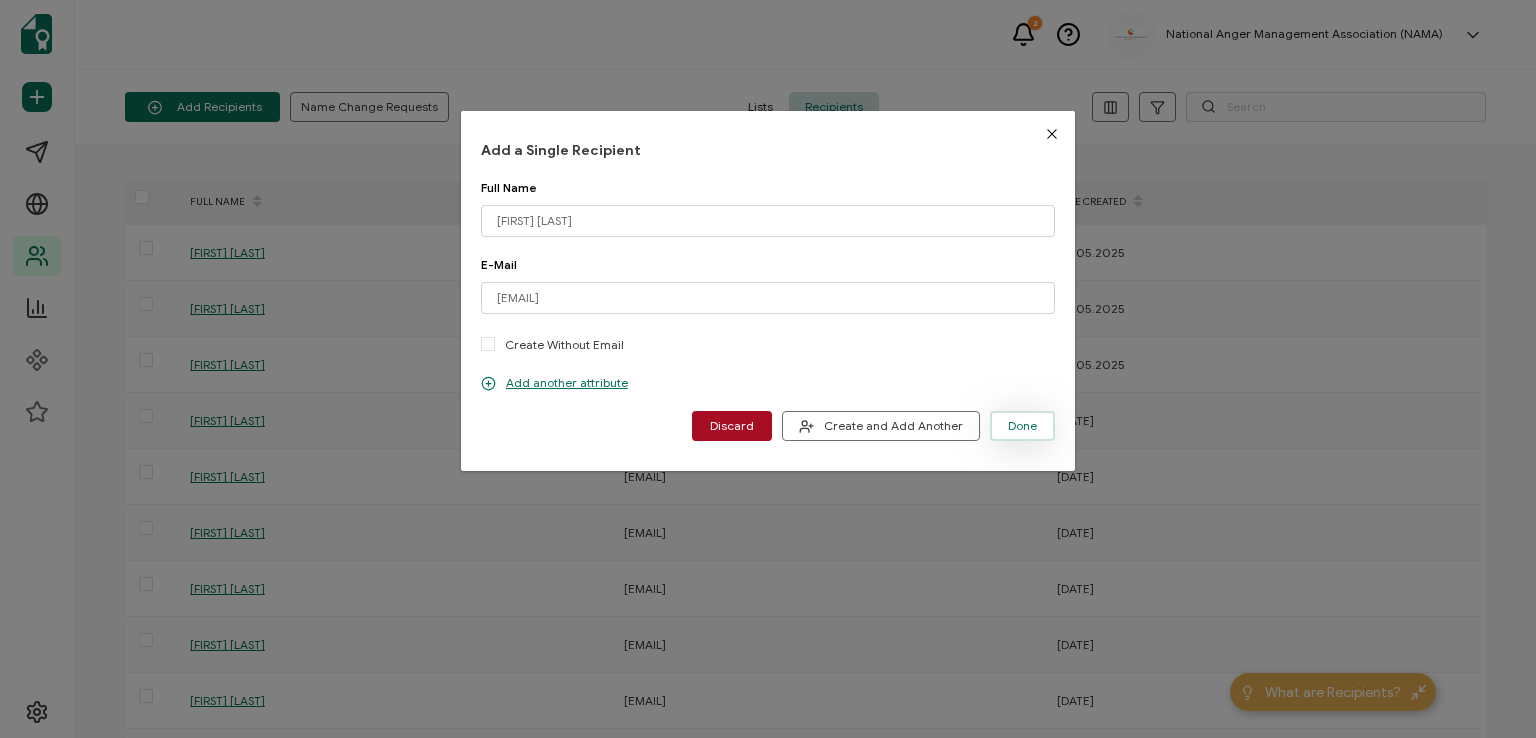 click on "Done" at bounding box center (1022, 426) 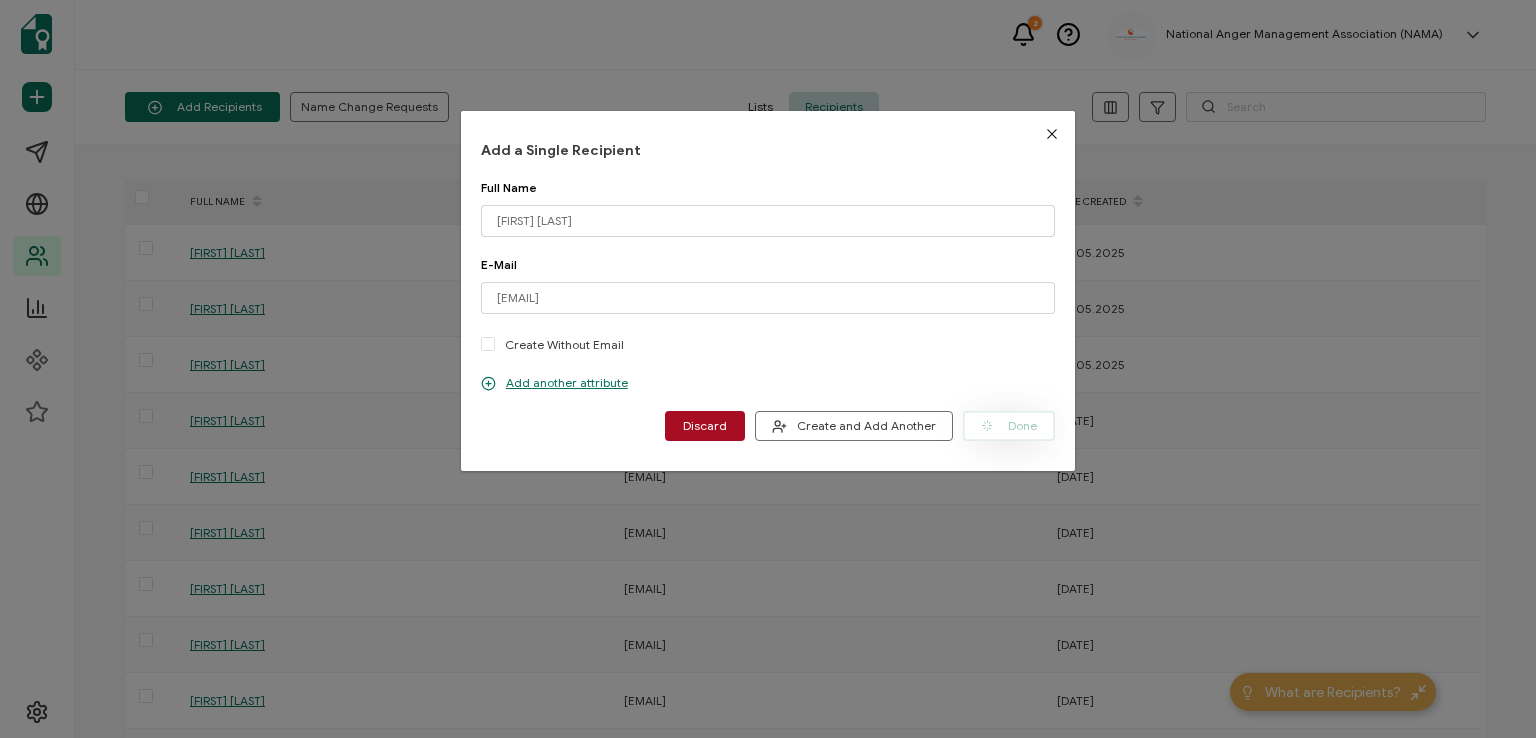 type 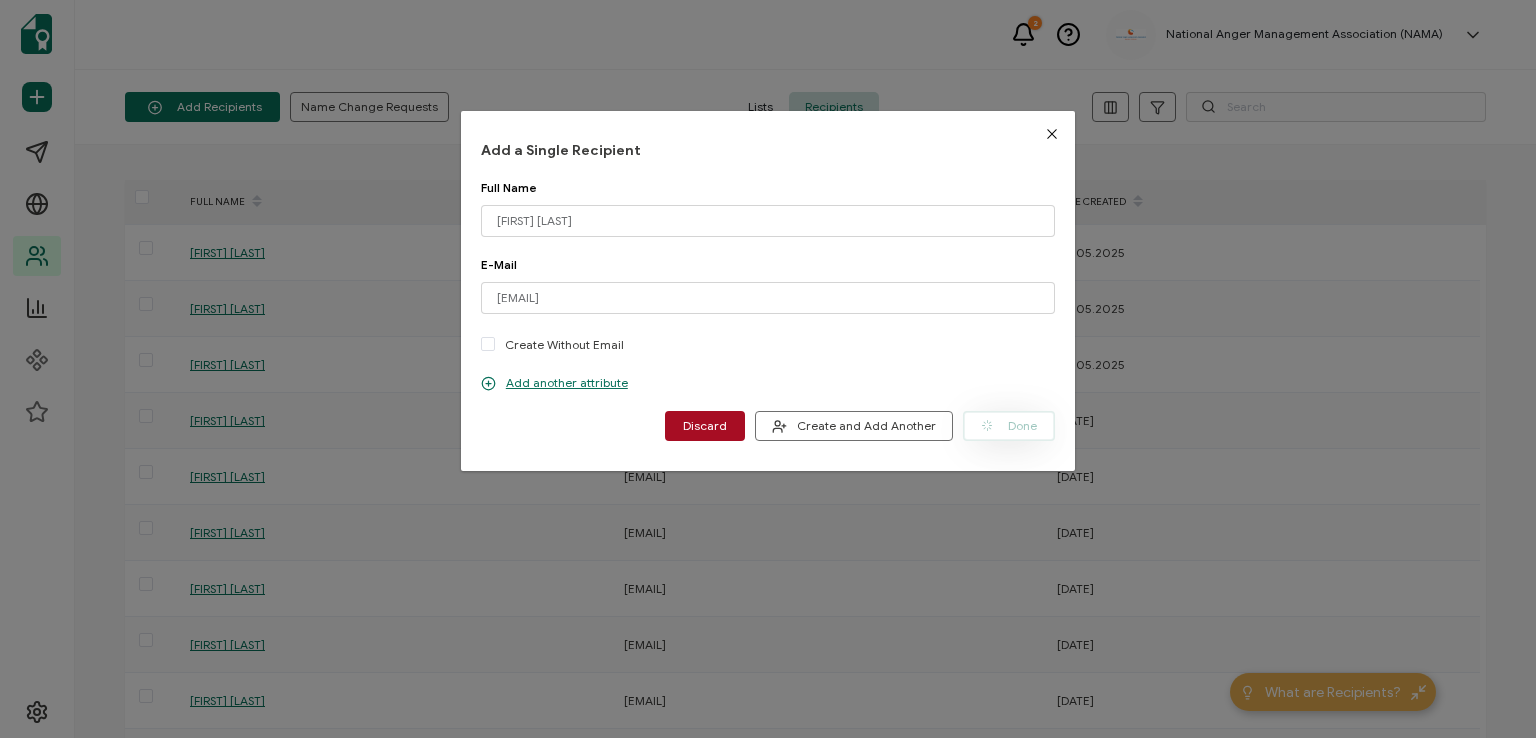 type 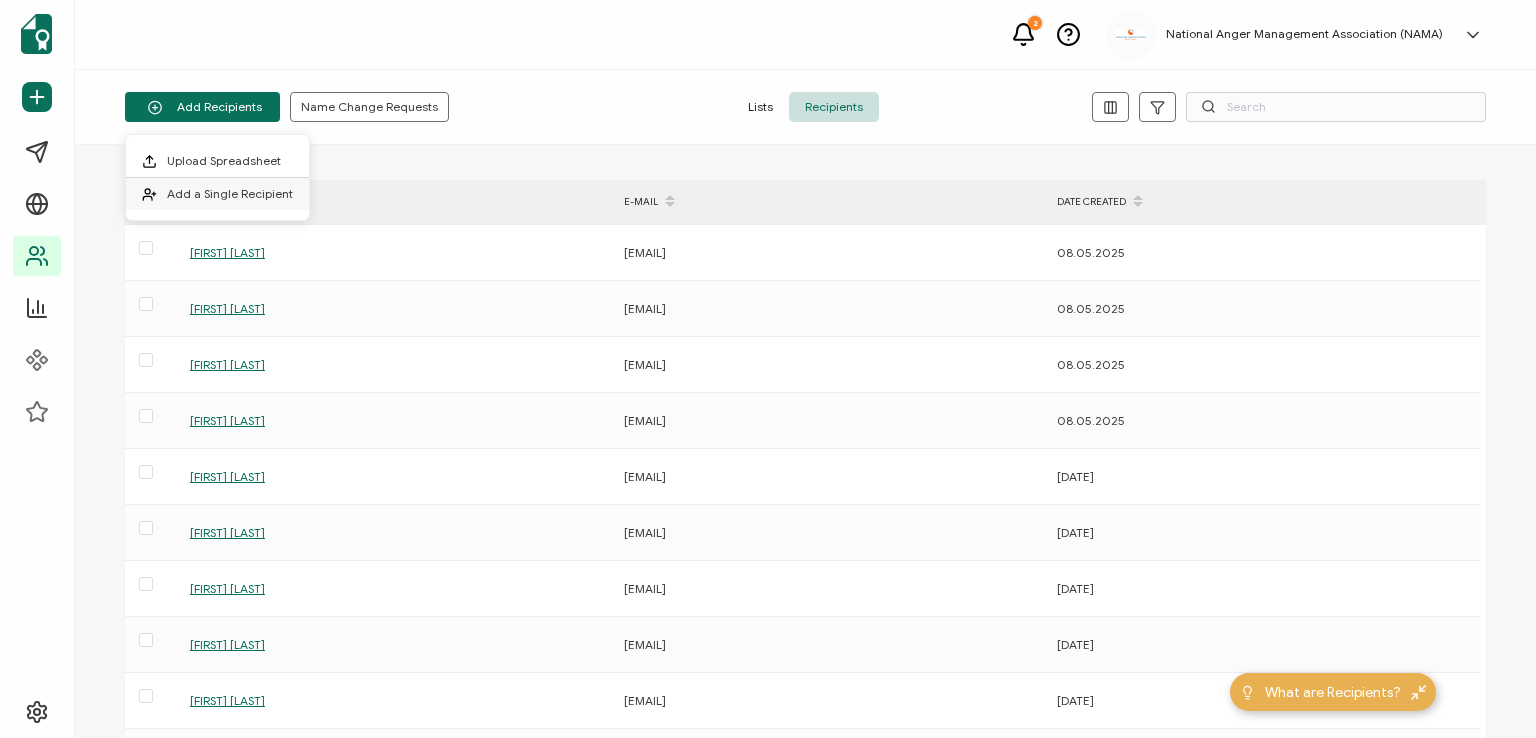 click on "Add a Single Recipient" at bounding box center [230, 193] 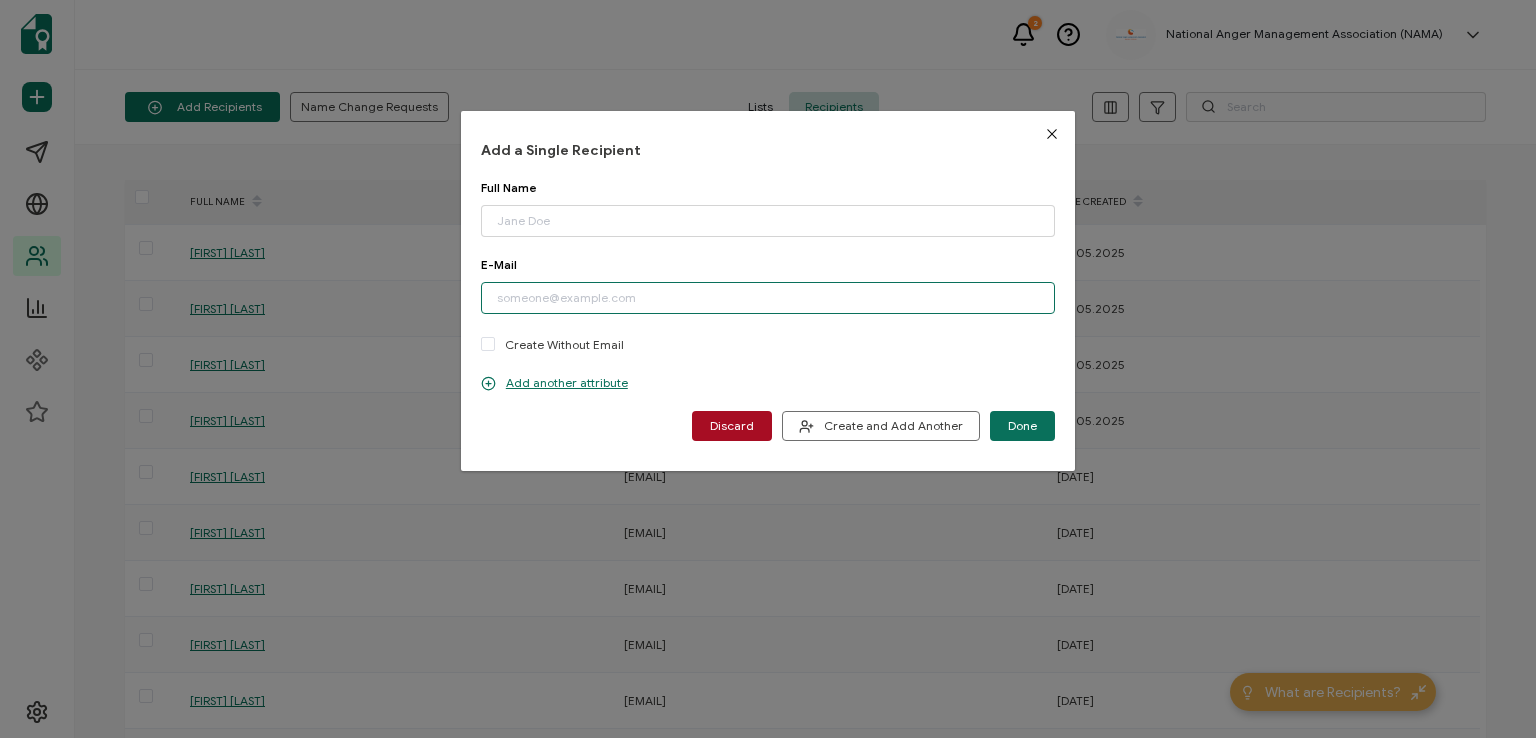 paste on "[EMAIL]" 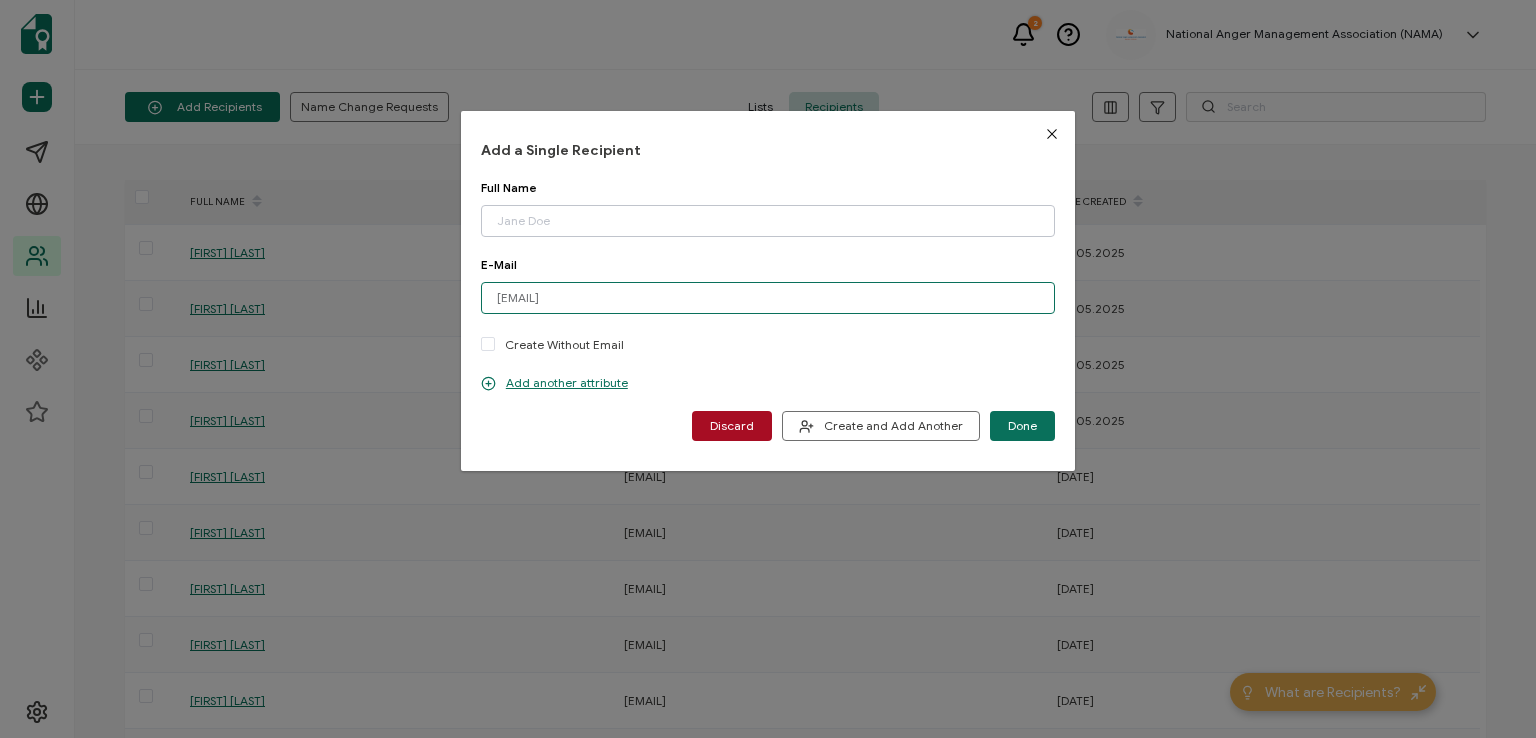type on "[EMAIL]" 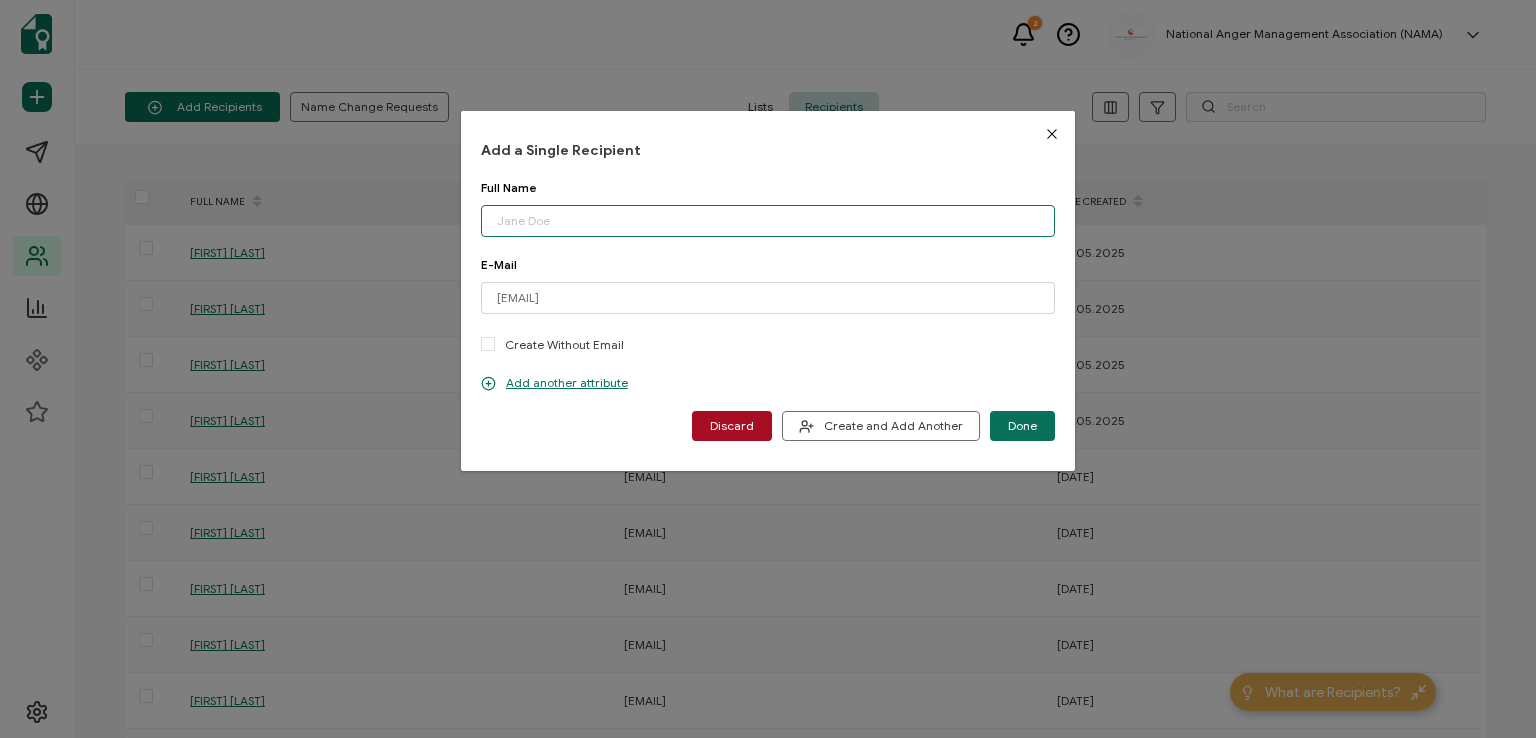click at bounding box center (768, 221) 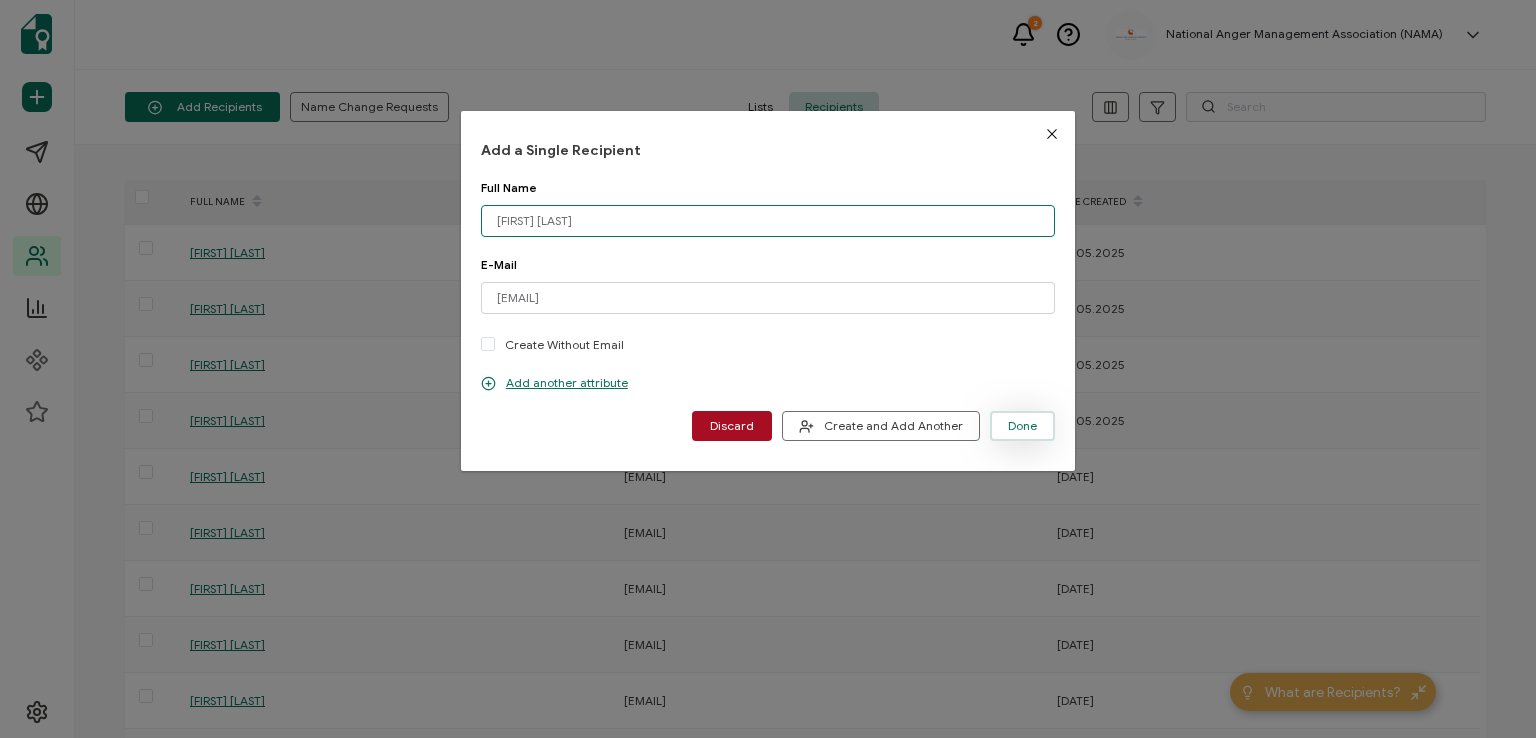 type on "[FIRST] [LAST]" 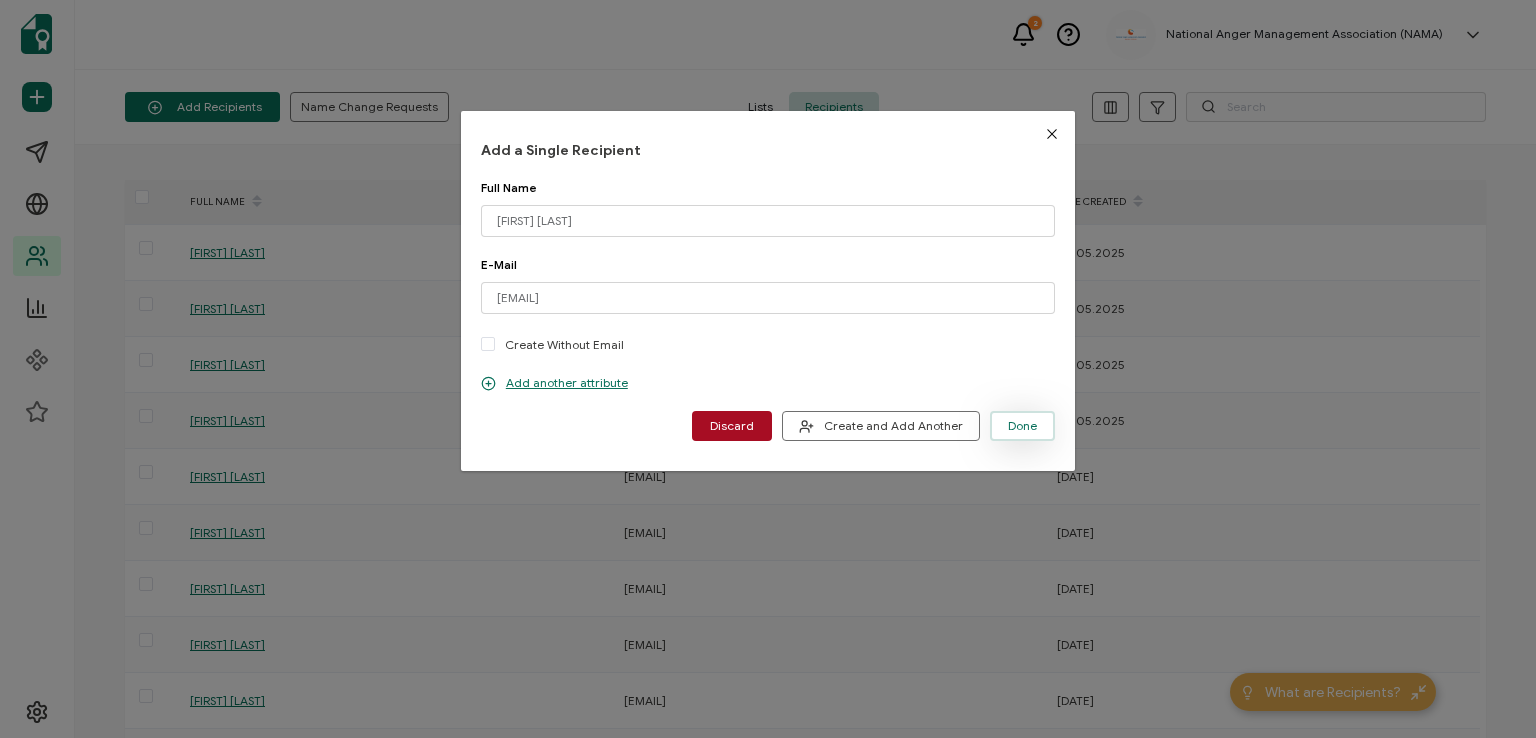 click on "Done" at bounding box center (1022, 426) 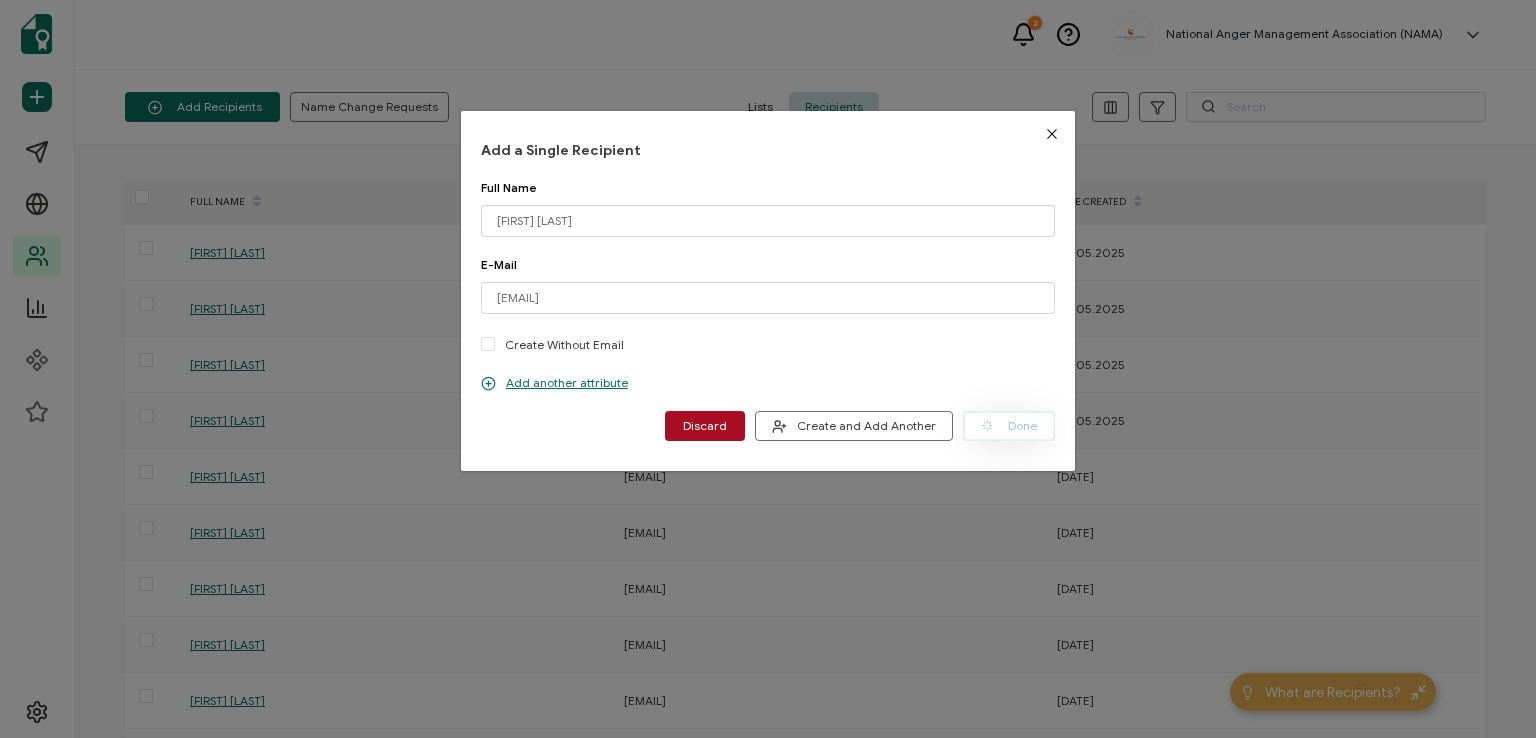 type 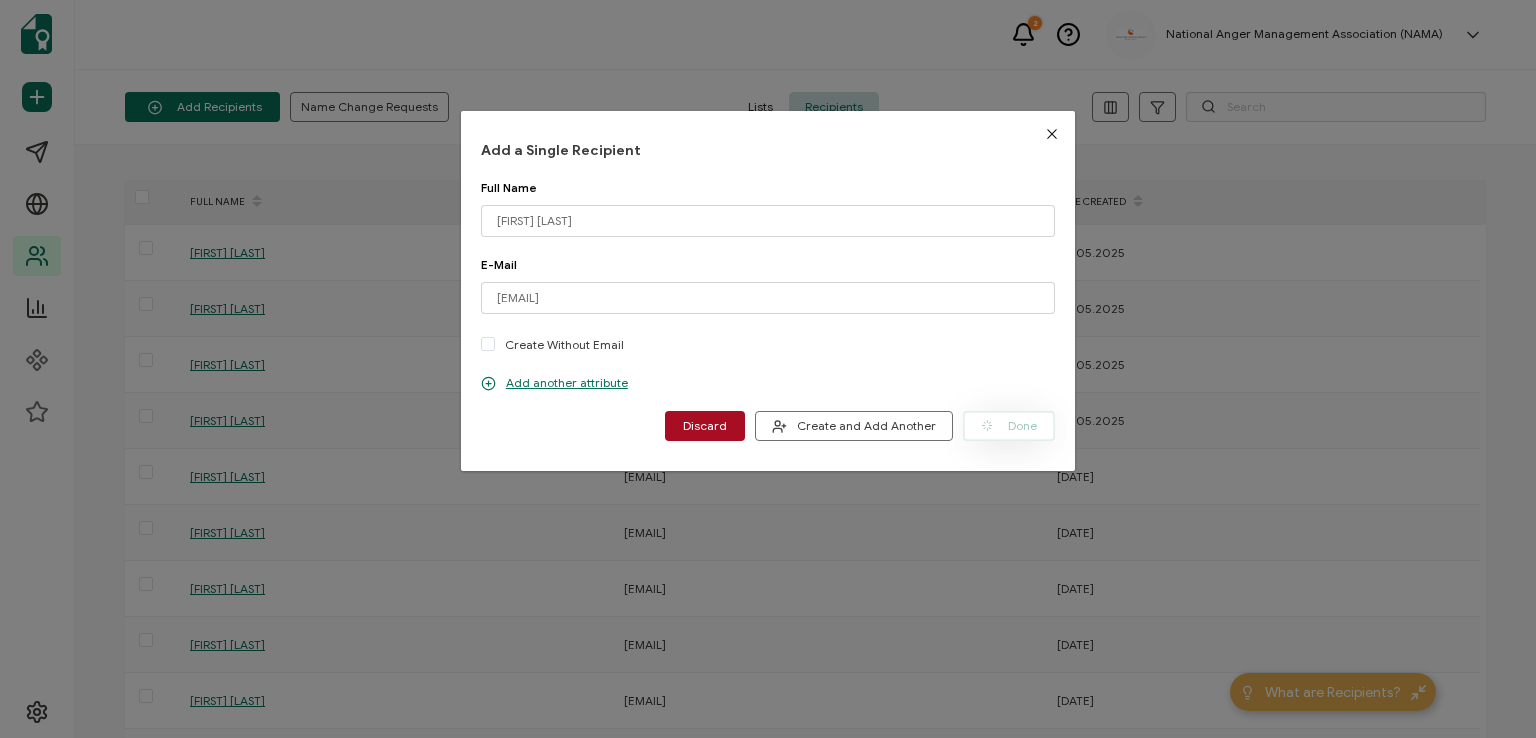 type 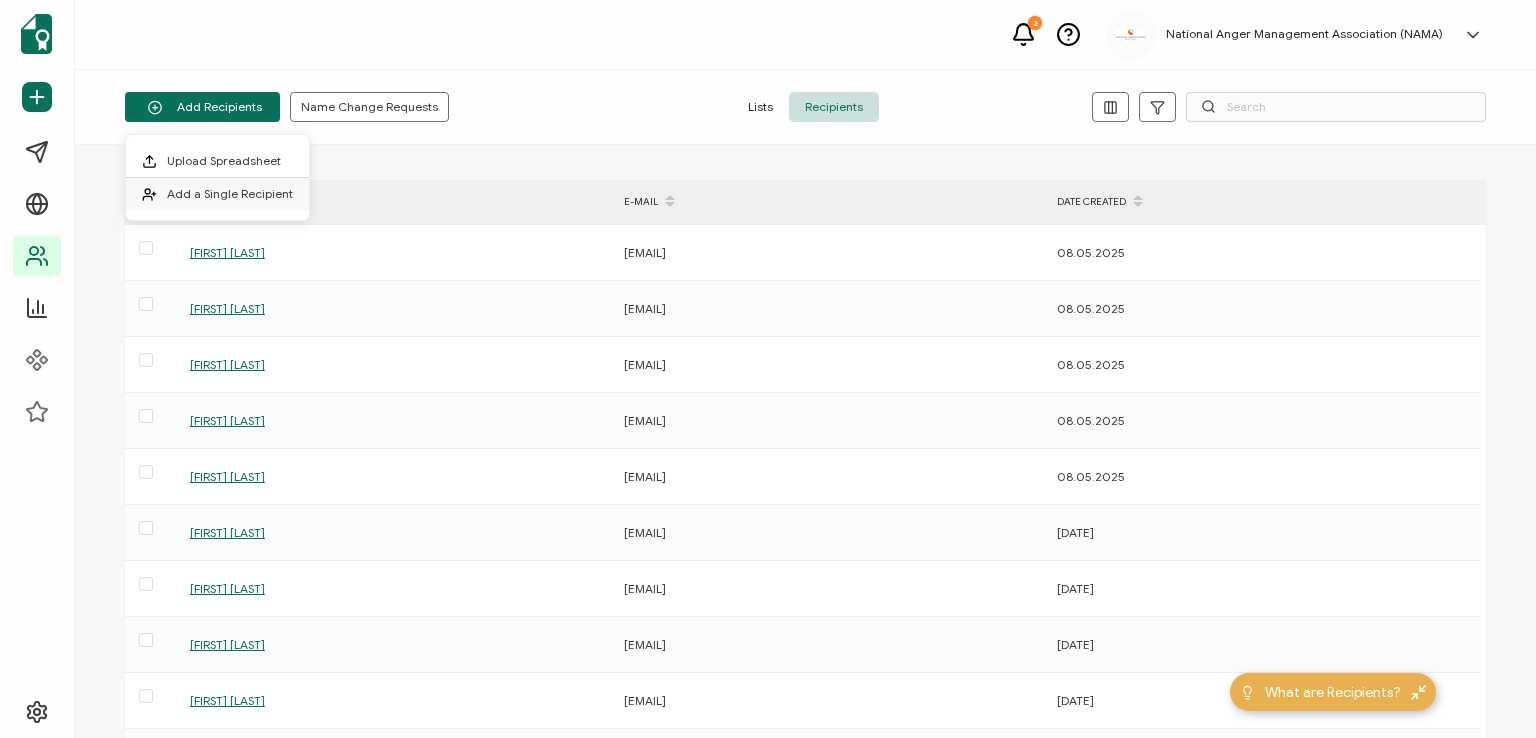 click on "Add a Single Recipient" at bounding box center (230, 193) 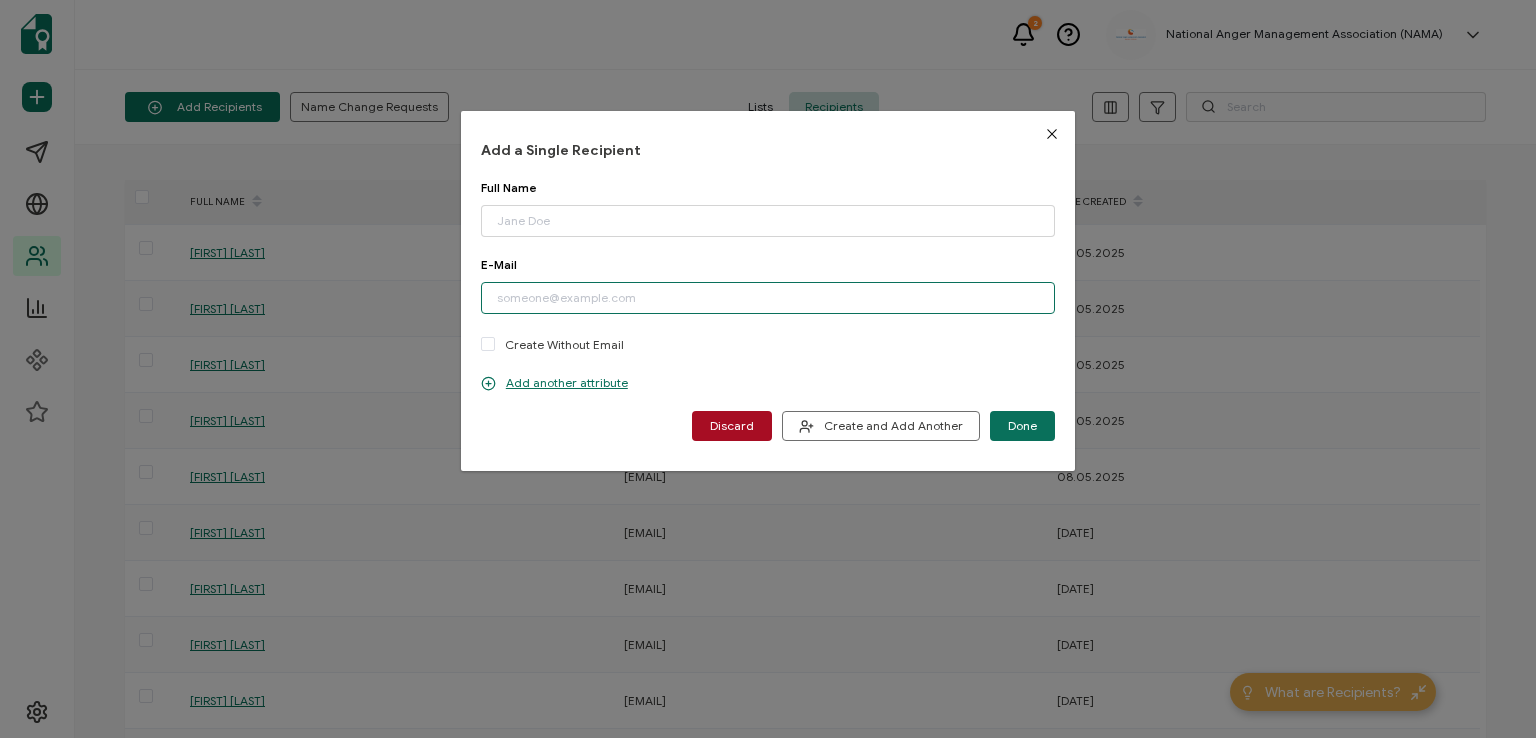 paste on "[EMAIL]" 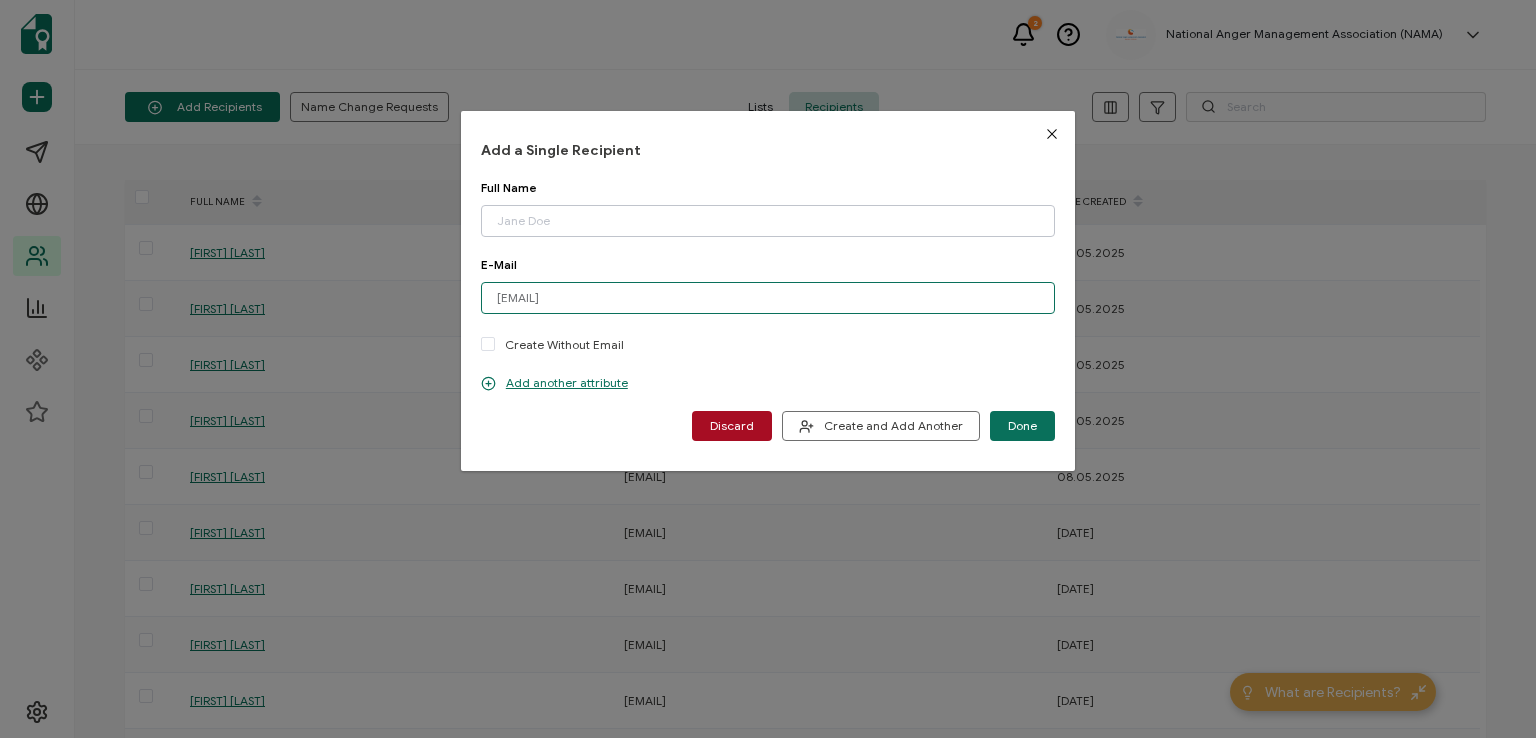 type on "[EMAIL]" 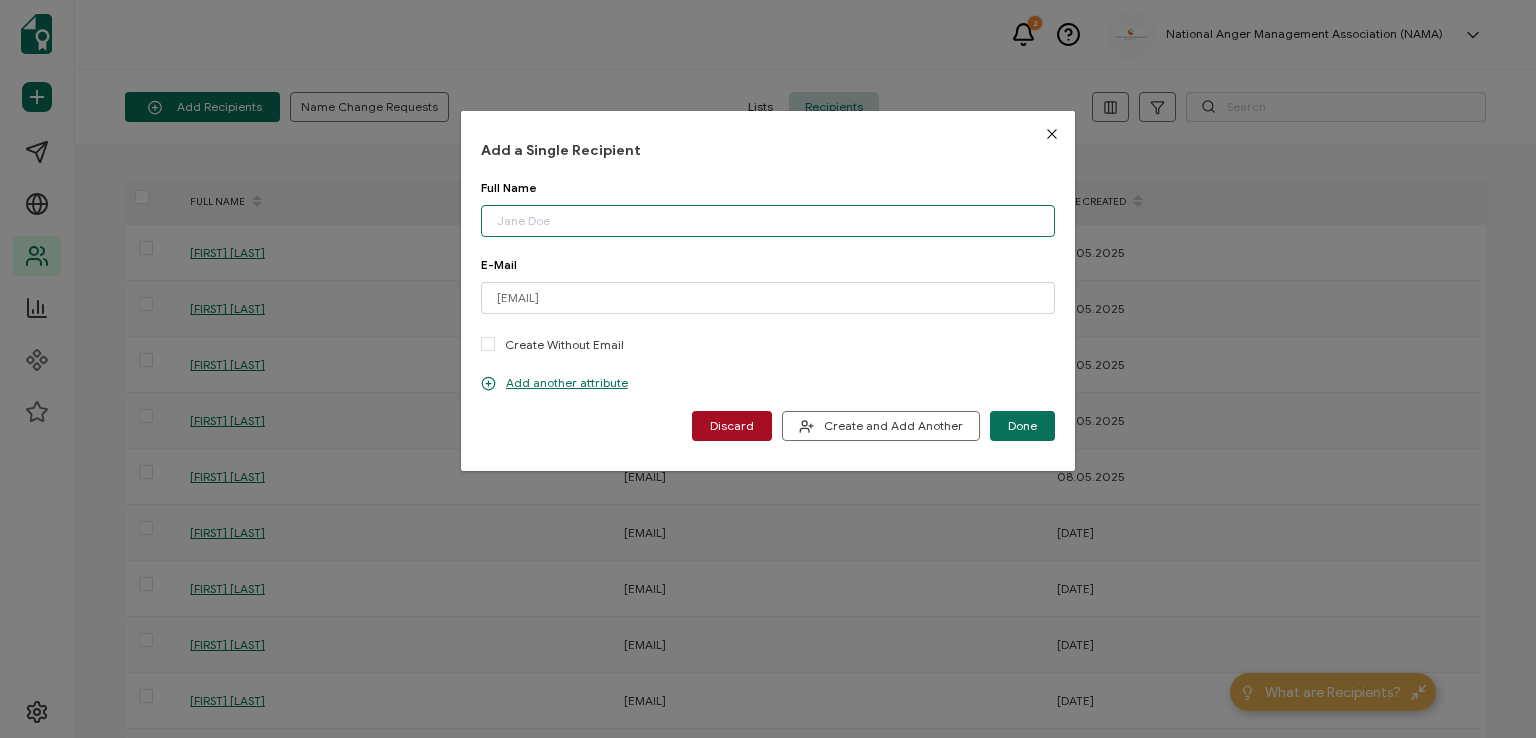 click at bounding box center (768, 221) 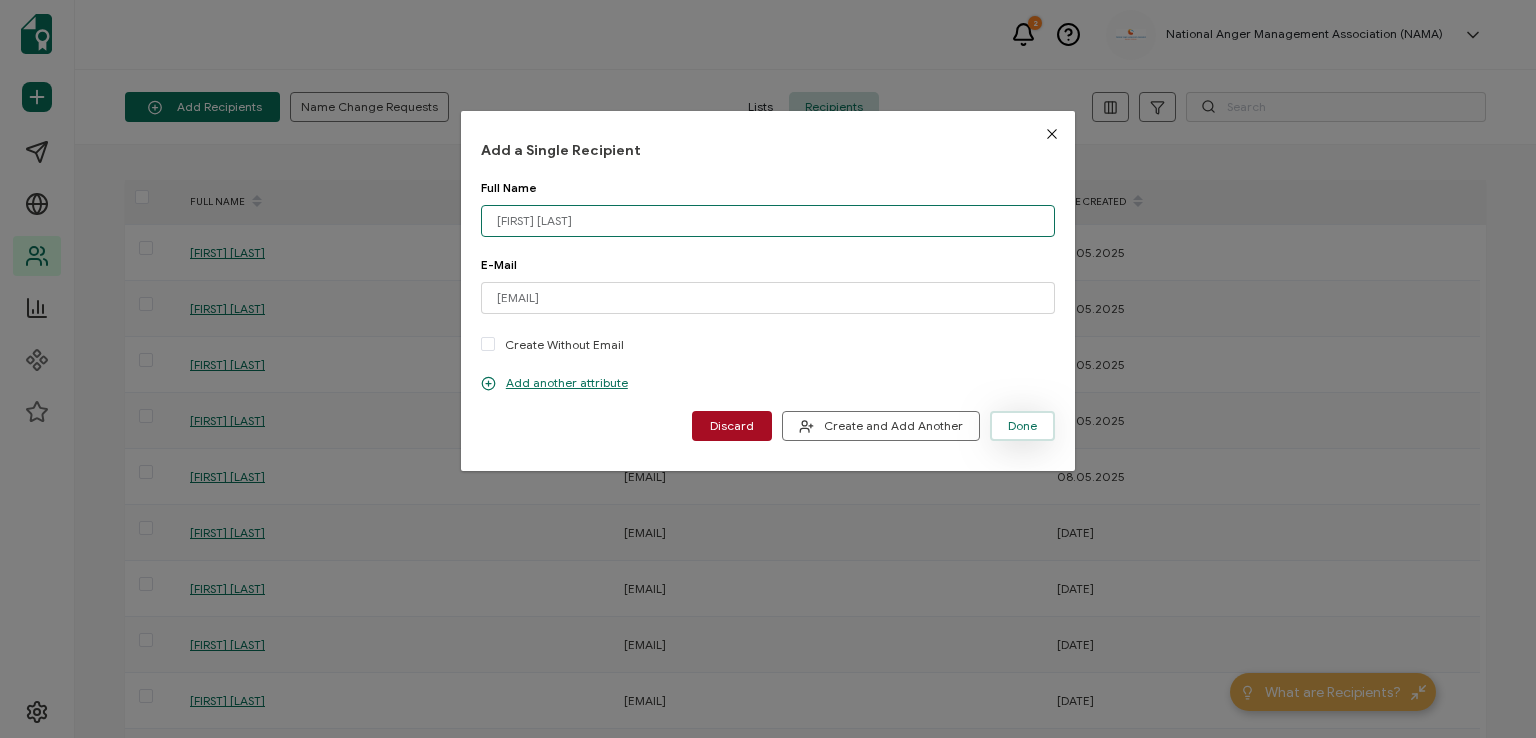 type on "[FIRST] [LAST]" 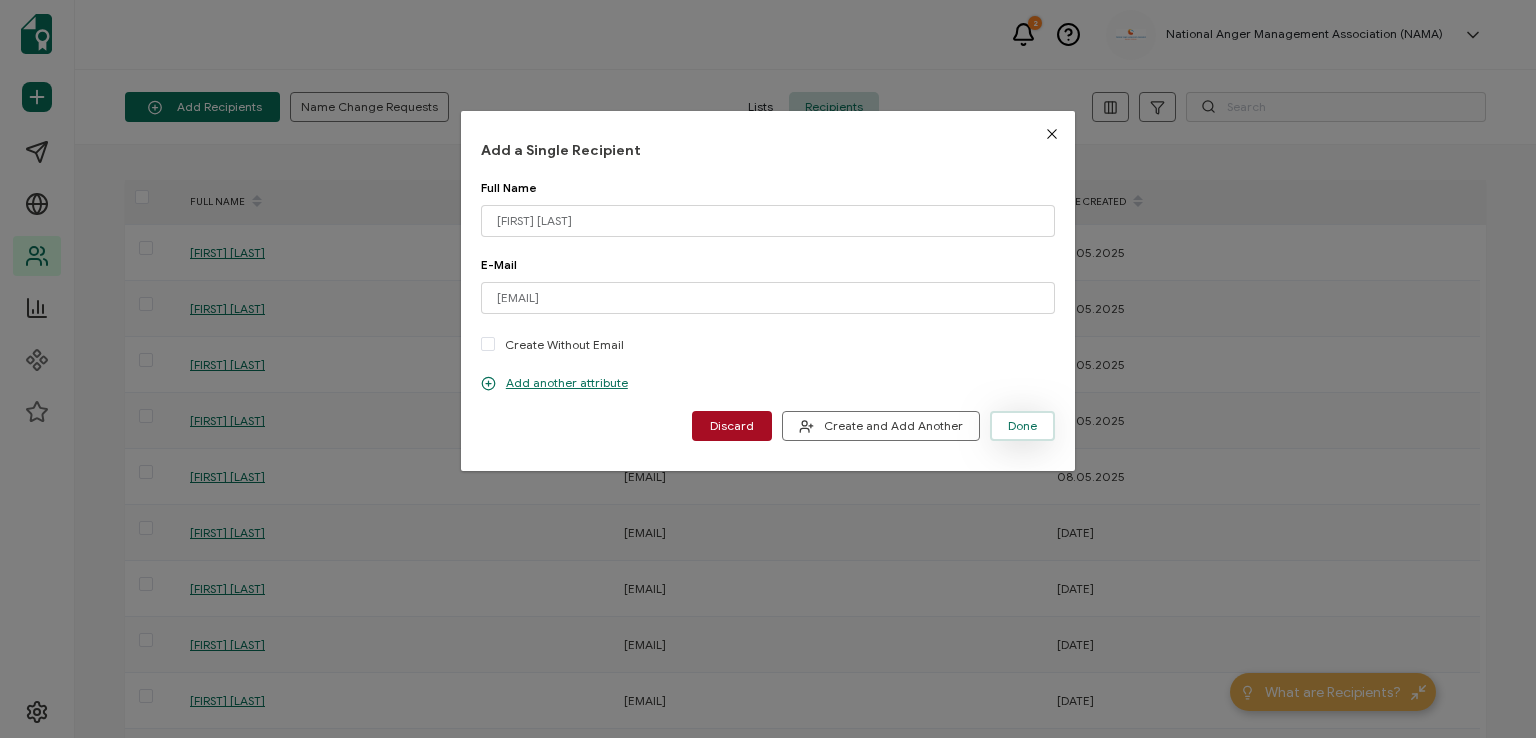click on "Done" at bounding box center [1022, 426] 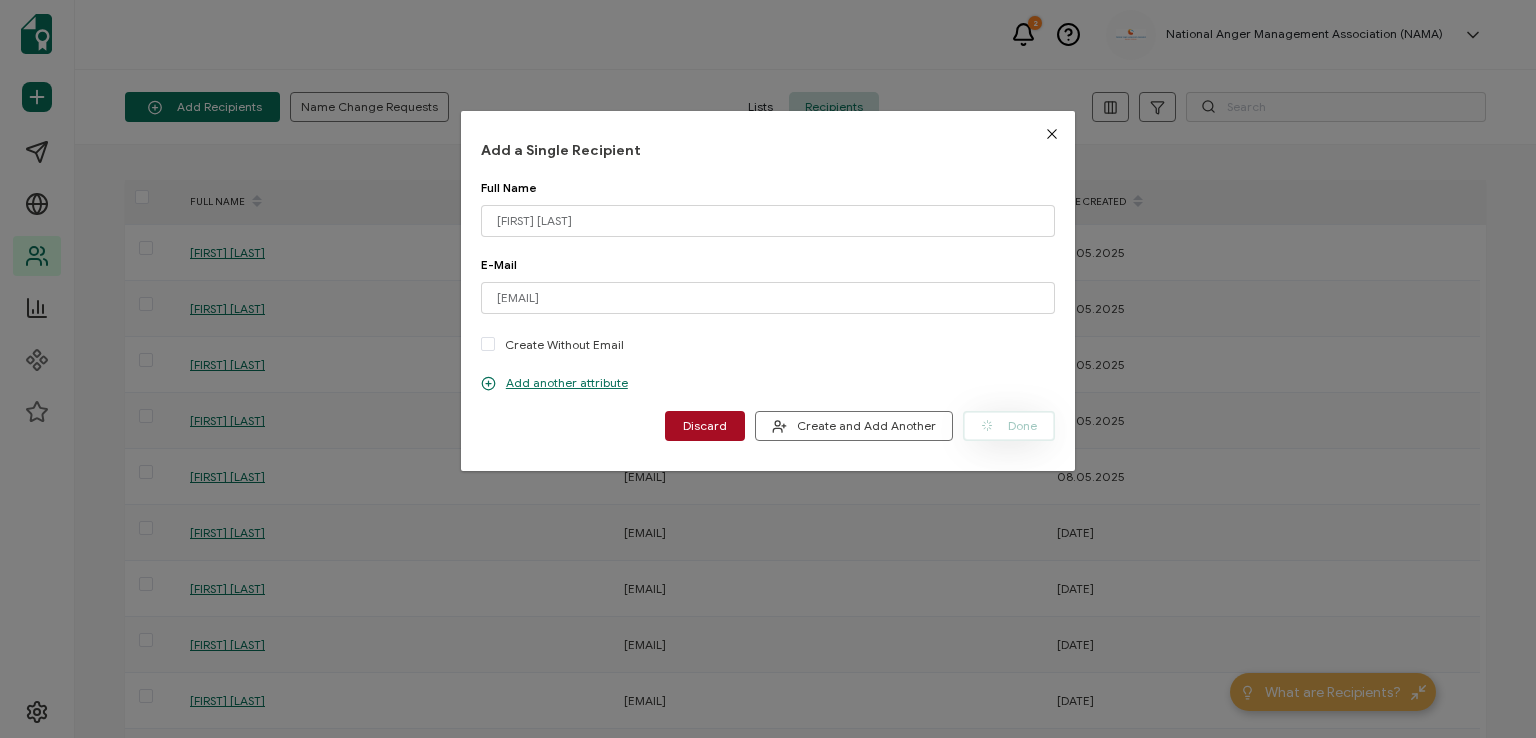 type 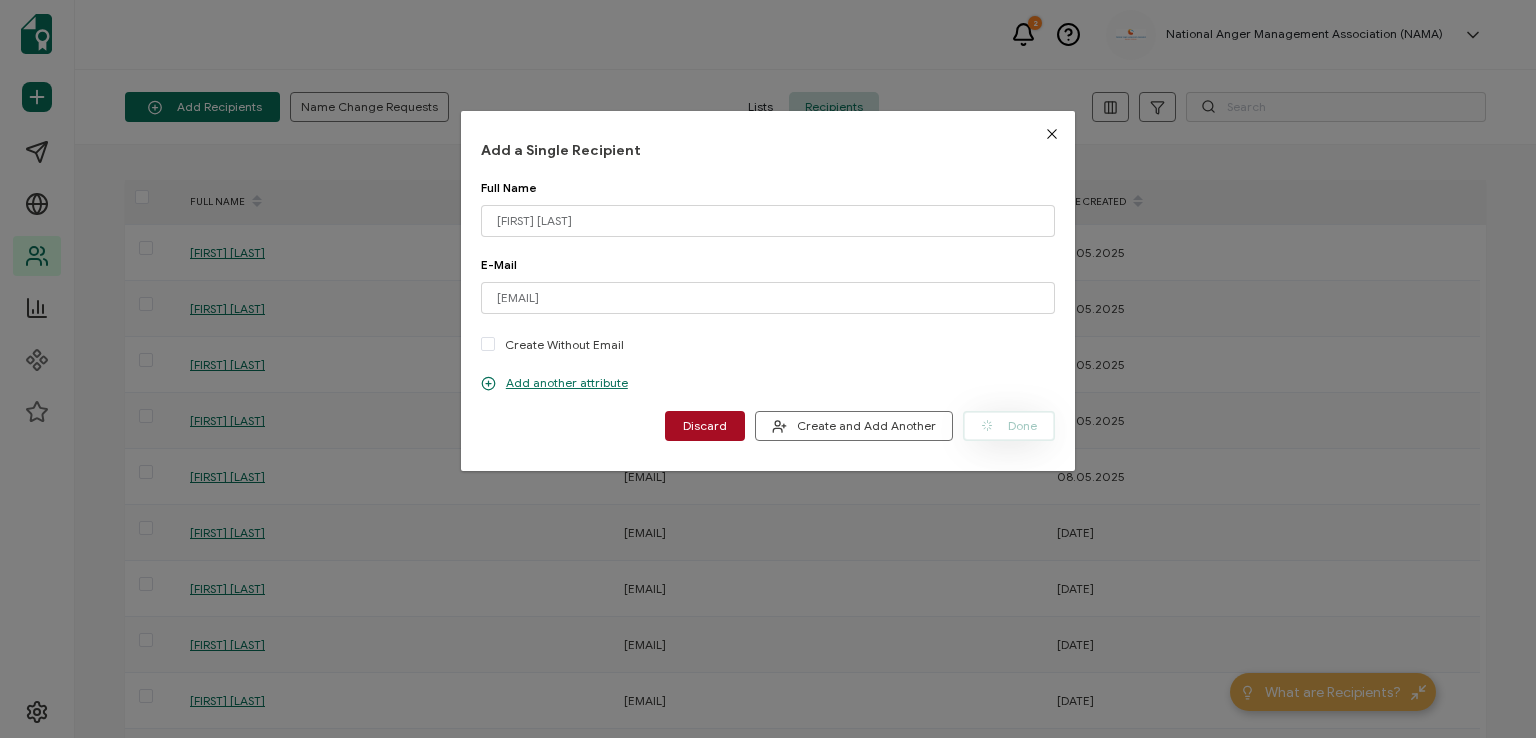 type 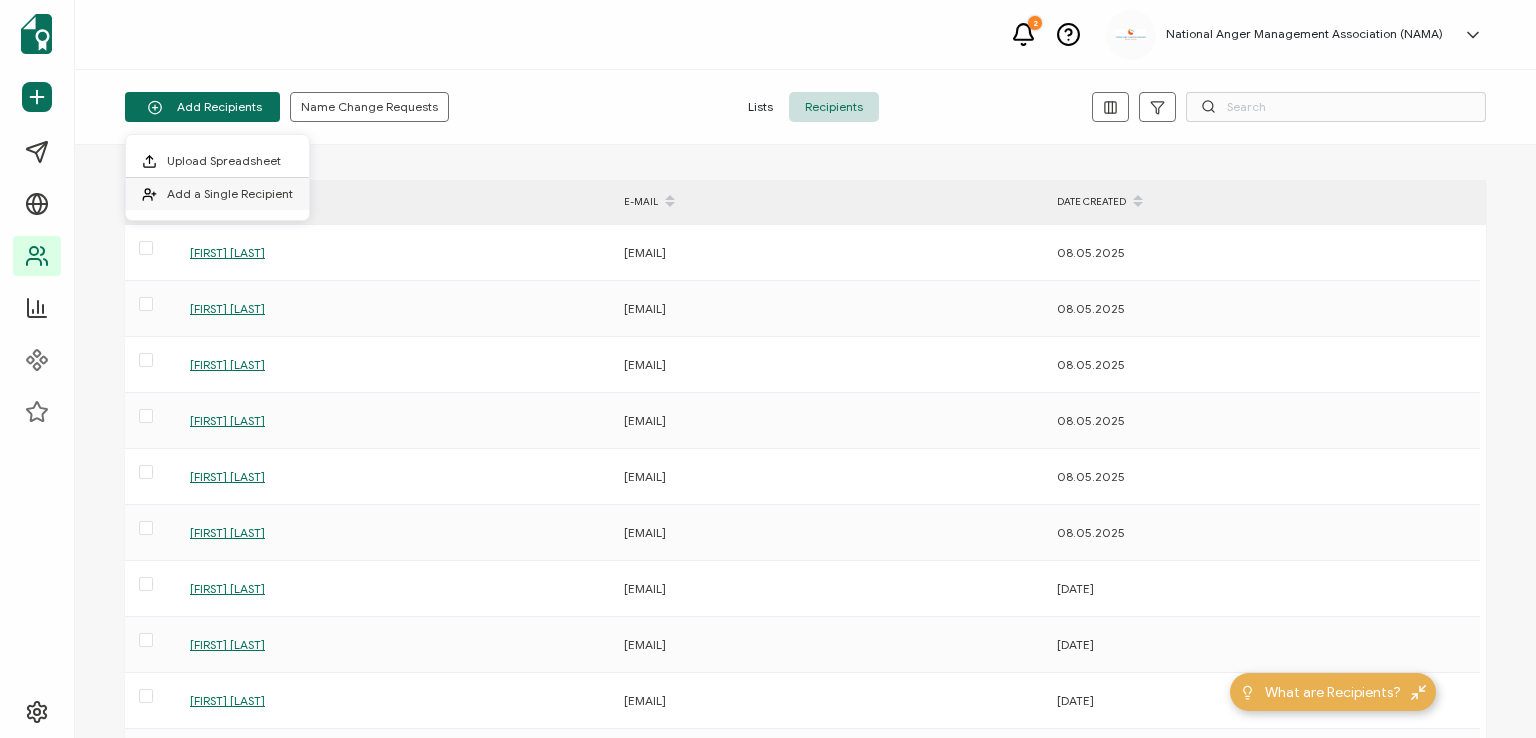 click on "Add a Single Recipient" at bounding box center [230, 193] 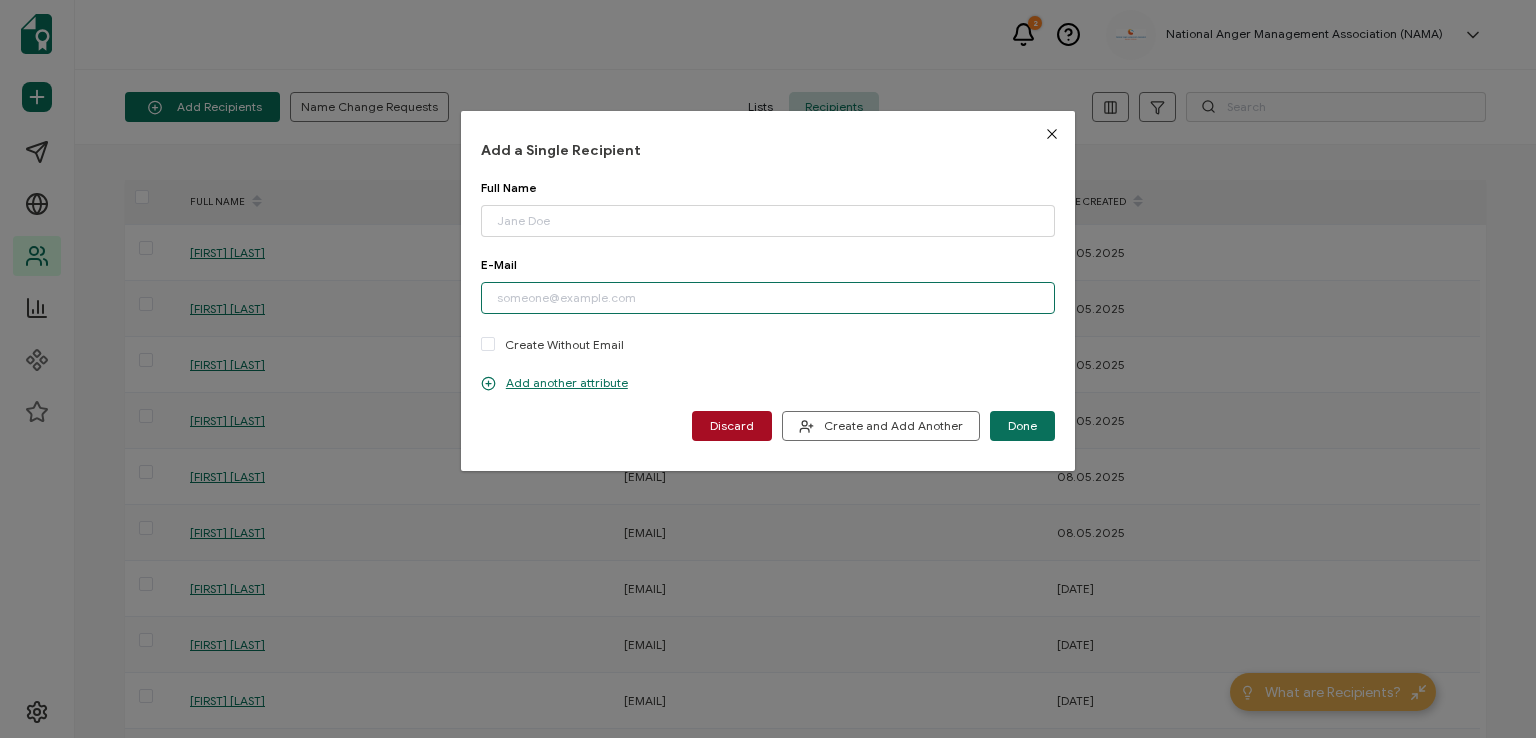 paste on "[EMAIL]" 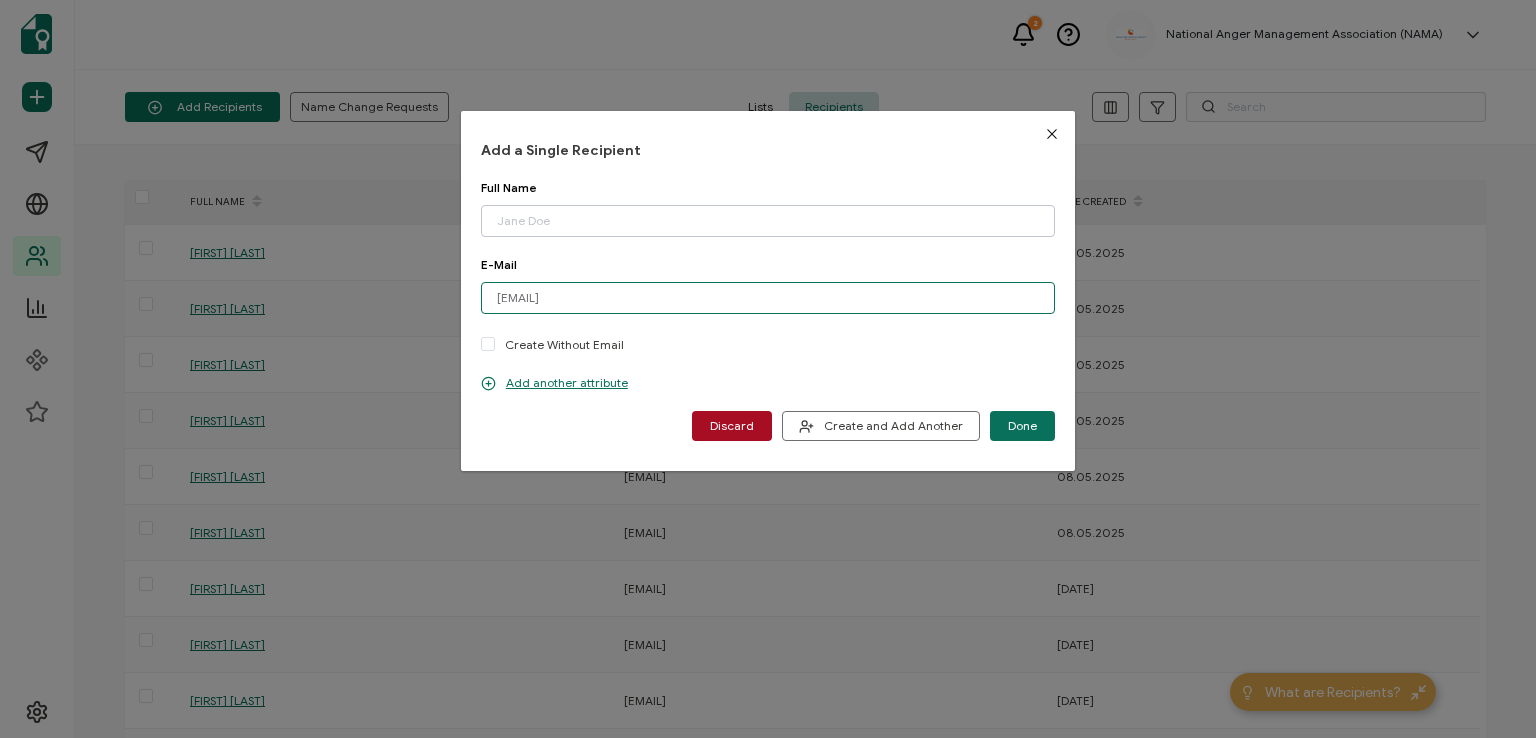 type on "[EMAIL]" 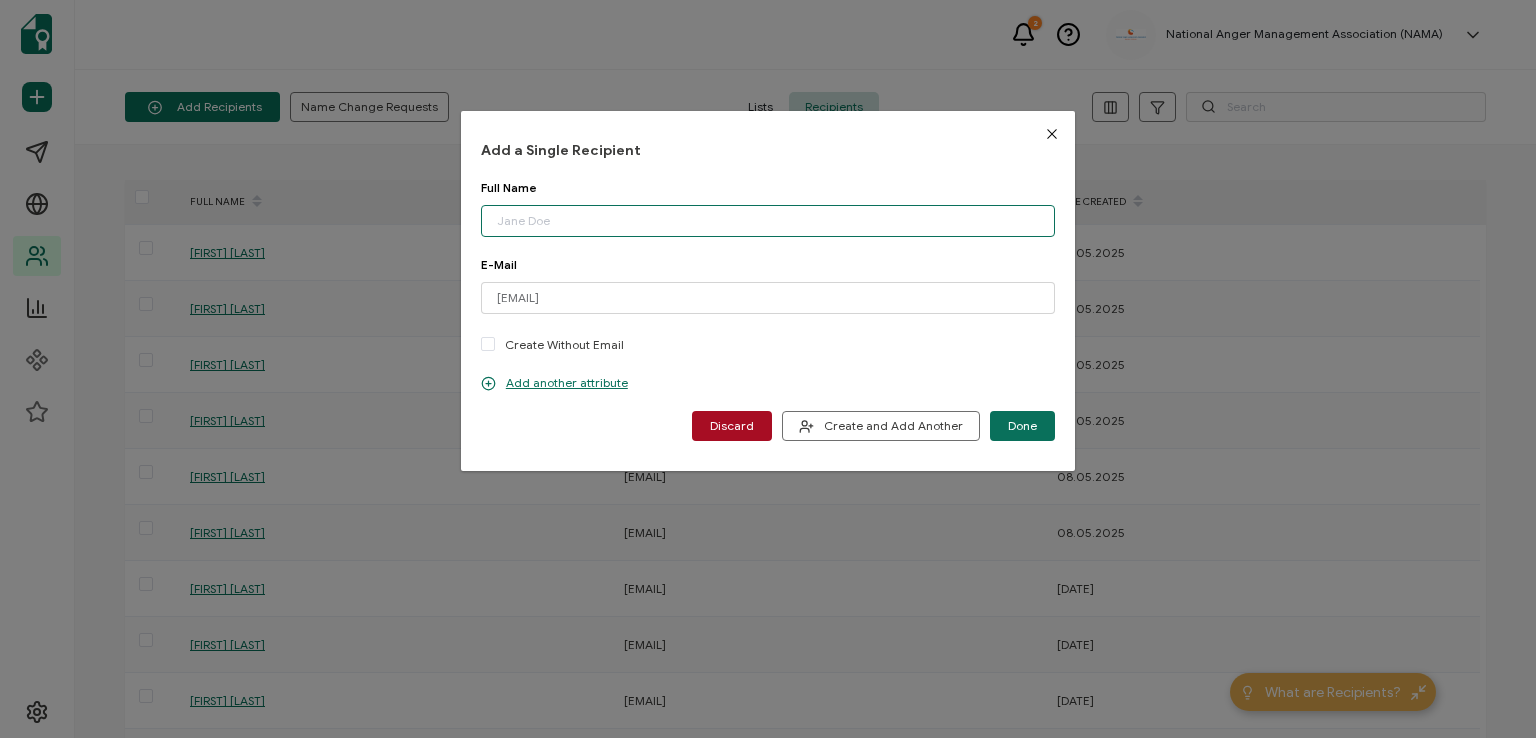 click at bounding box center (768, 221) 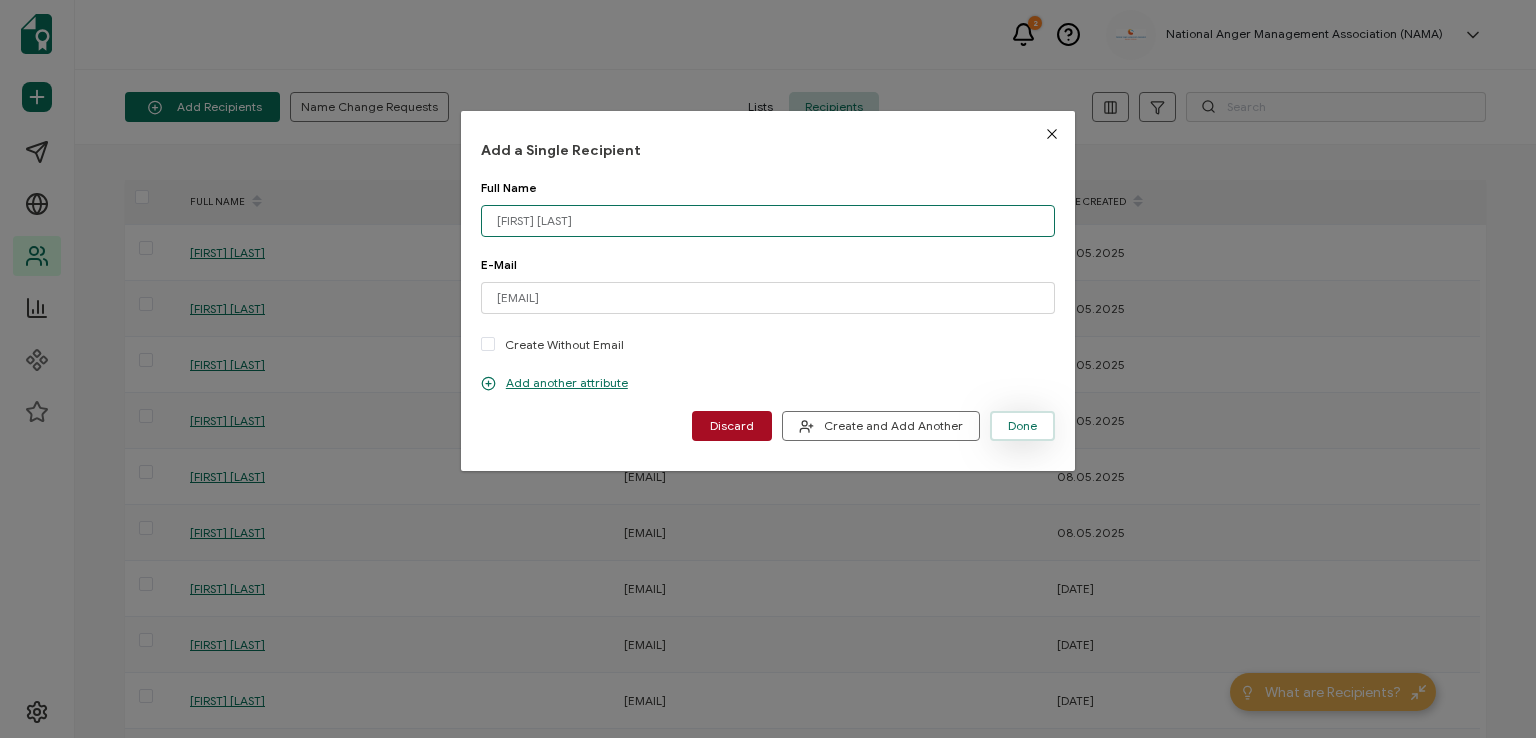 type on "[FIRST] [LAST]" 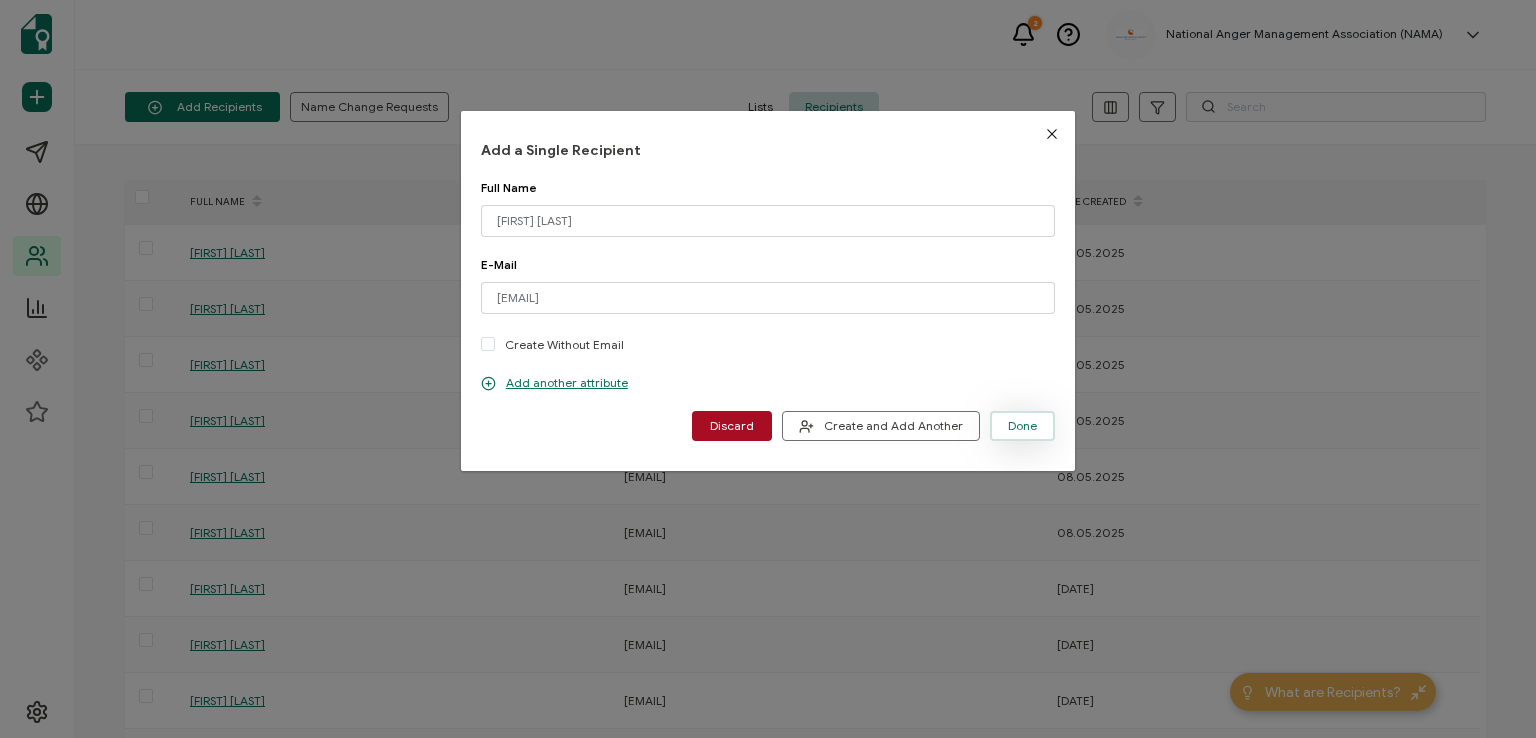 click on "Done" at bounding box center (1022, 426) 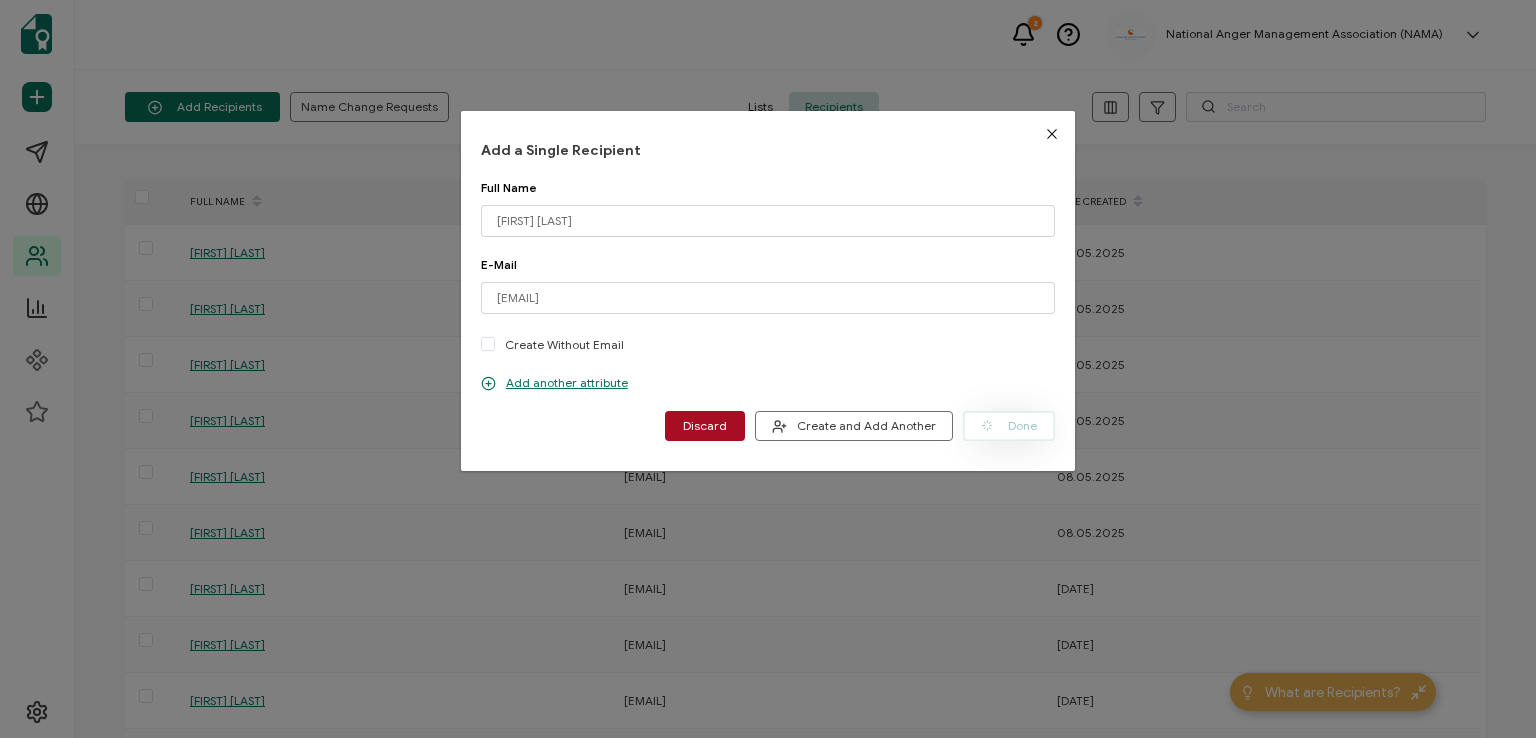 type 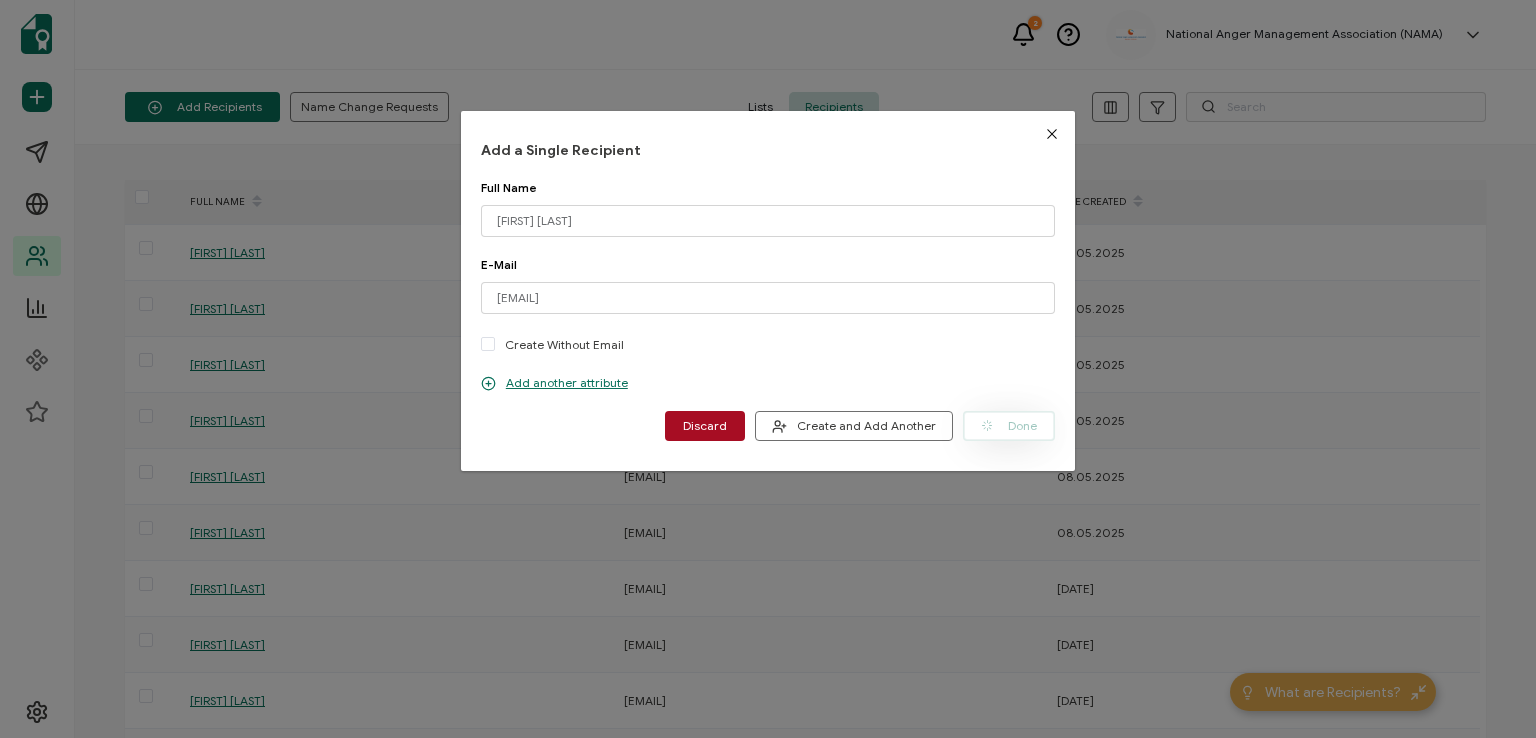 type 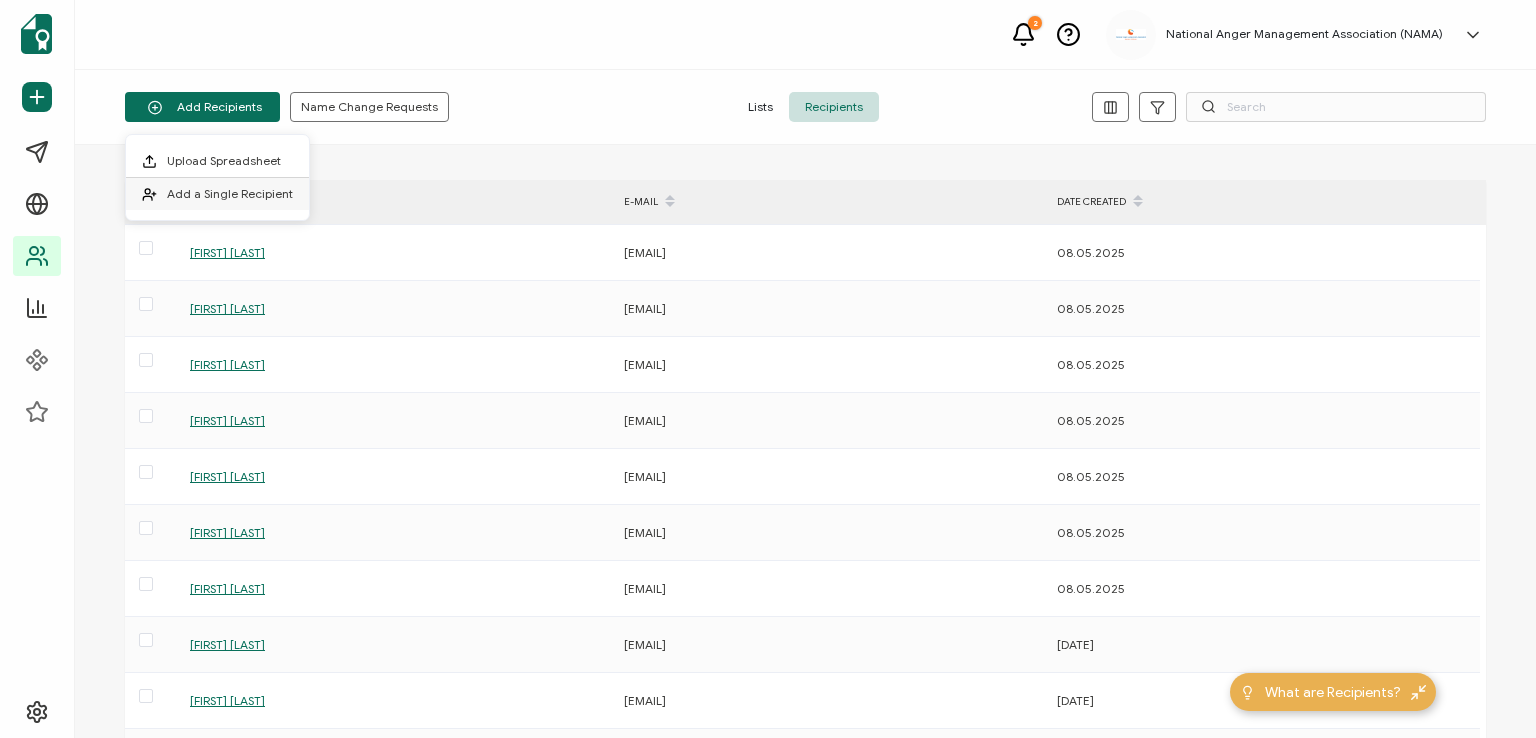 click on "Add a Single Recipient" at bounding box center [230, 193] 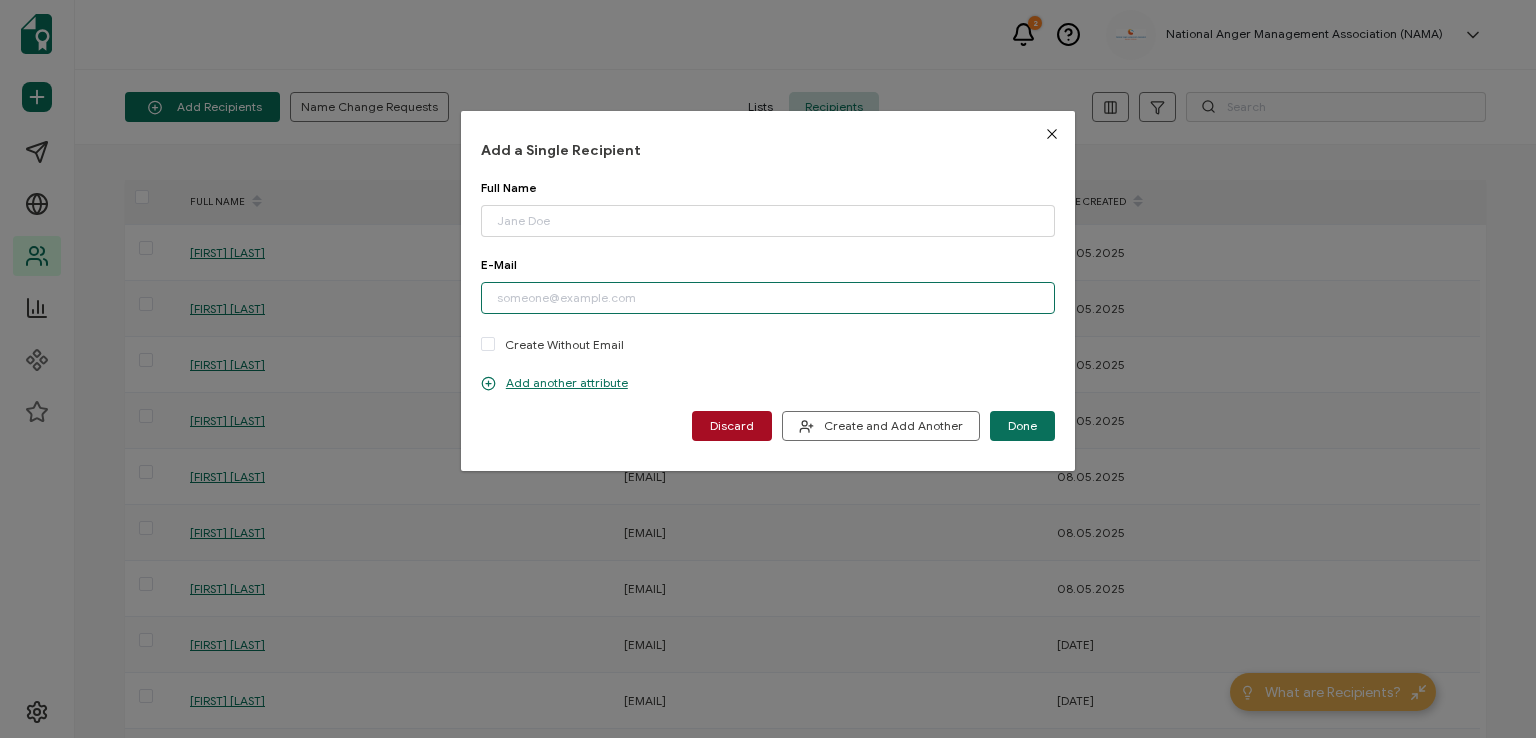paste on "[EMAIL]" 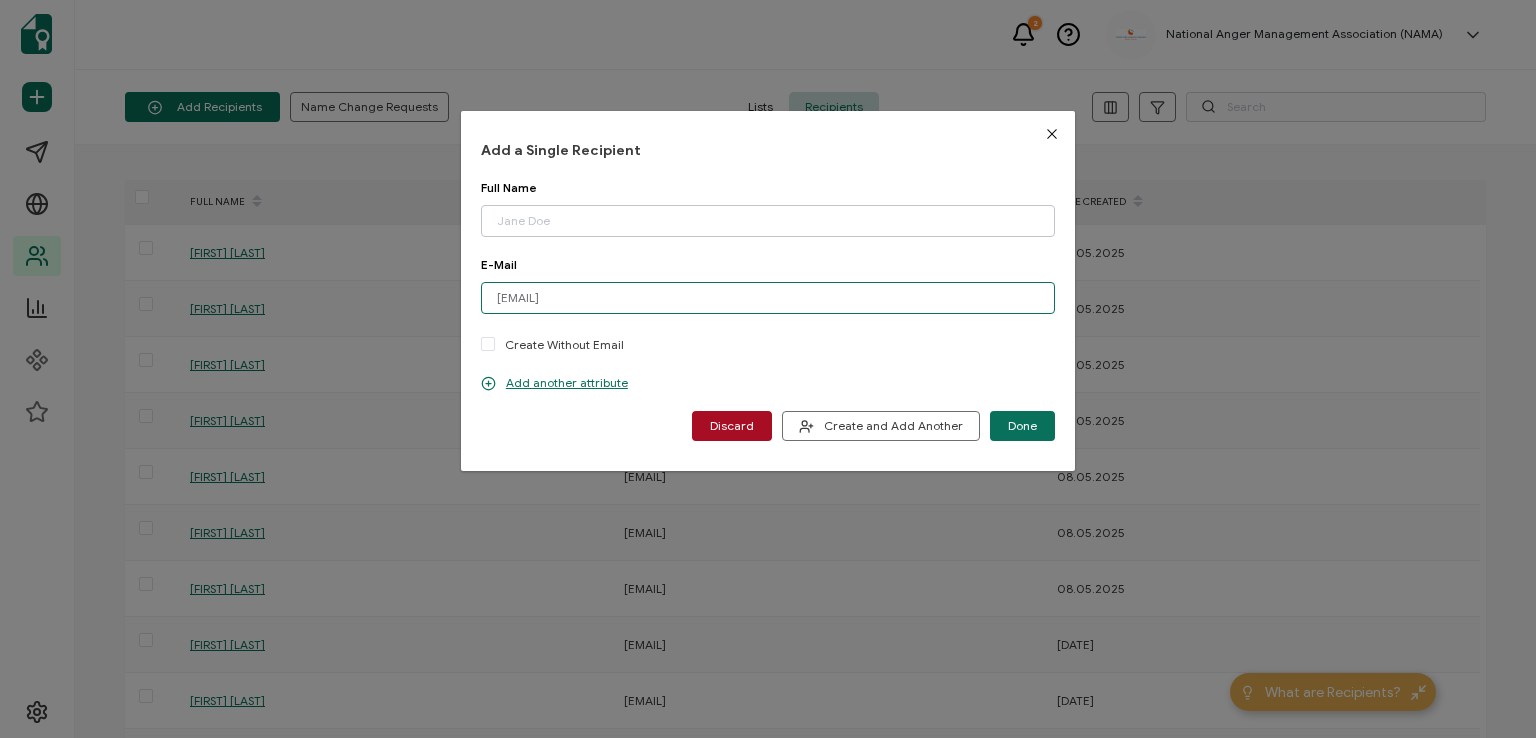 type on "[EMAIL]" 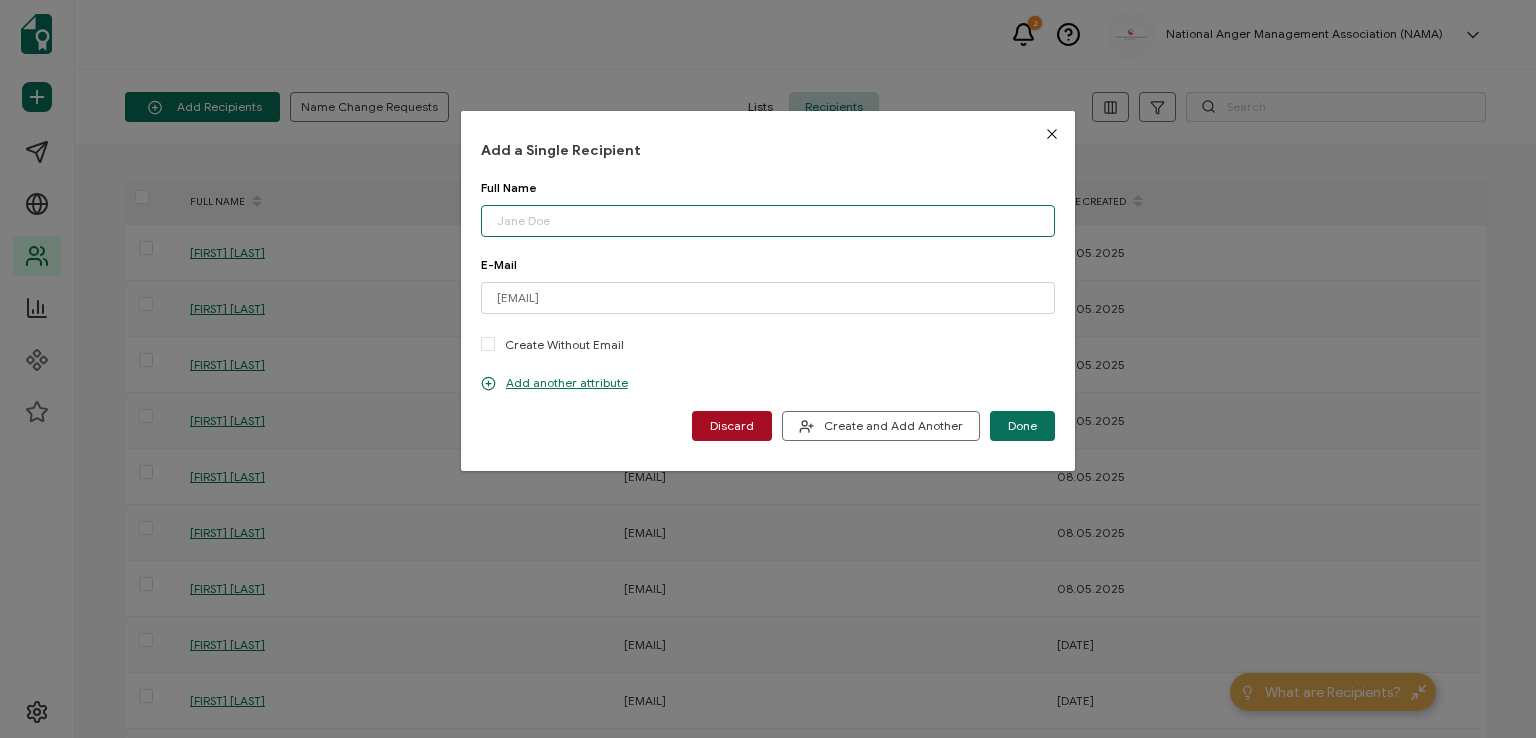 click at bounding box center [768, 221] 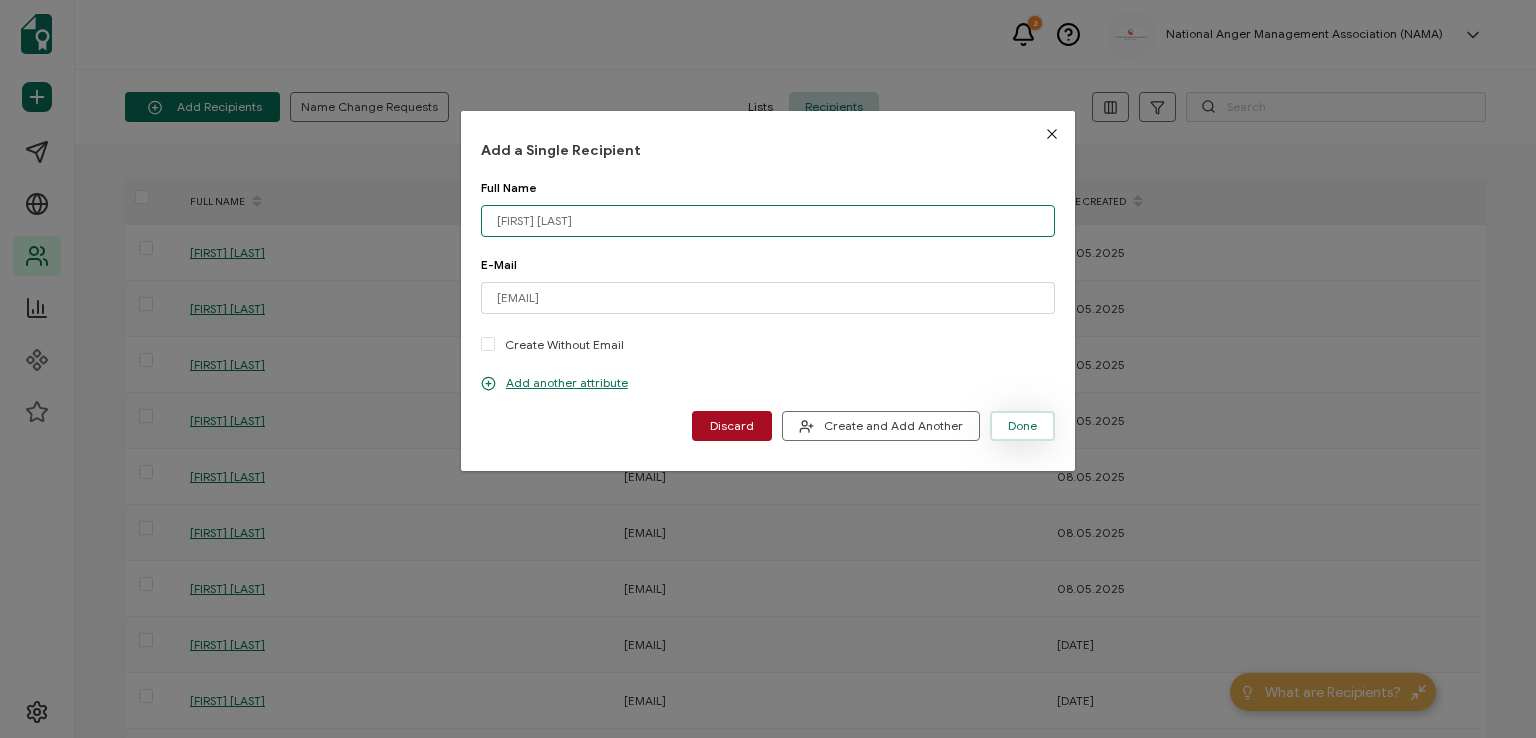 type on "[FIRST] [LAST]" 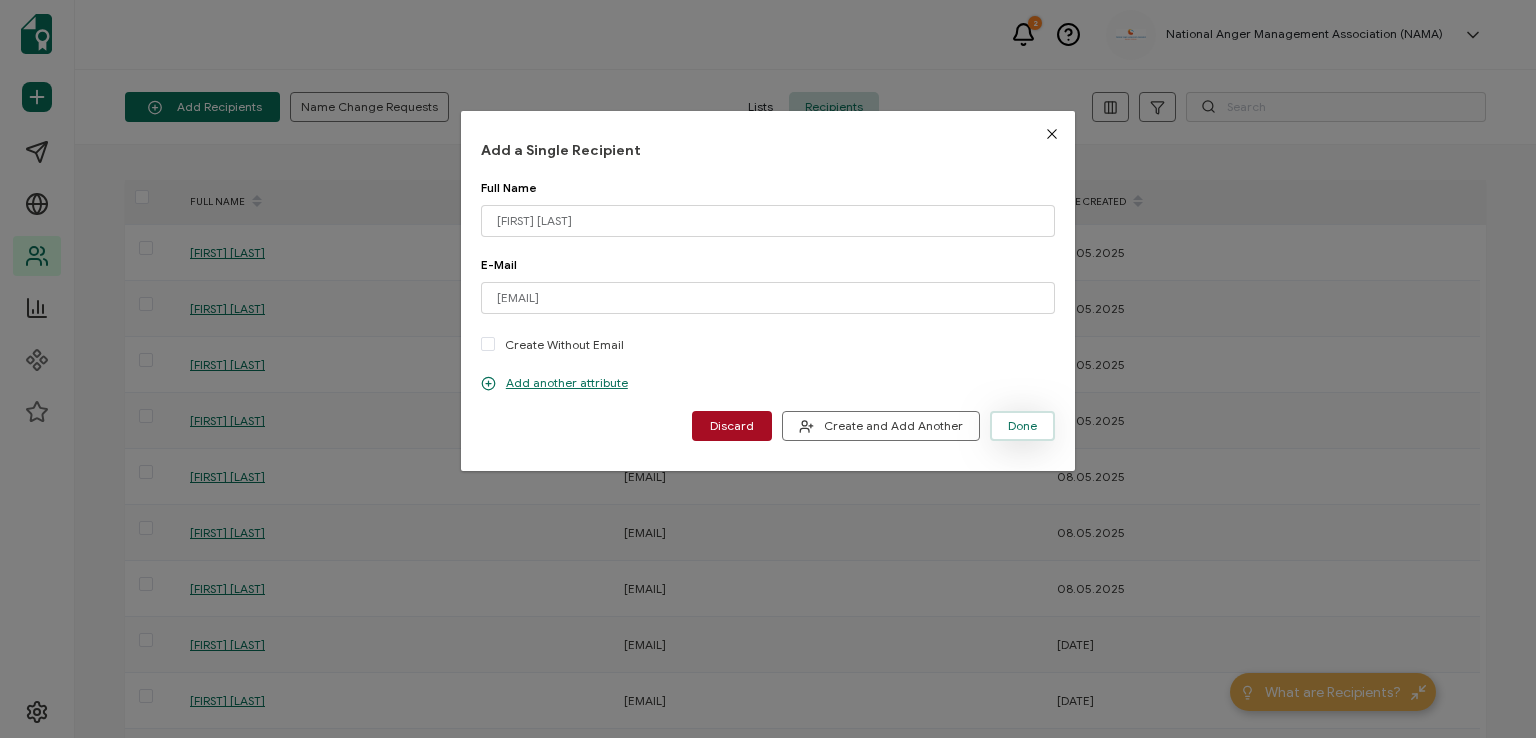 click on "Done" at bounding box center (1022, 426) 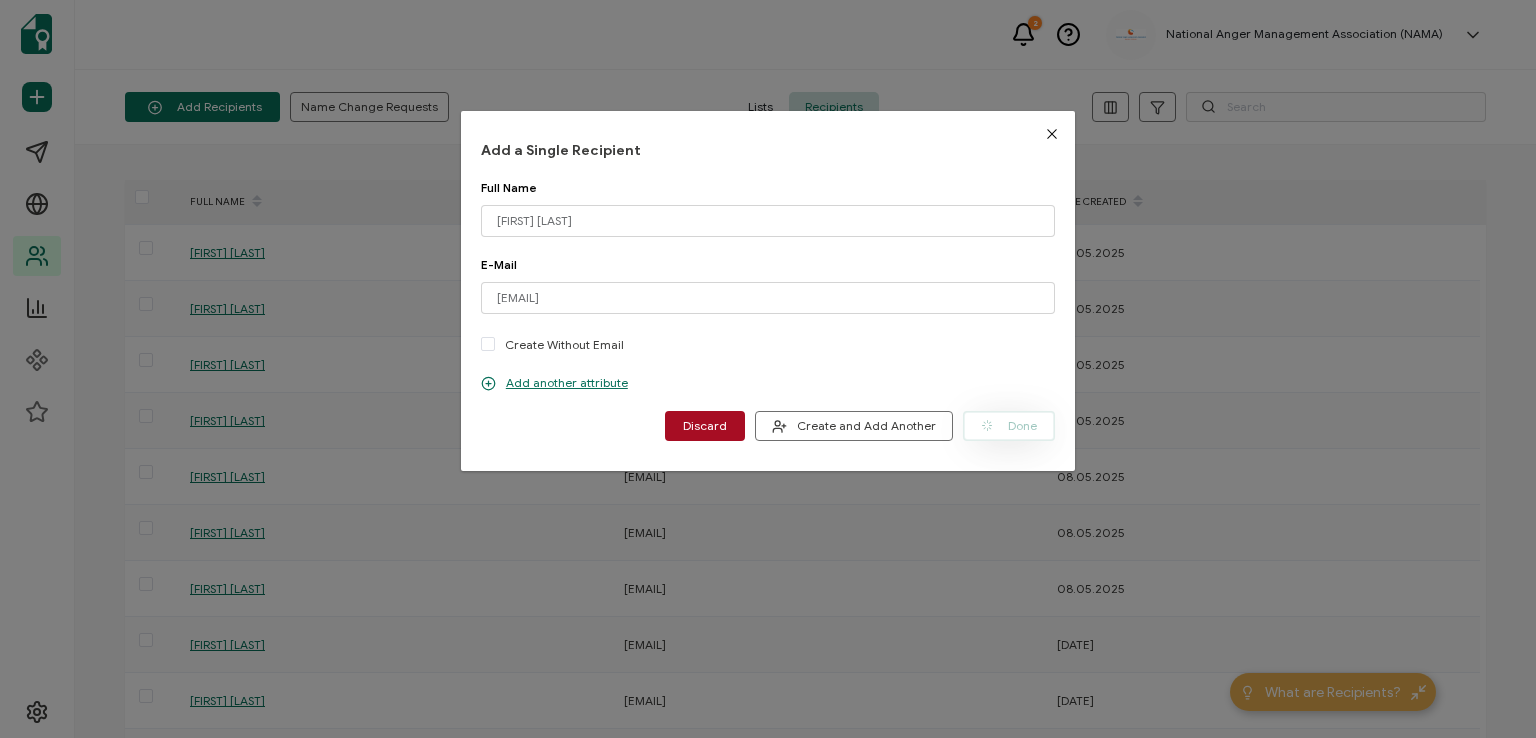 type 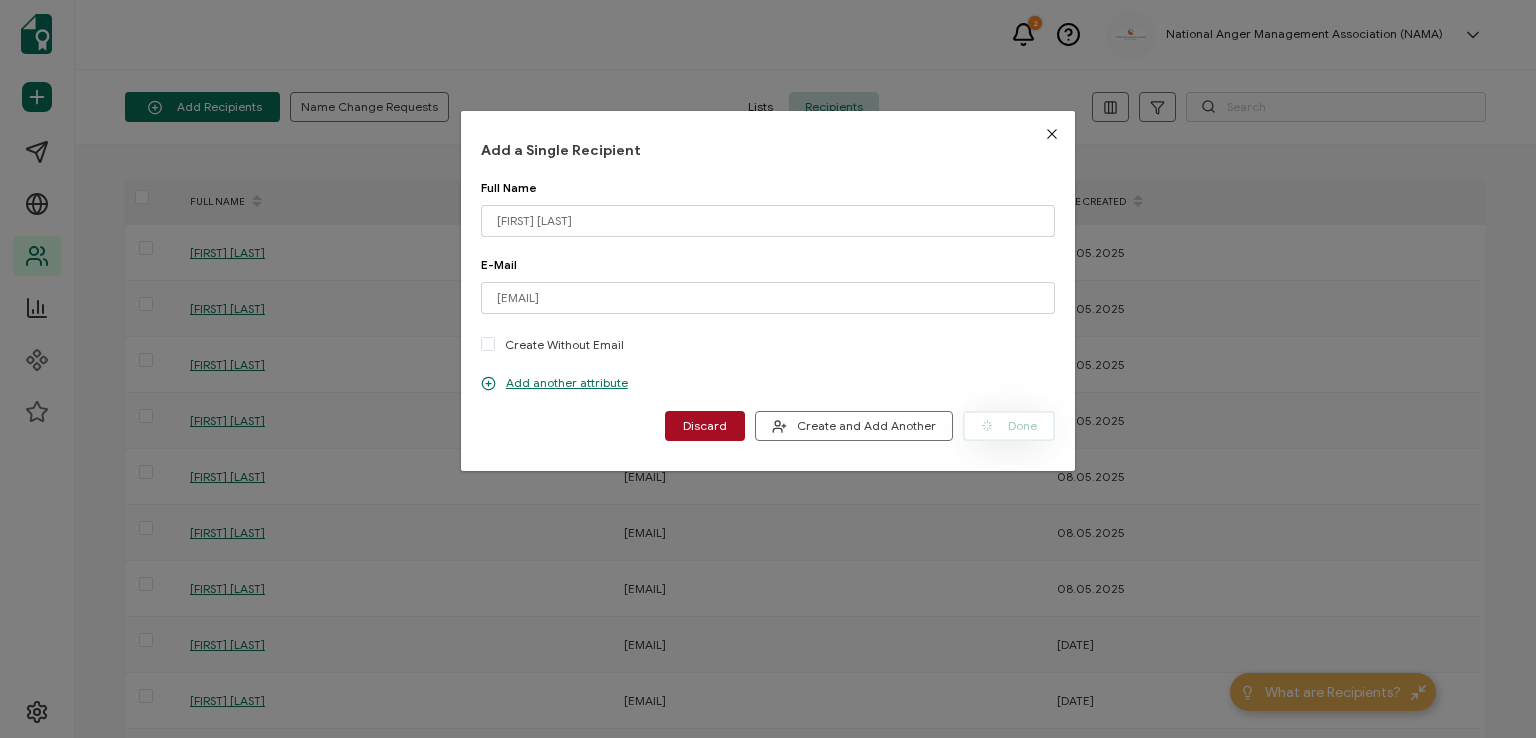 type 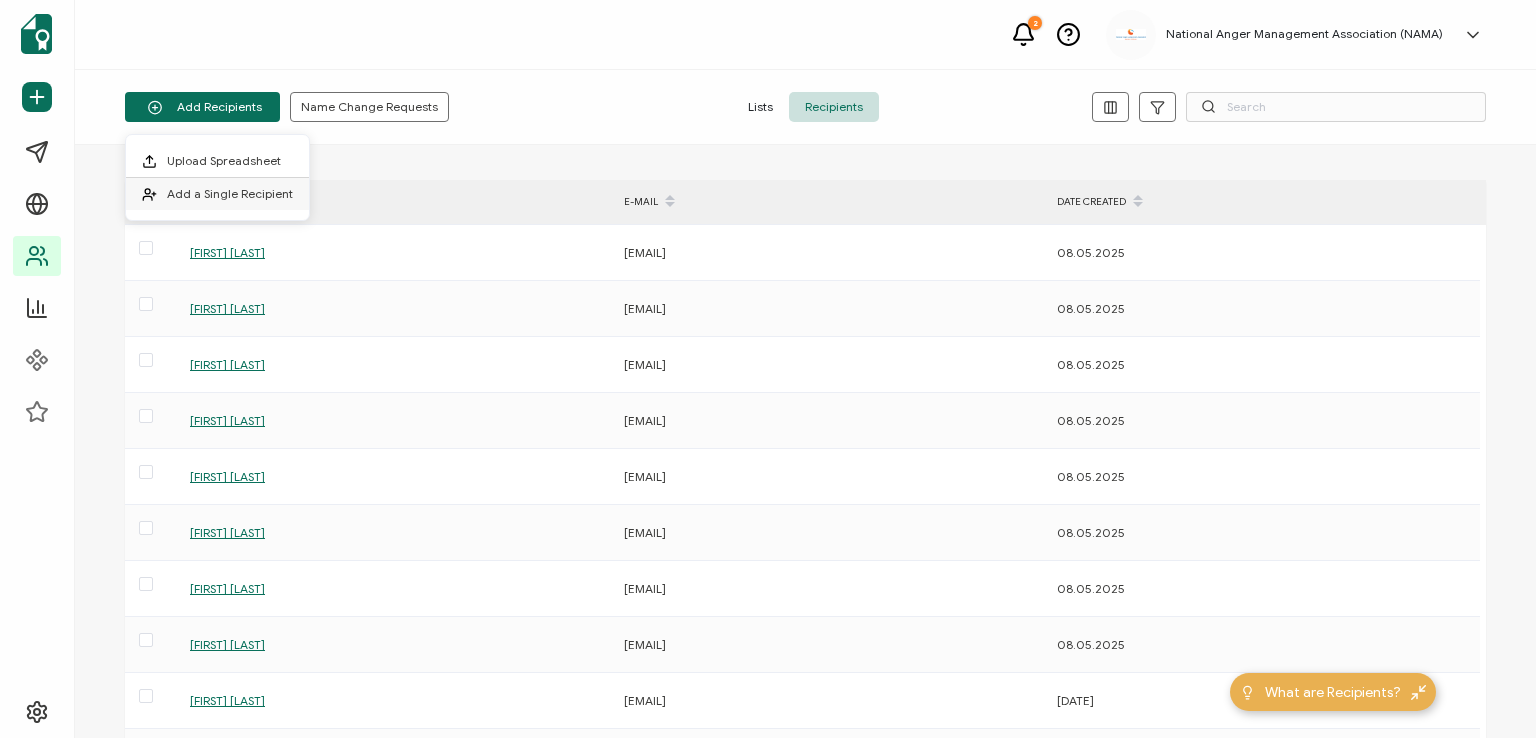 click on "Add a Single Recipient" at bounding box center [217, 194] 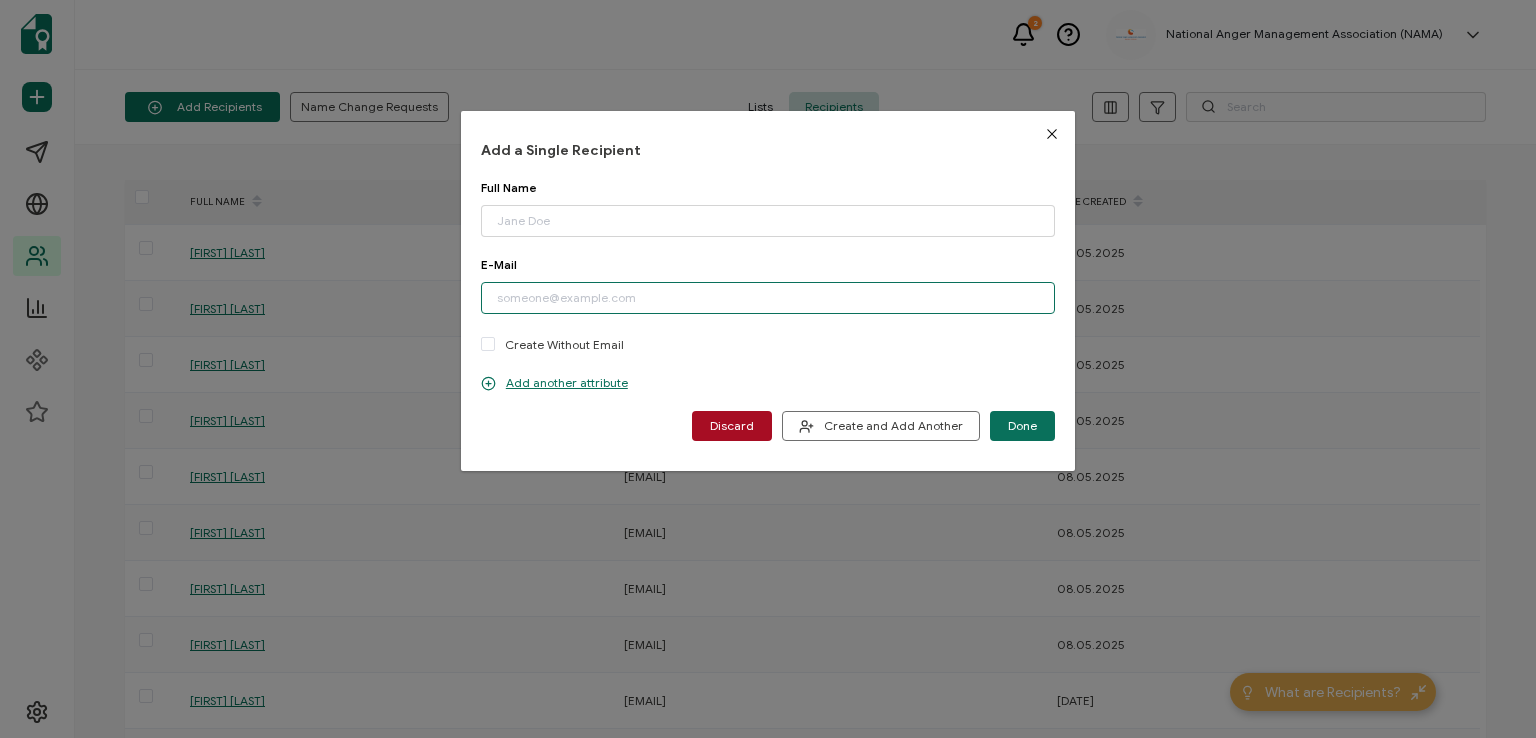 paste on "[EMAIL]" 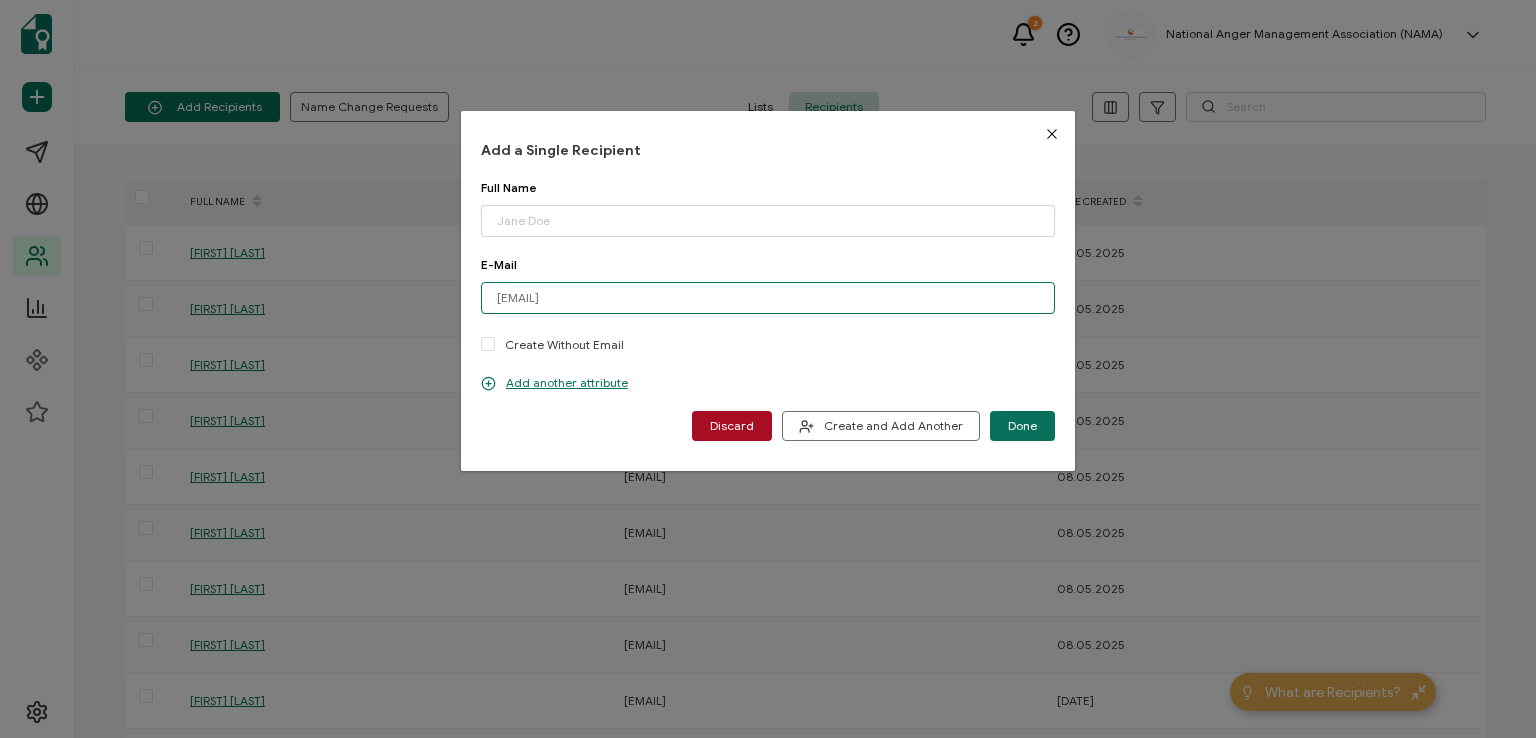 type on "[EMAIL]" 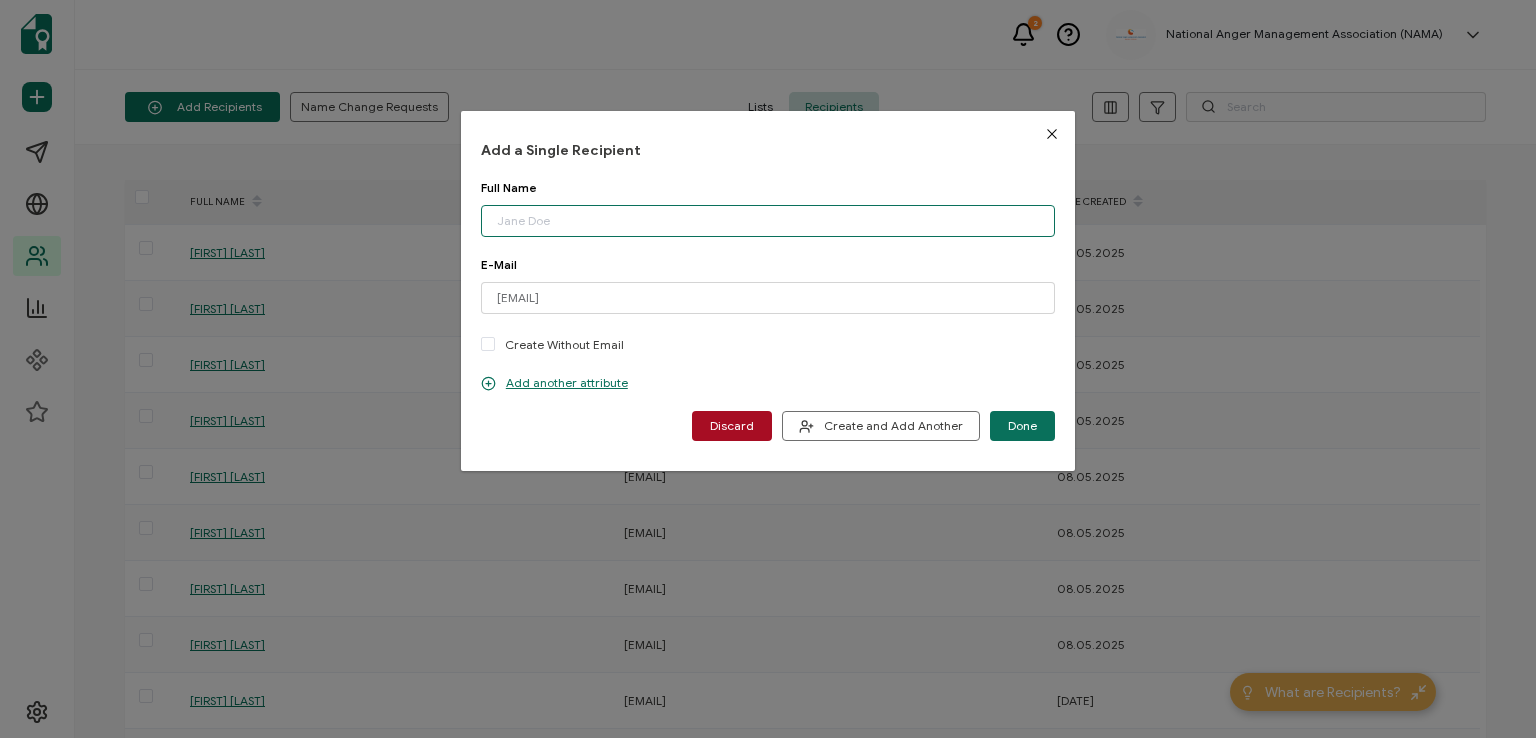 paste on "[FIRST] [LAST]" 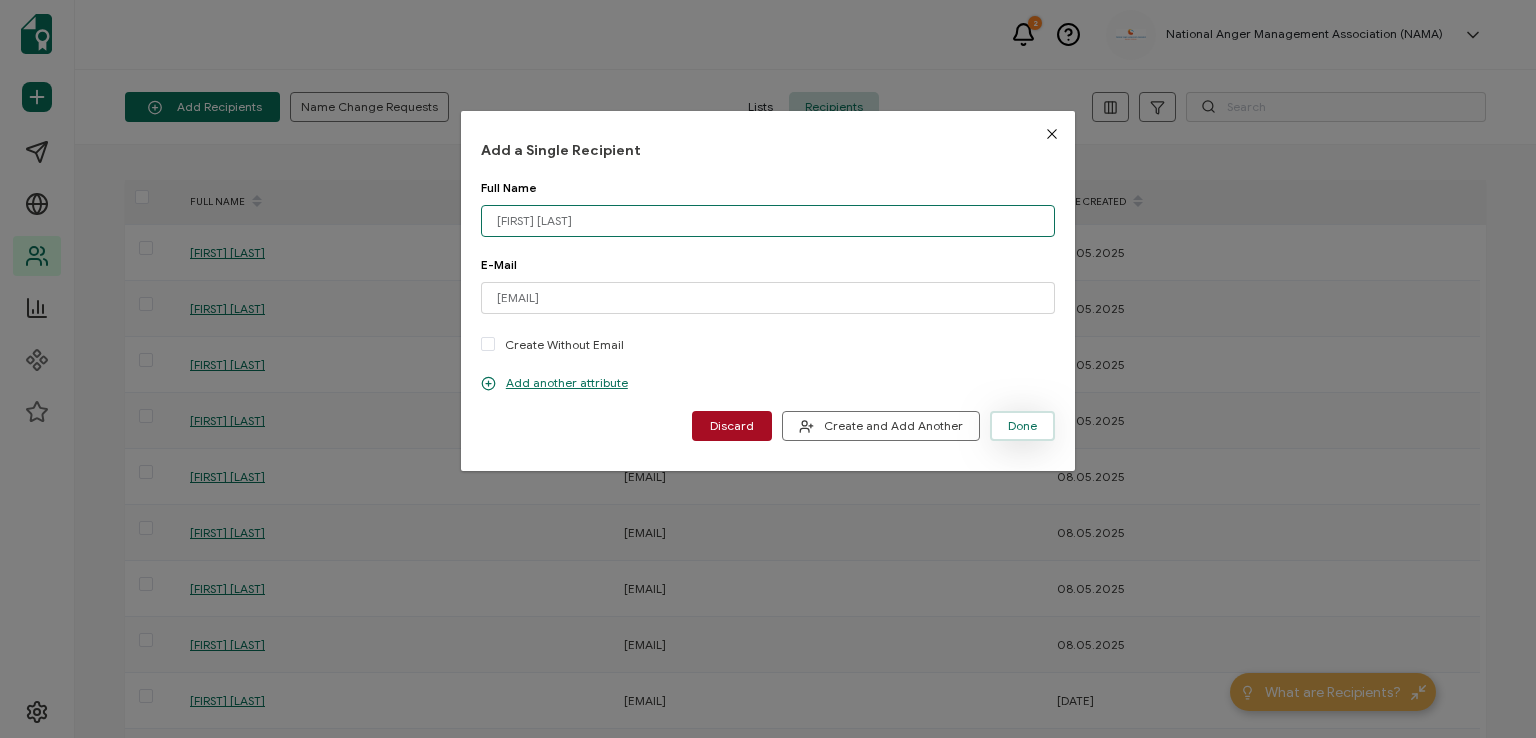 type on "[FIRST] [LAST]" 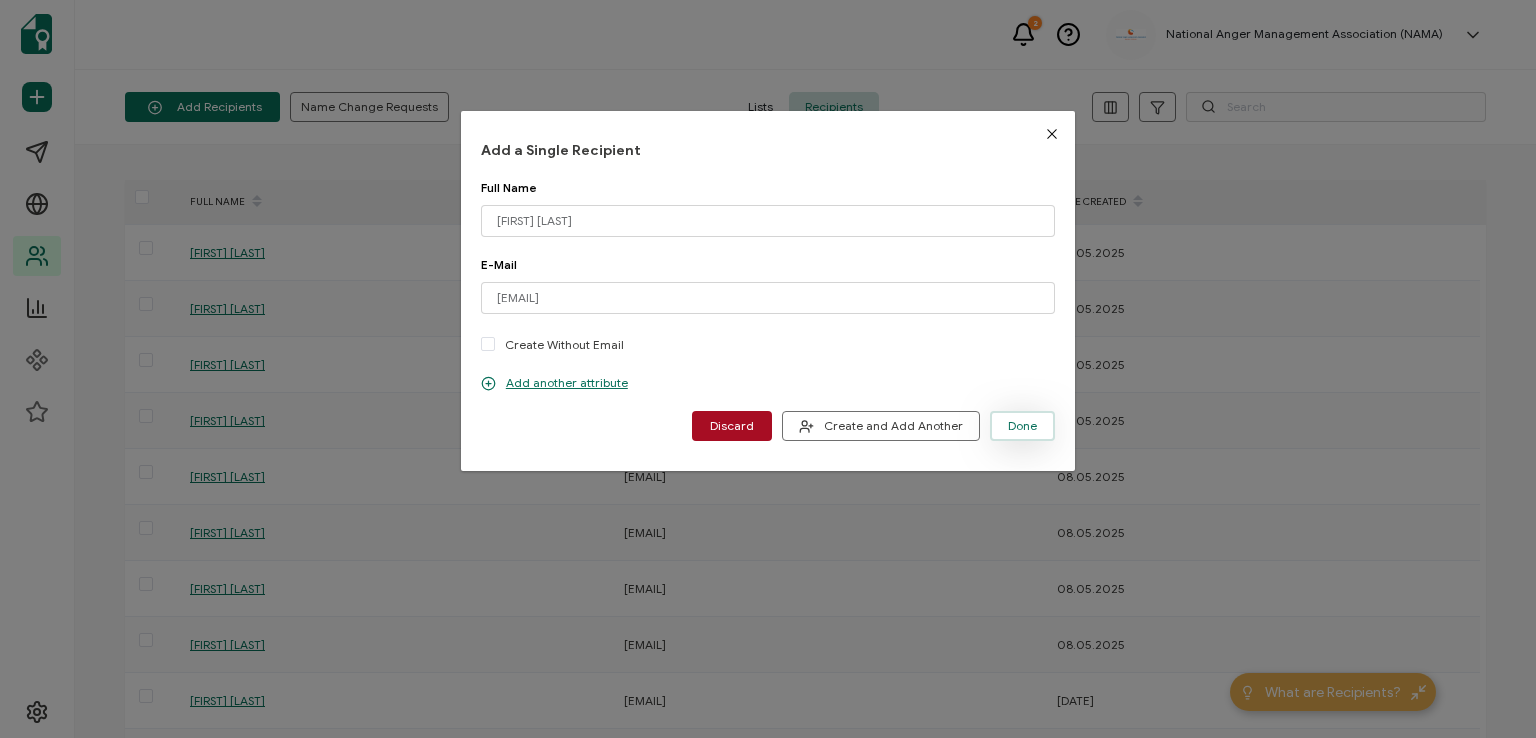 click on "Done" at bounding box center [1022, 426] 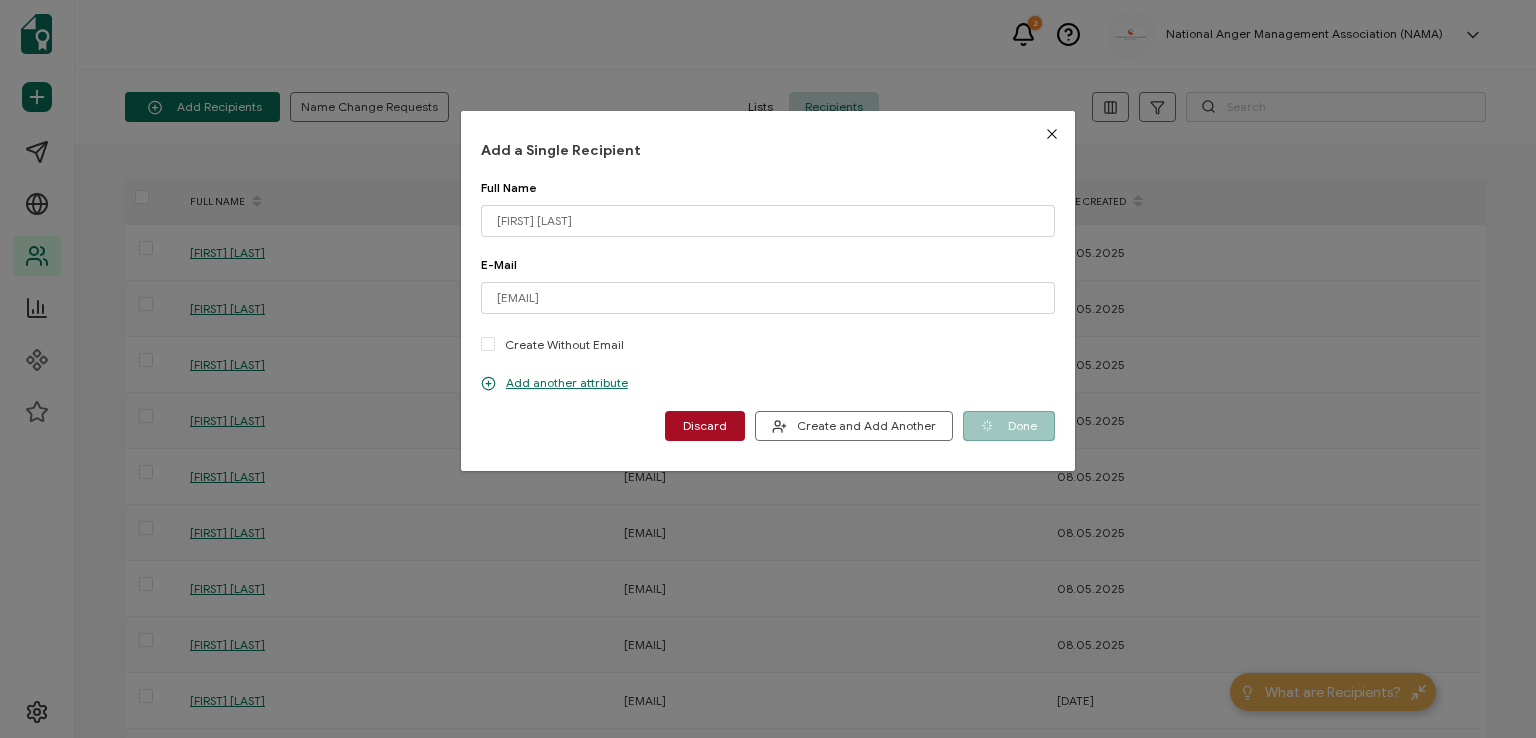 type 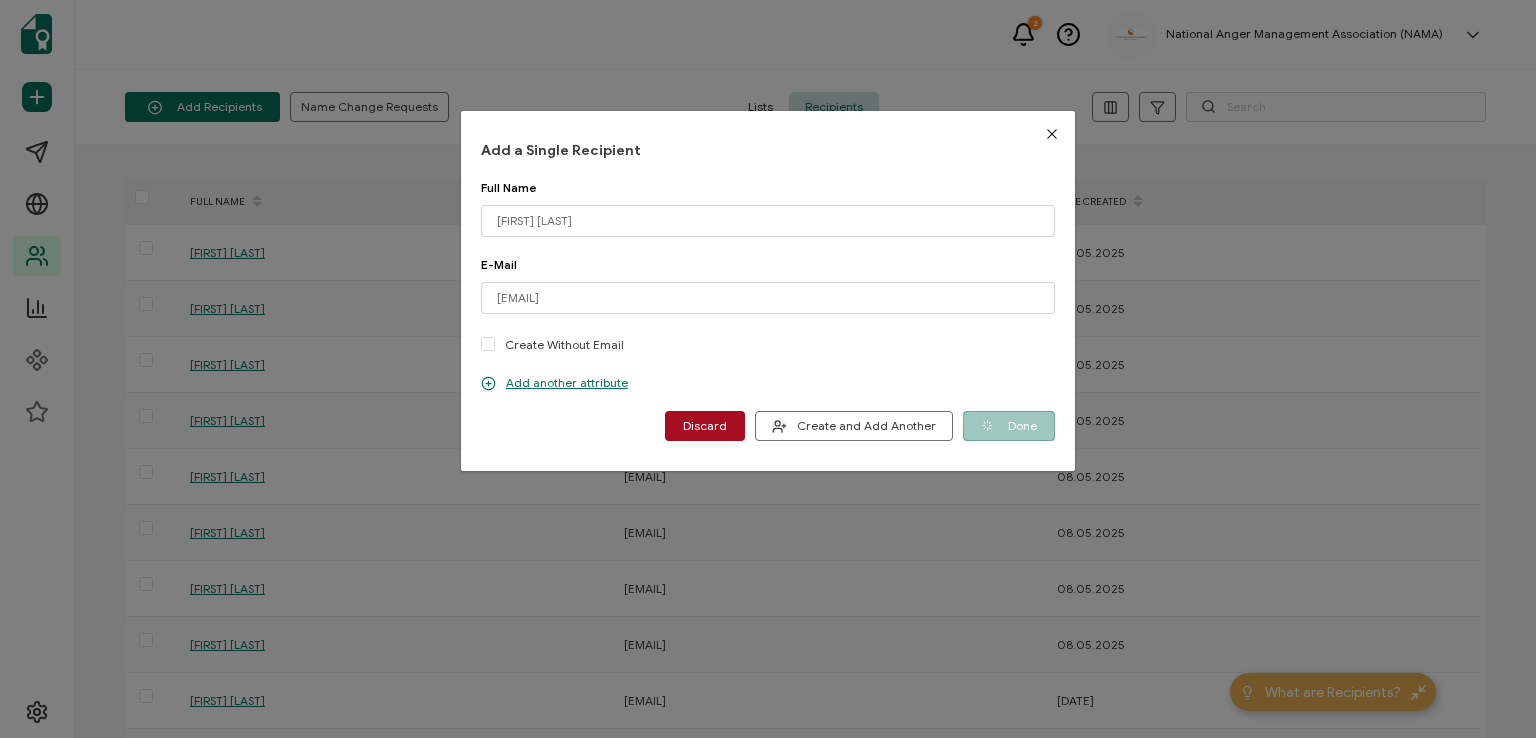 type 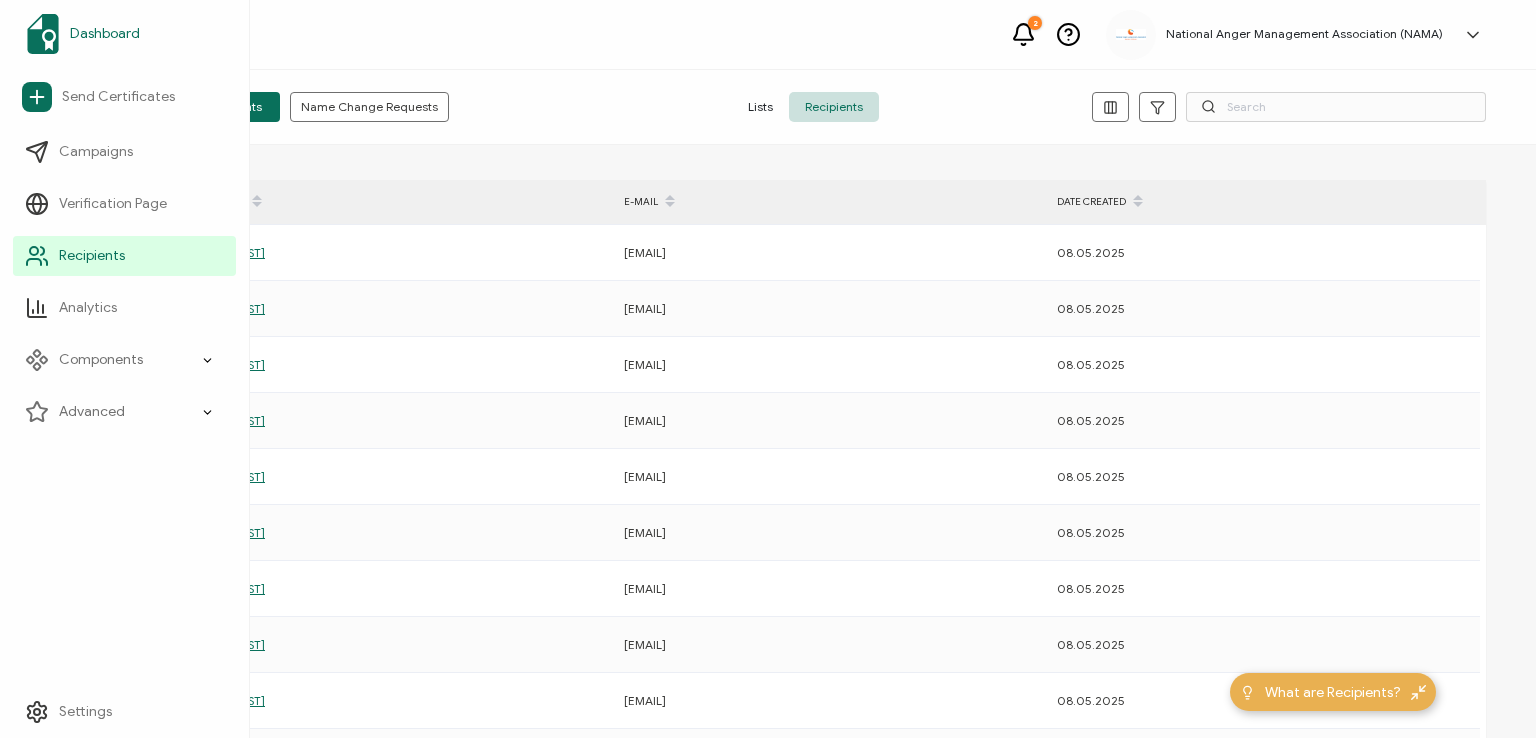 click on "Dashboard" at bounding box center [105, 34] 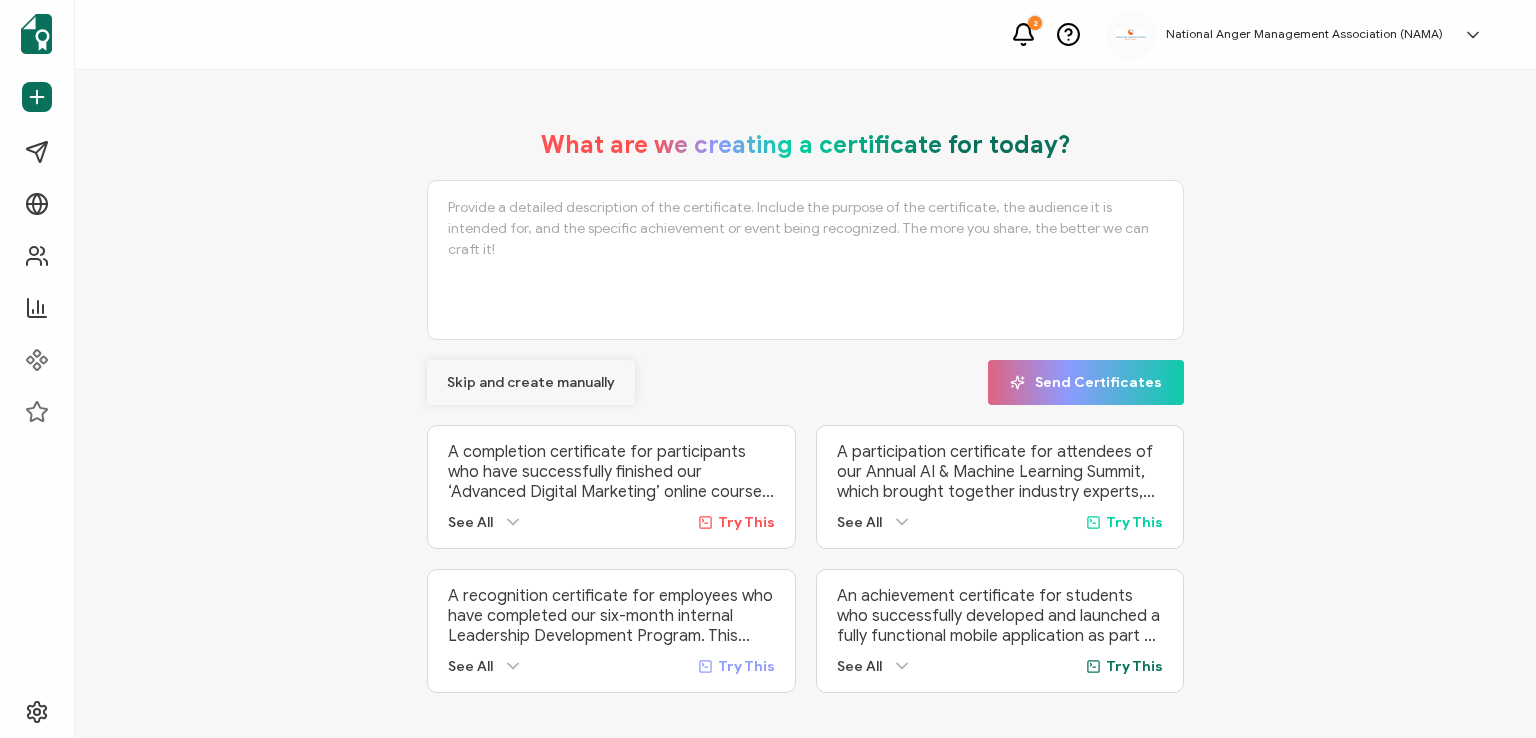 click on "Skip and create manually" at bounding box center (531, 383) 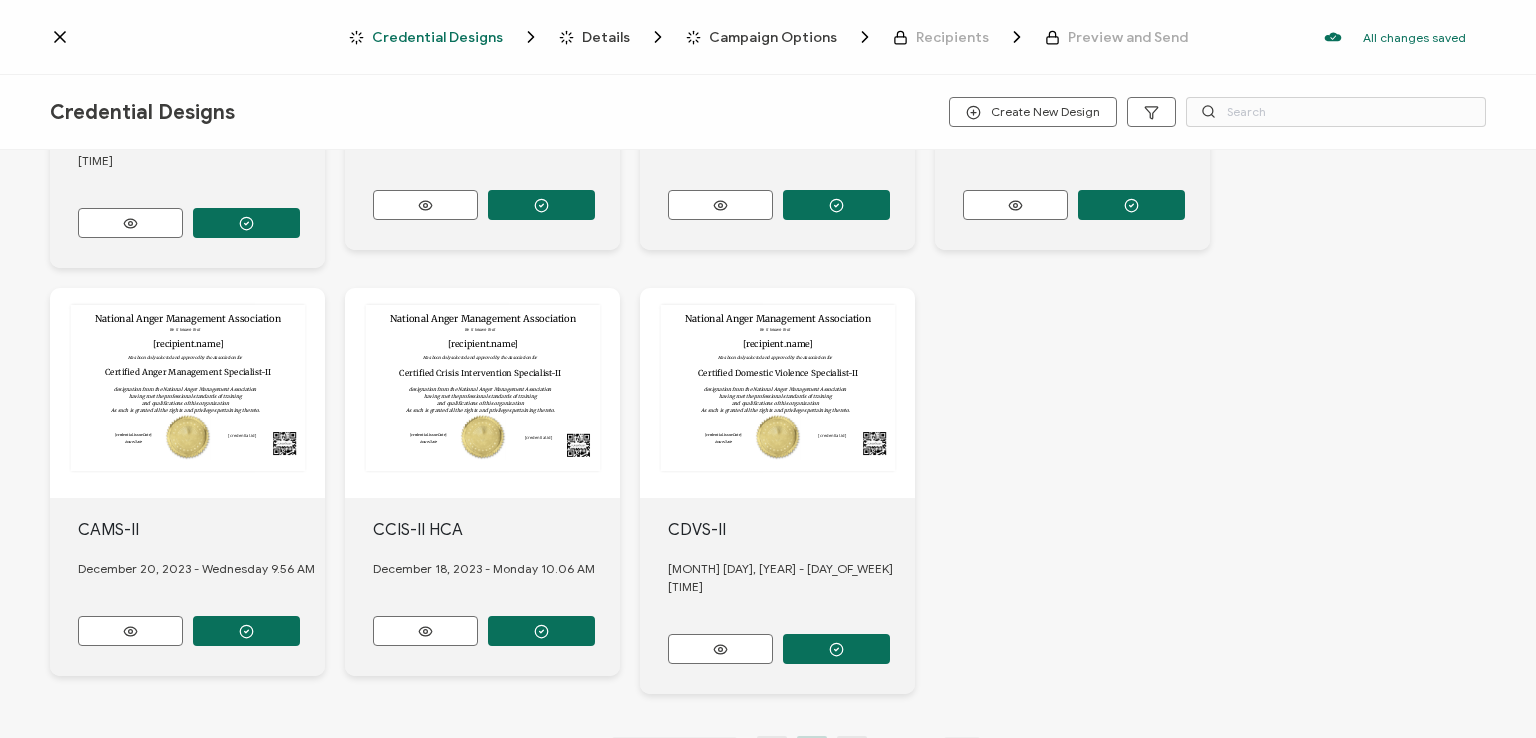 scroll, scrollTop: 763, scrollLeft: 0, axis: vertical 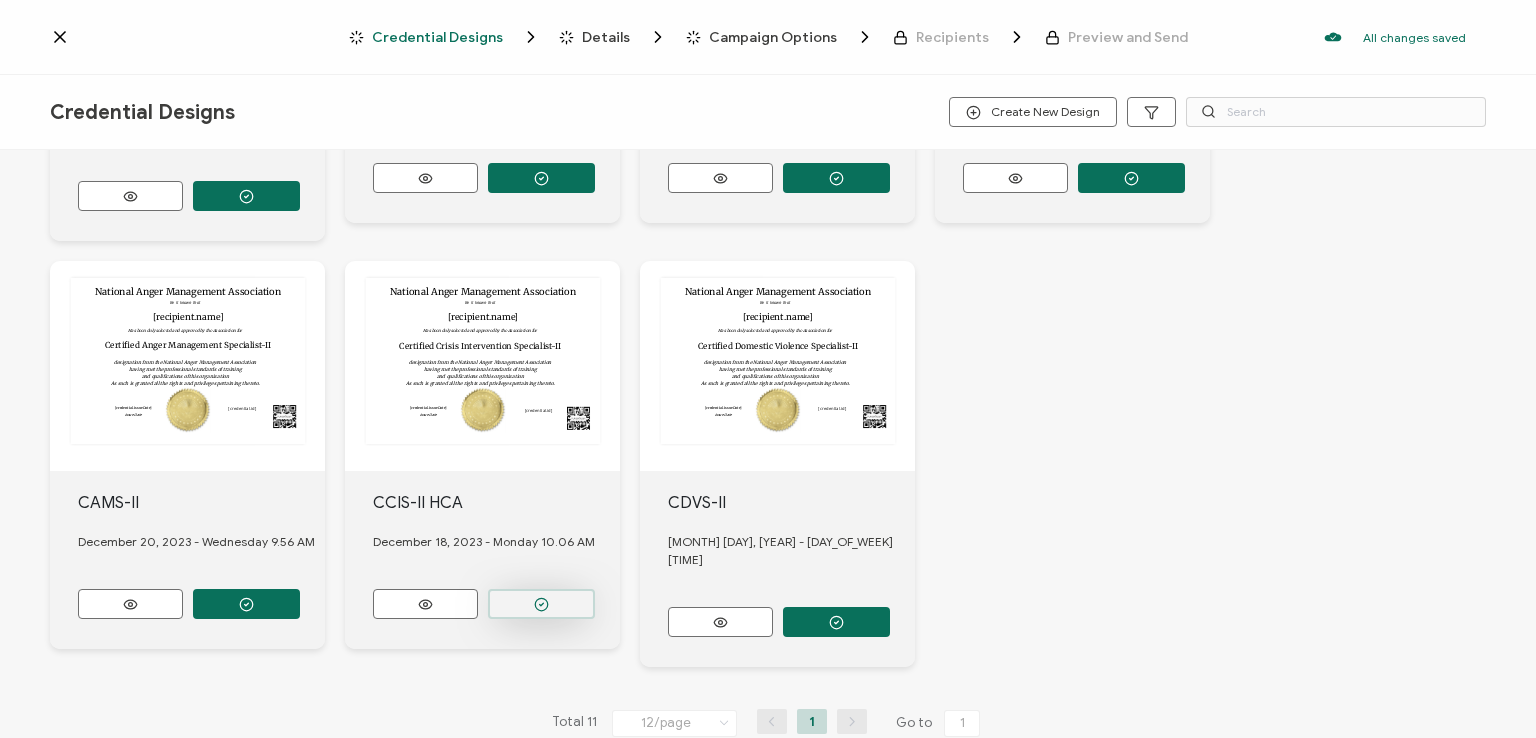 click at bounding box center [246, -230] 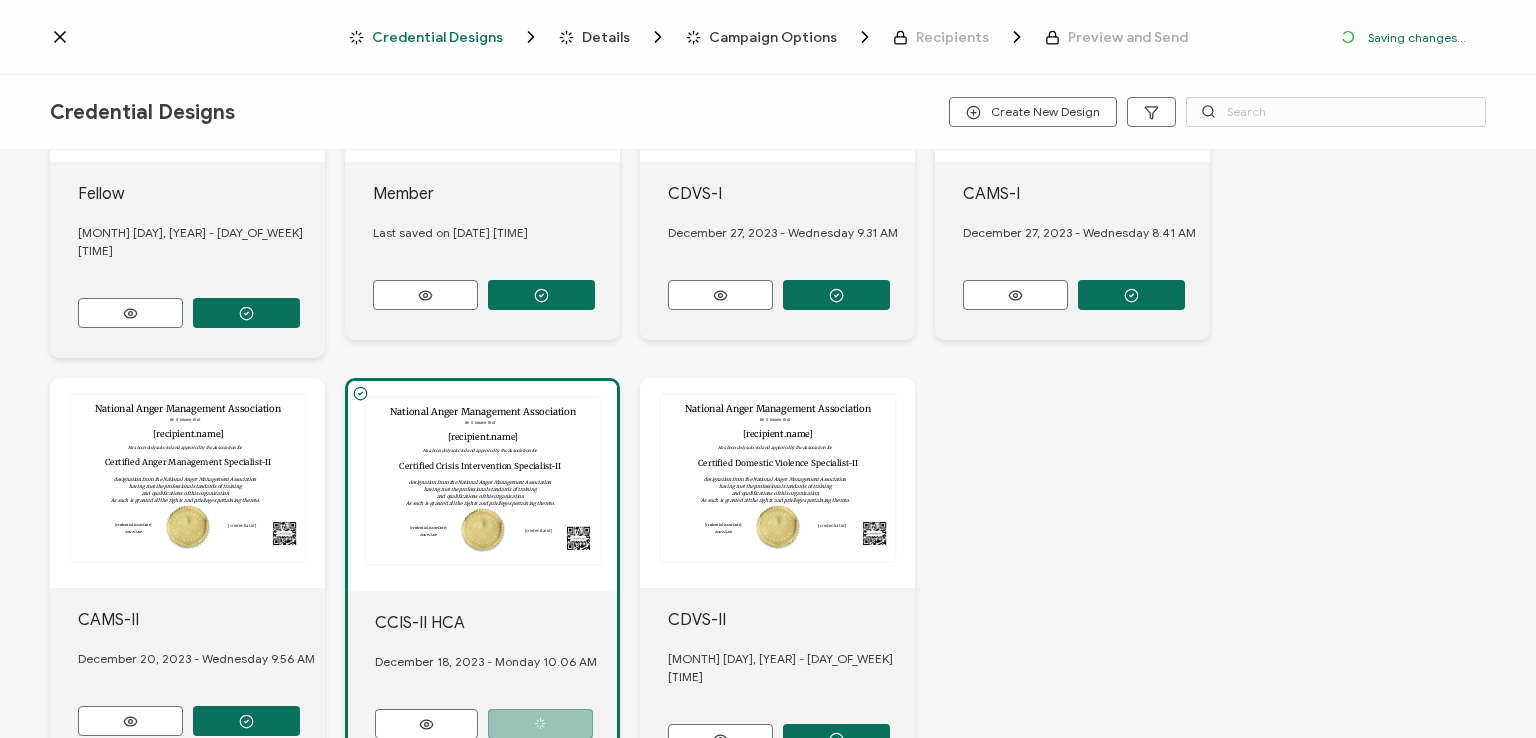 scroll, scrollTop: 880, scrollLeft: 0, axis: vertical 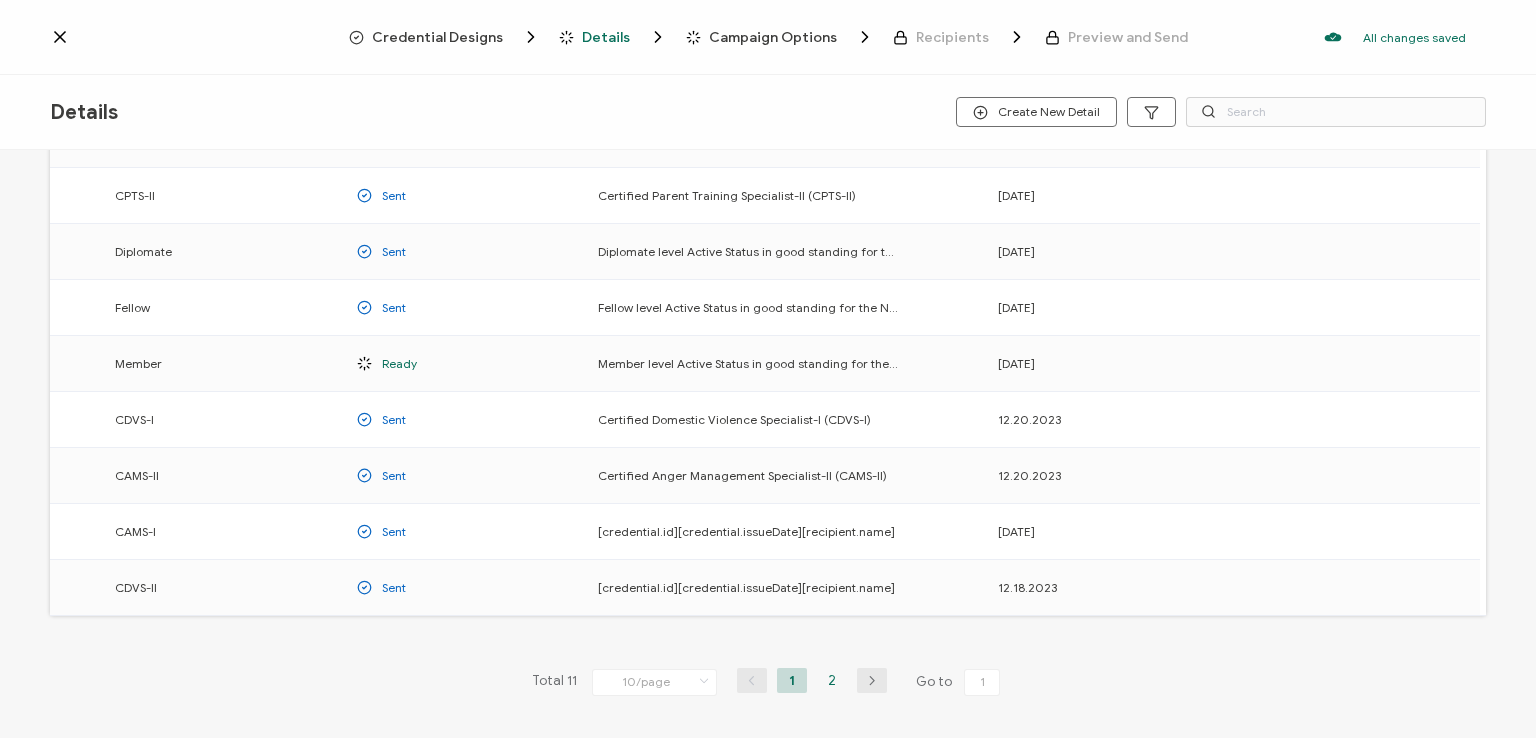 click on "2" at bounding box center (832, 680) 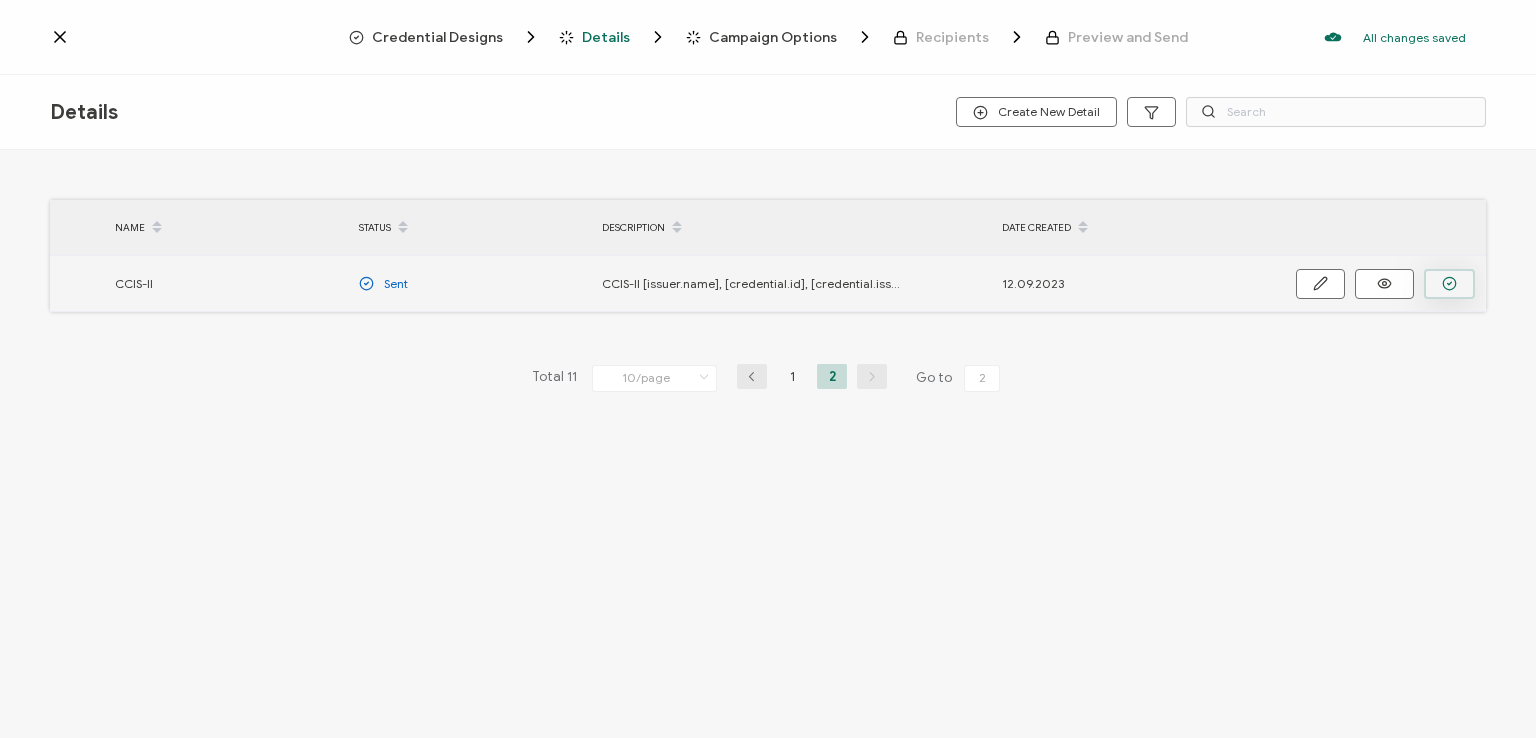 click 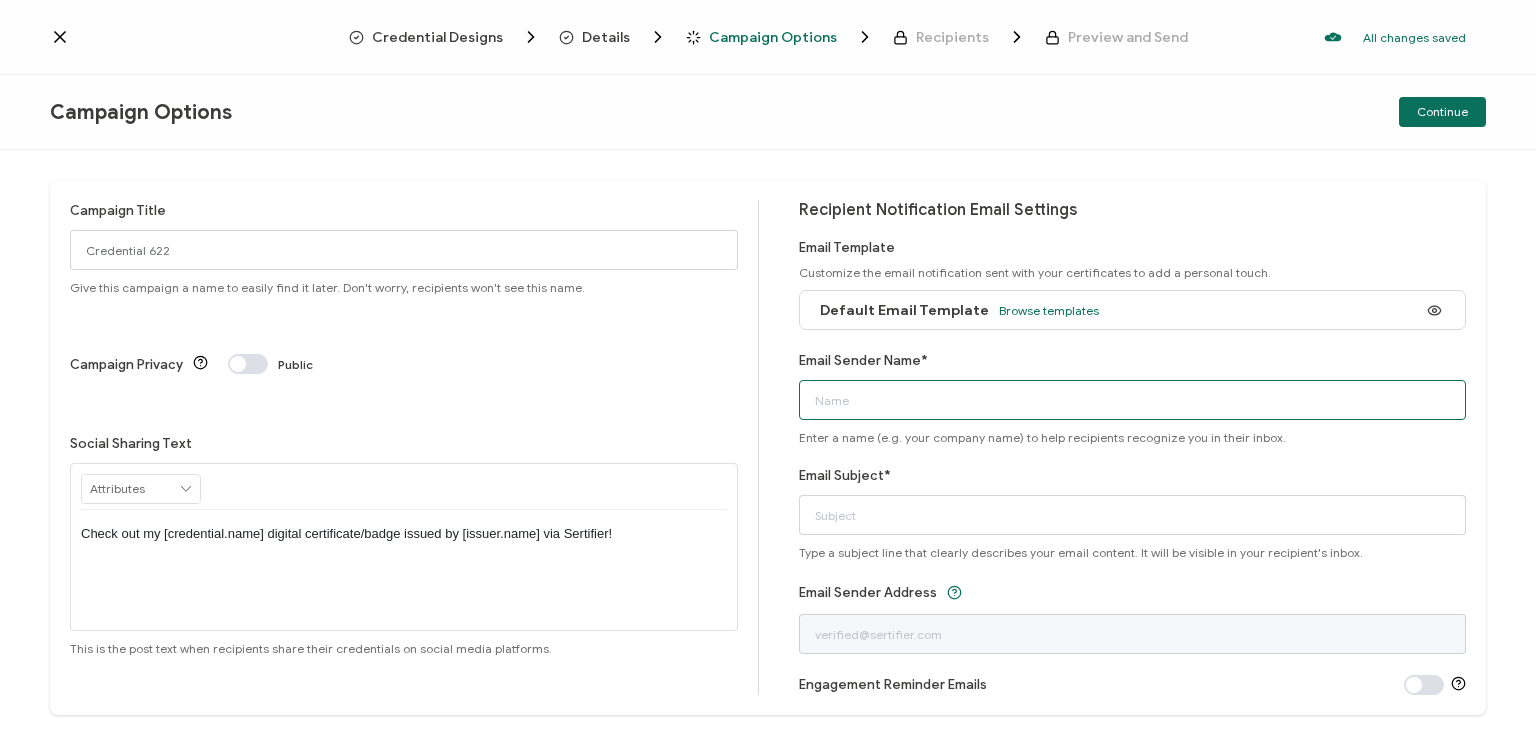 click on "Email Sender Name*" at bounding box center [1133, 400] 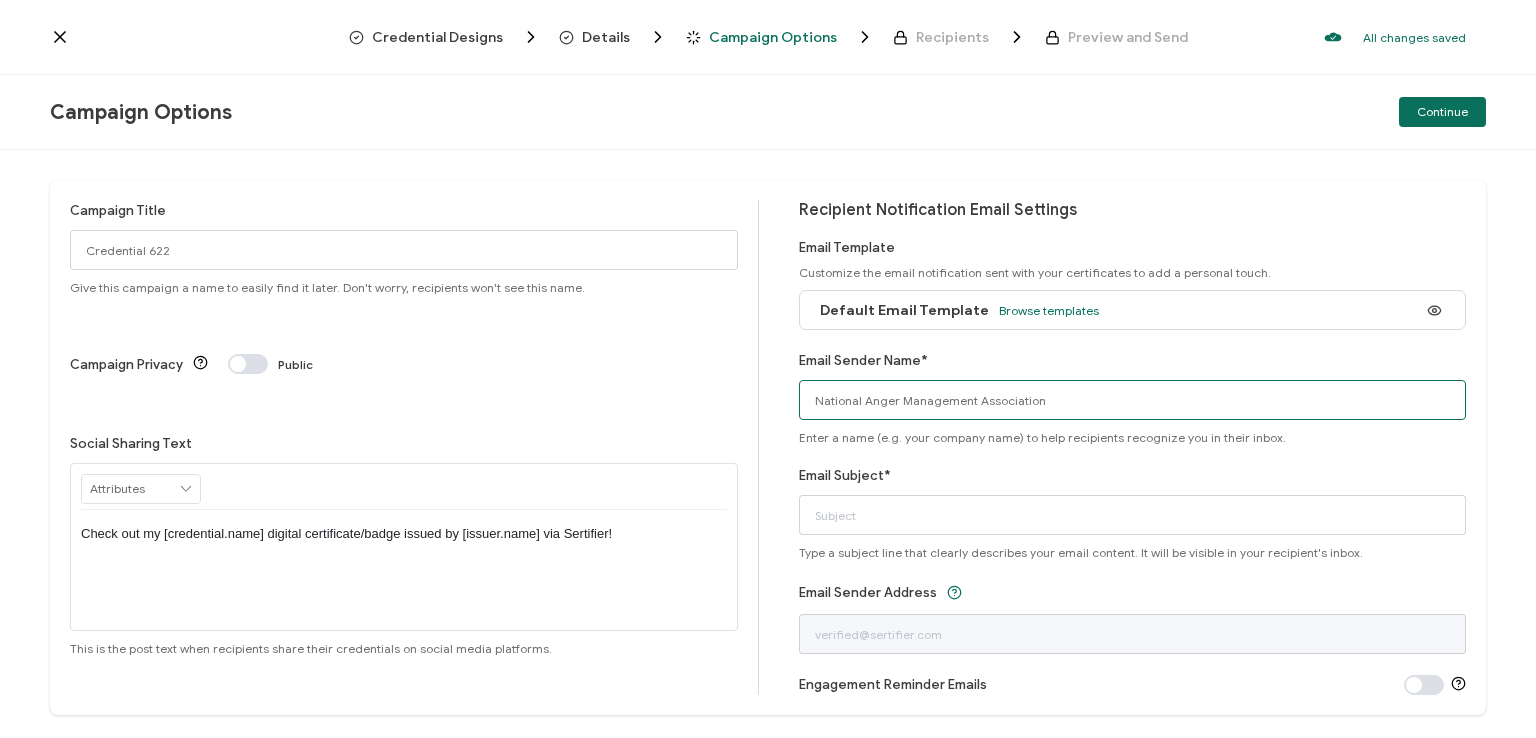type on "National Anger Management Association" 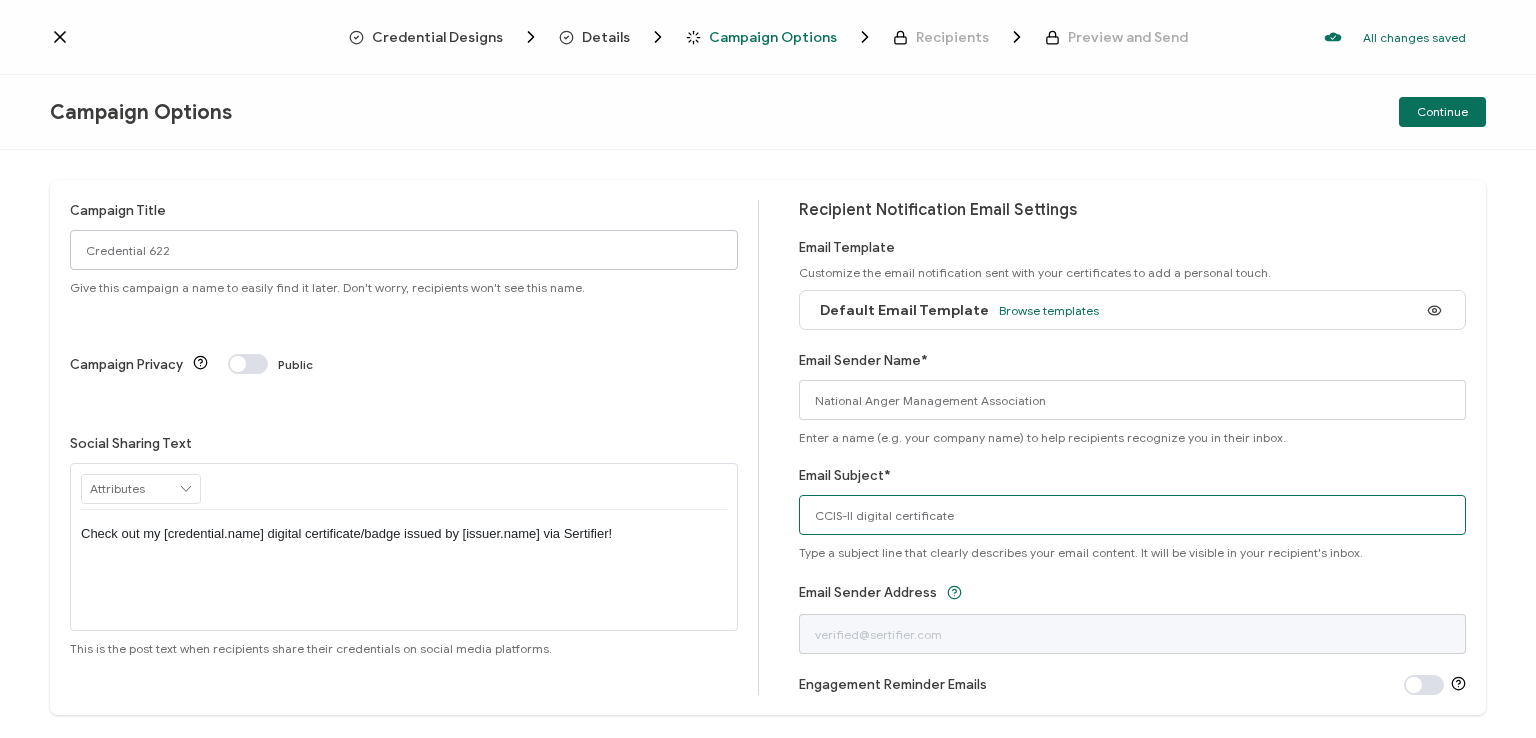 type on "CCIS-II digital certificate" 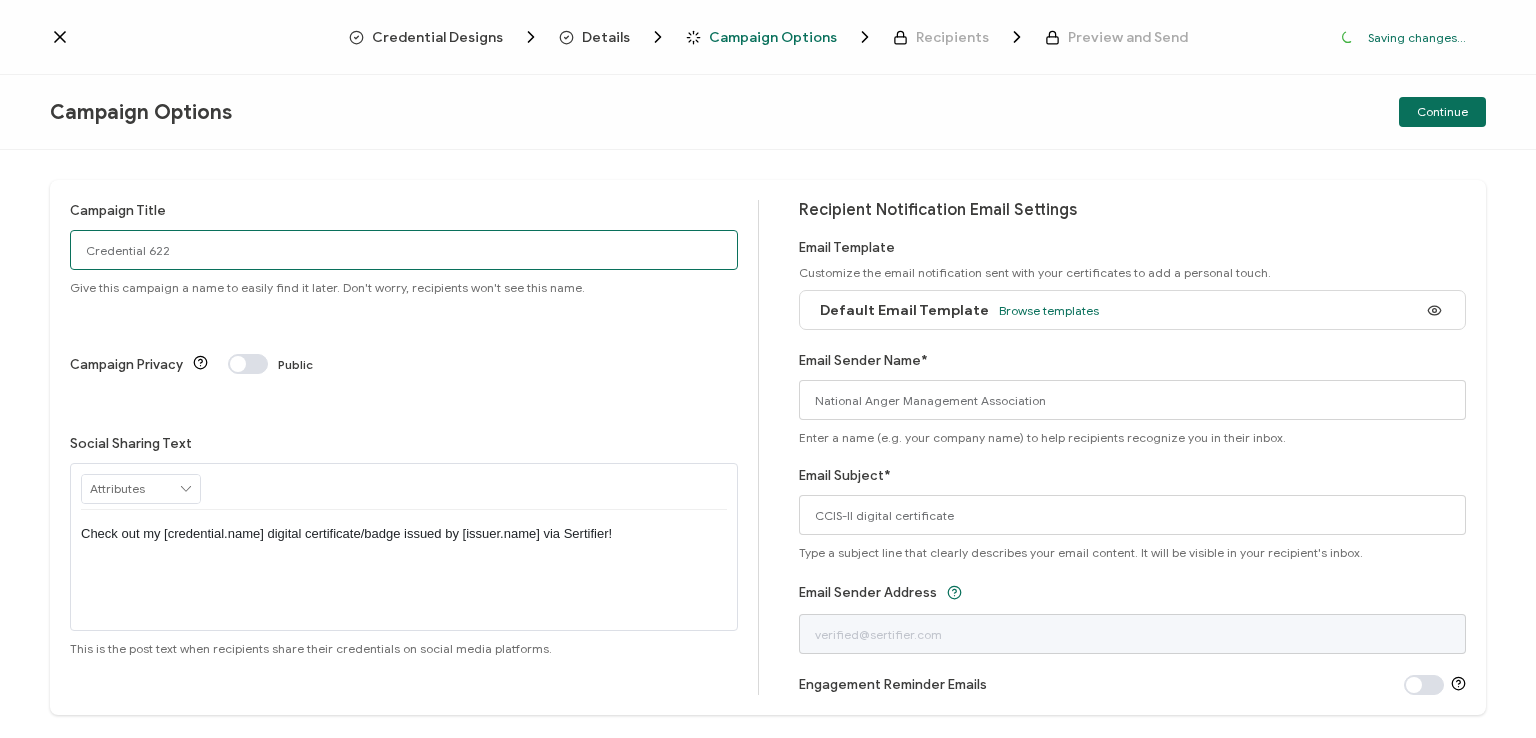 drag, startPoint x: 162, startPoint y: 252, endPoint x: 1, endPoint y: 278, distance: 163.08586 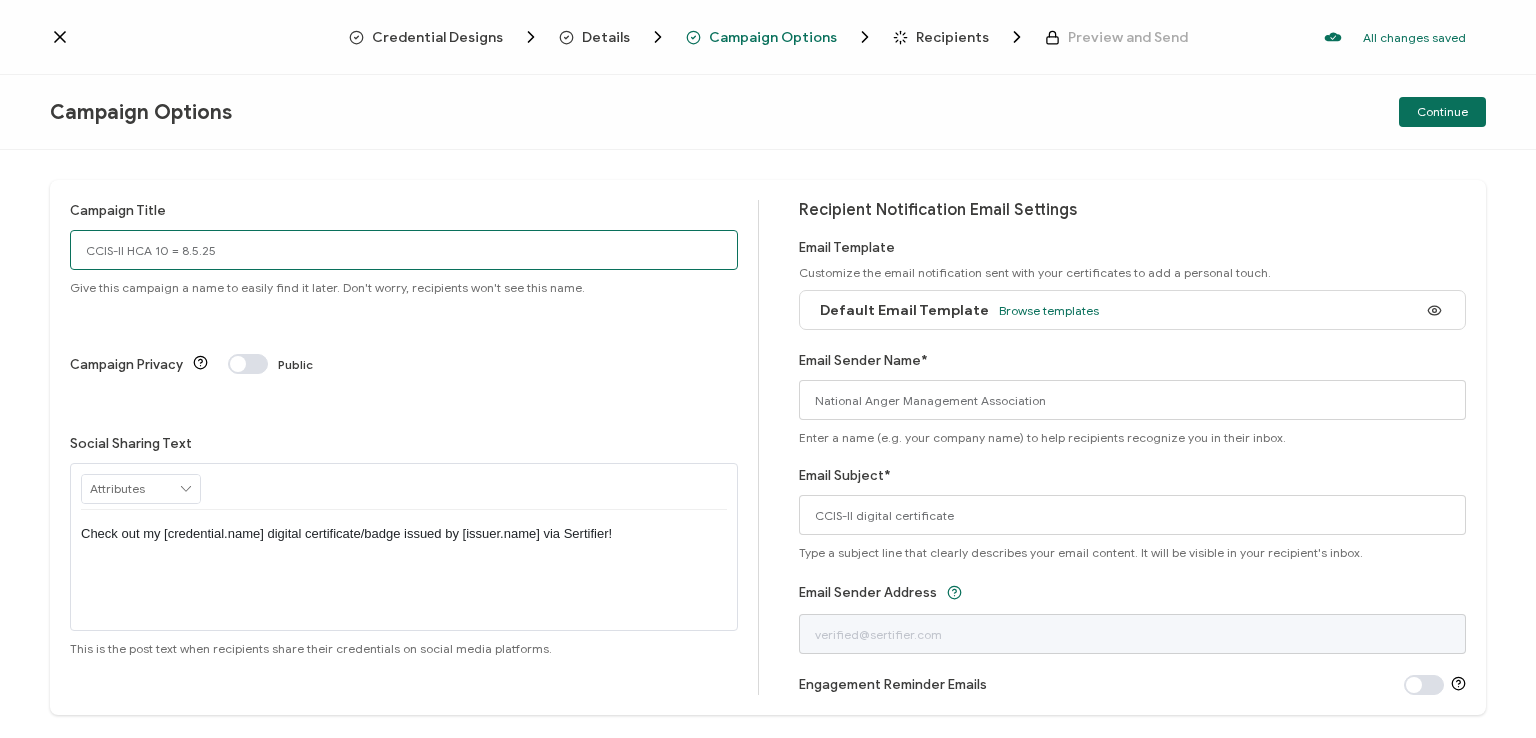 type on "CCIS-II HCA 10 = 8.5.25" 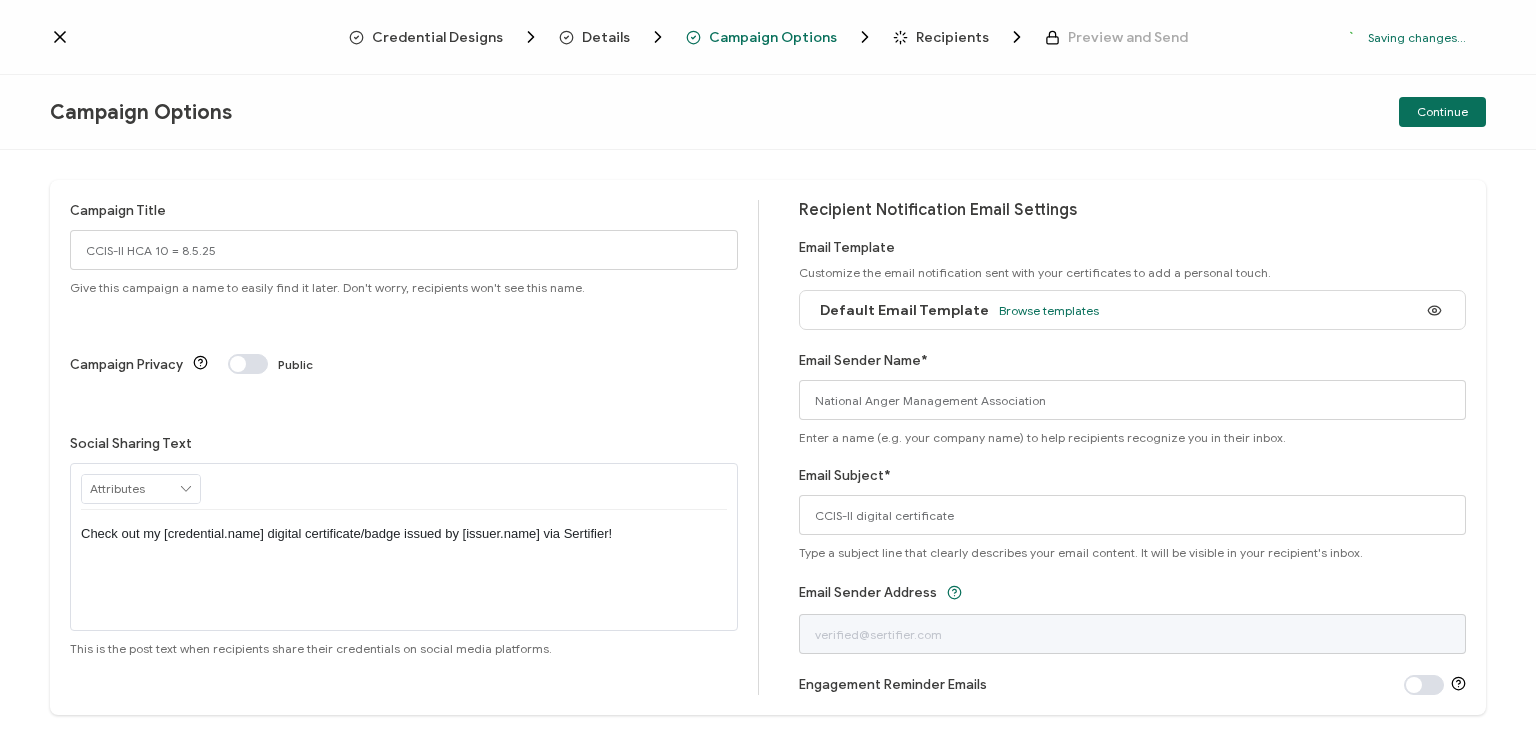click on "Check out my [credential.name] digital certificate/badge issued by [issuer.name] via Sertifier!" at bounding box center (404, 534) 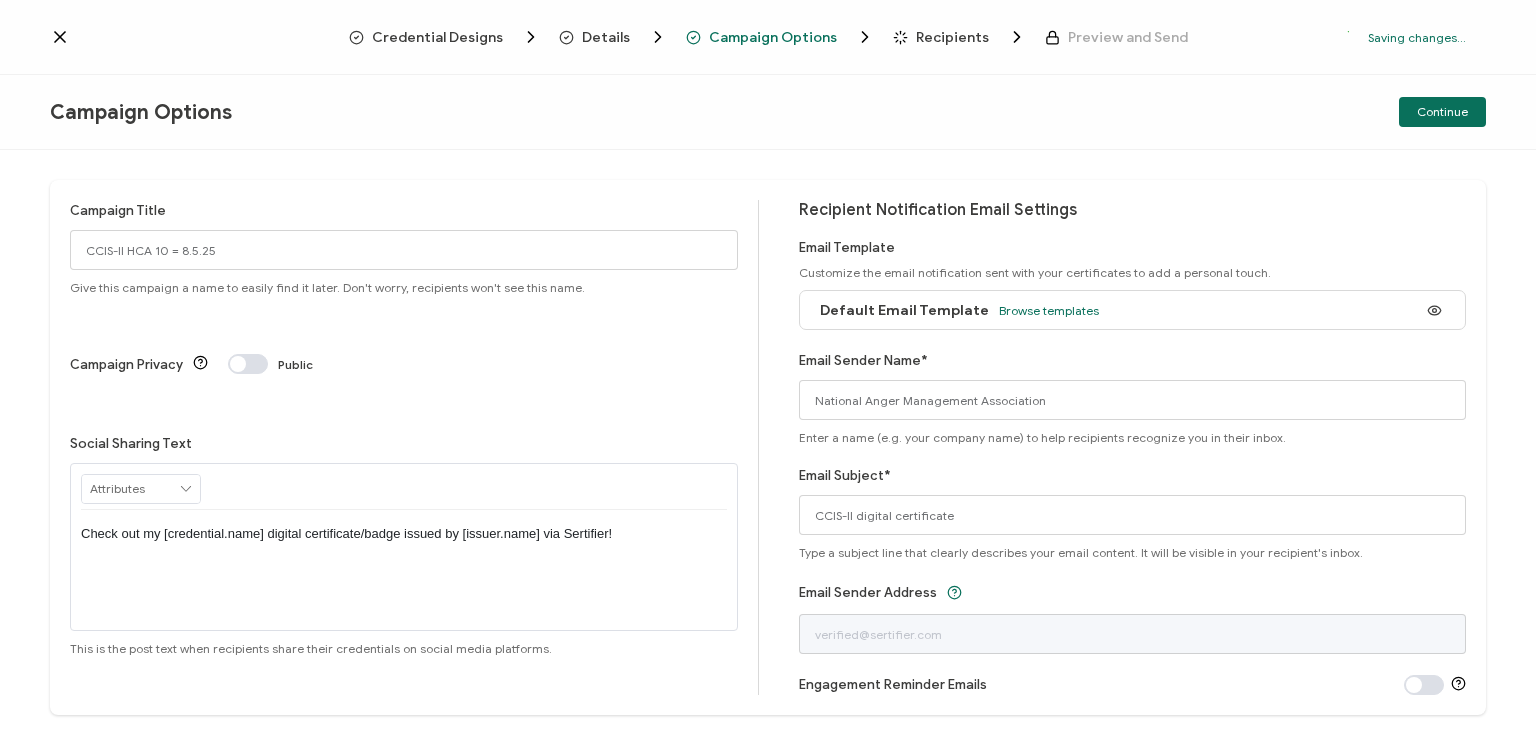 type 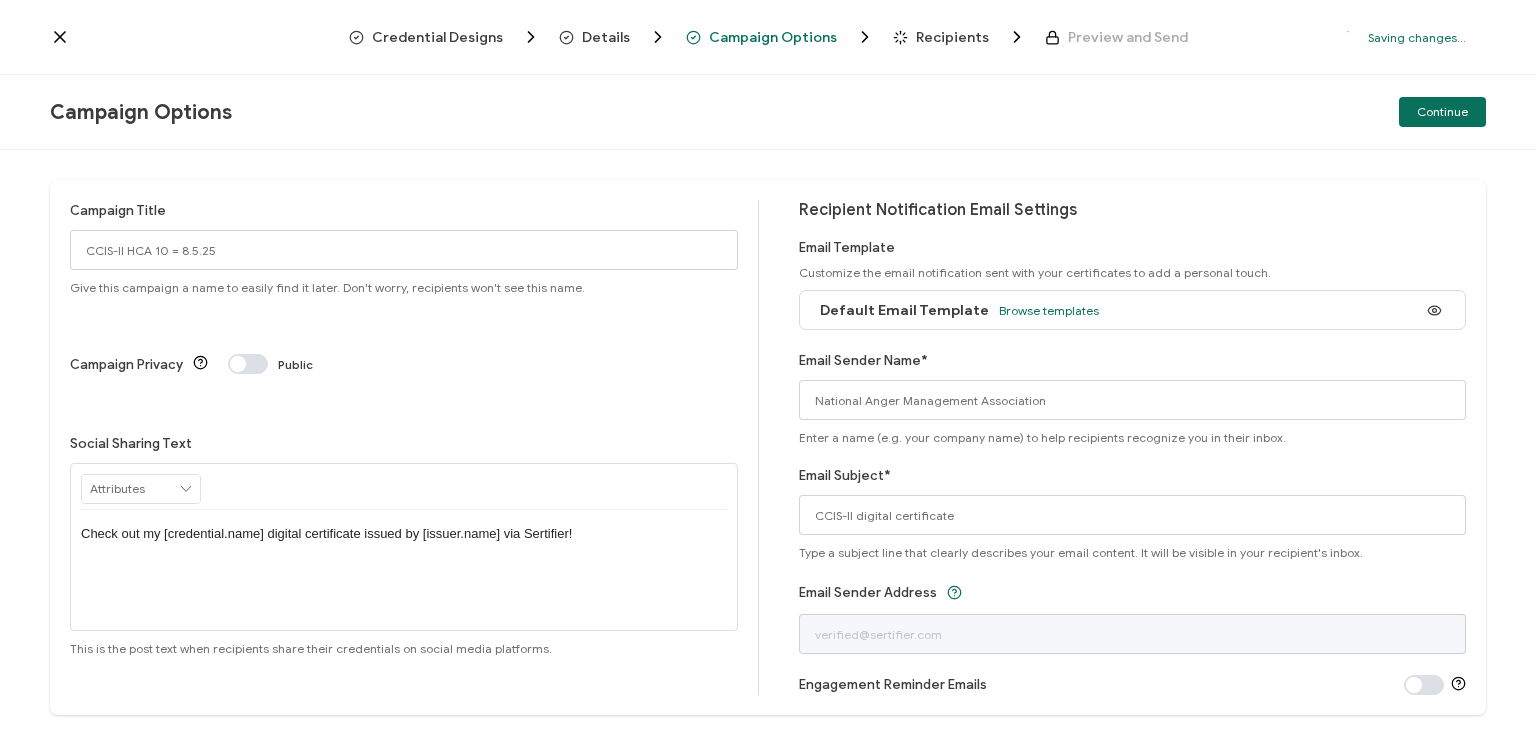click on "Campaign Options
Continue" at bounding box center (768, 112) 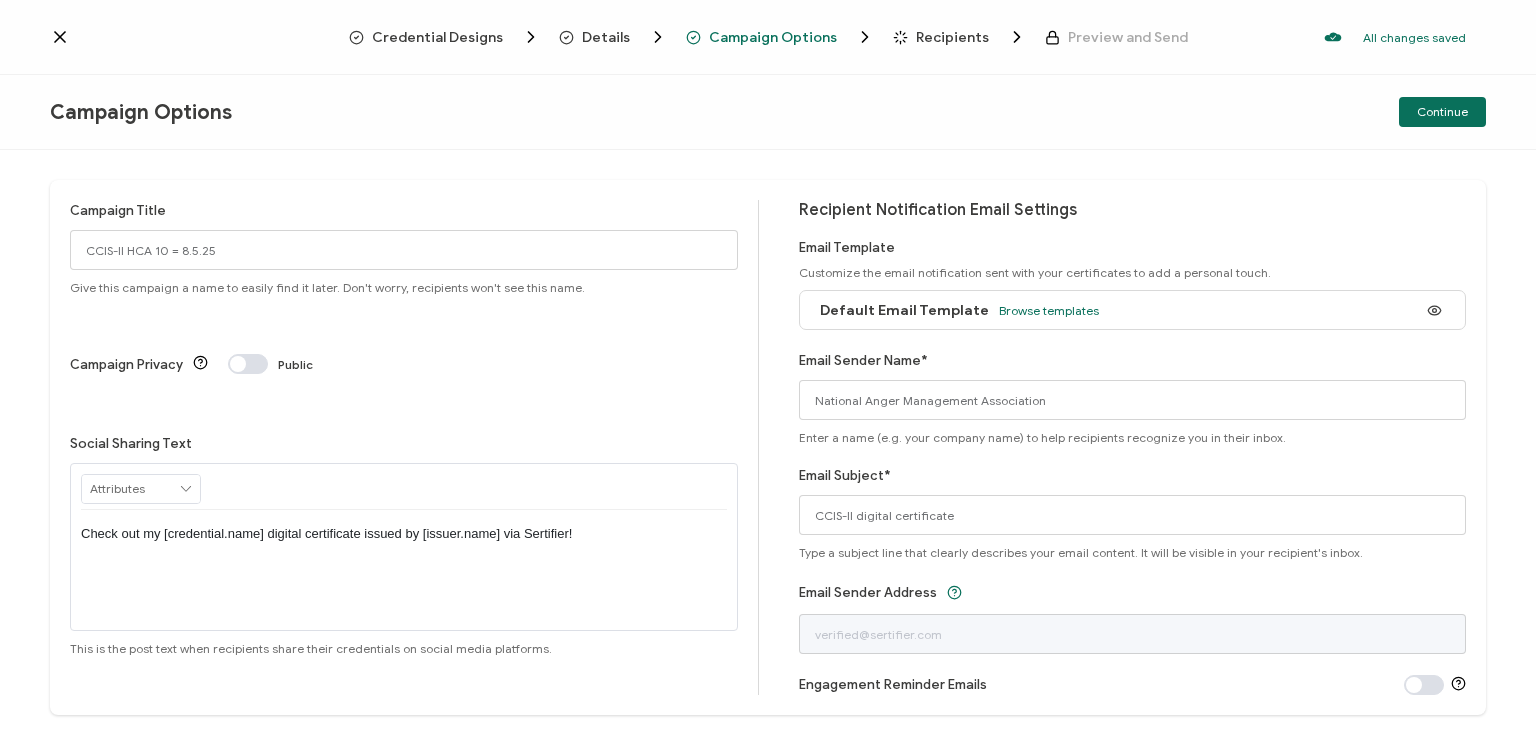 click on "Campaign Options
Continue" at bounding box center [768, 112] 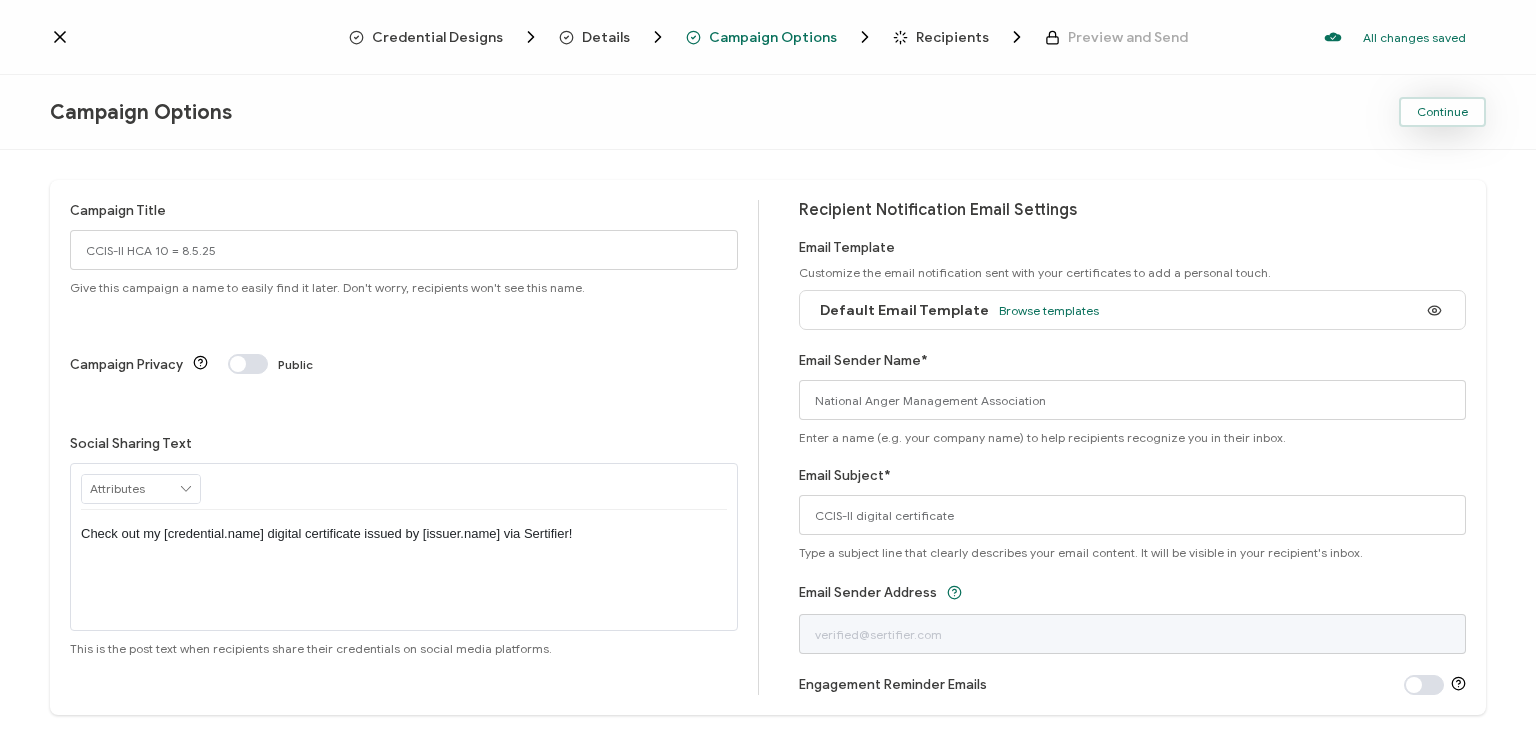 click on "Continue" at bounding box center [1442, 112] 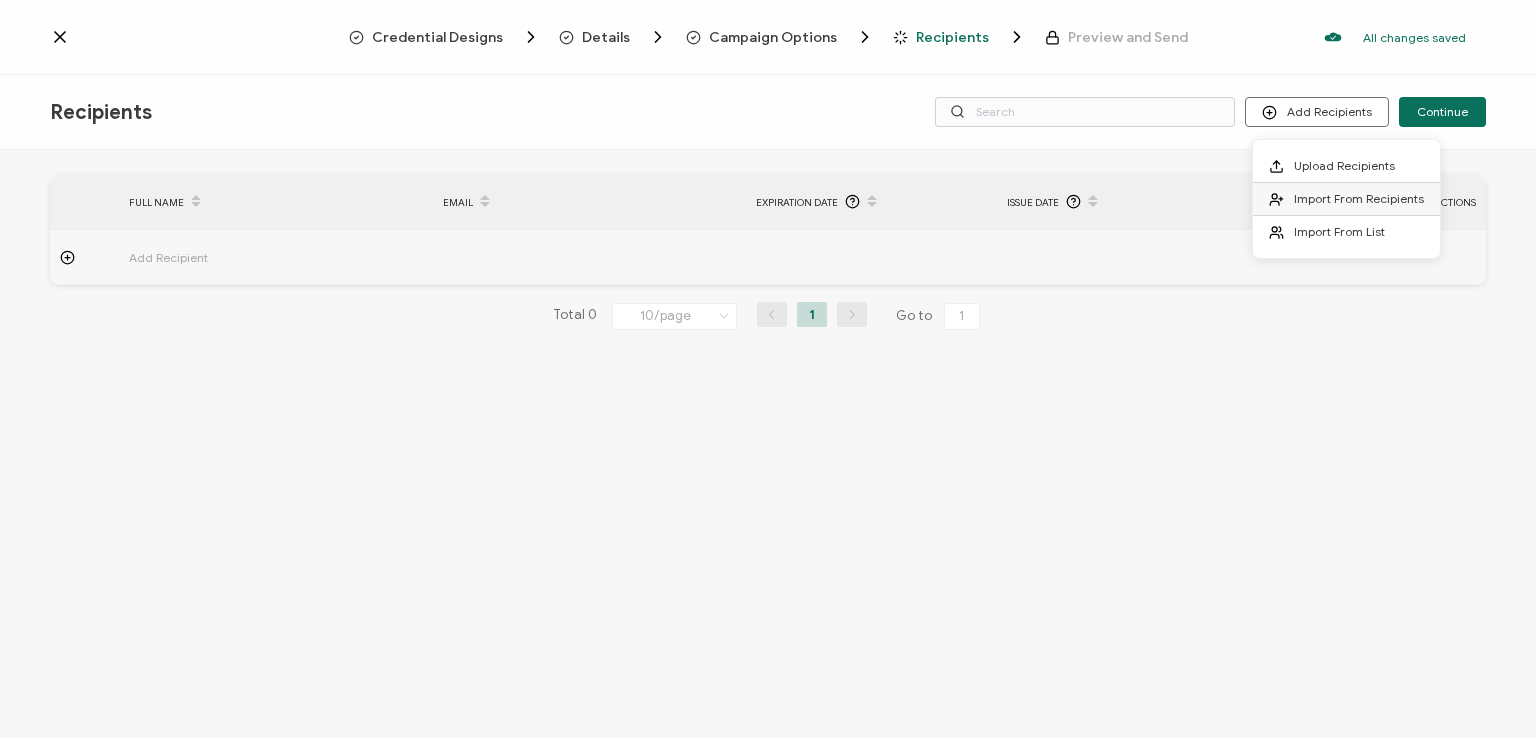 click on "Import From Recipients" at bounding box center (1346, 199) 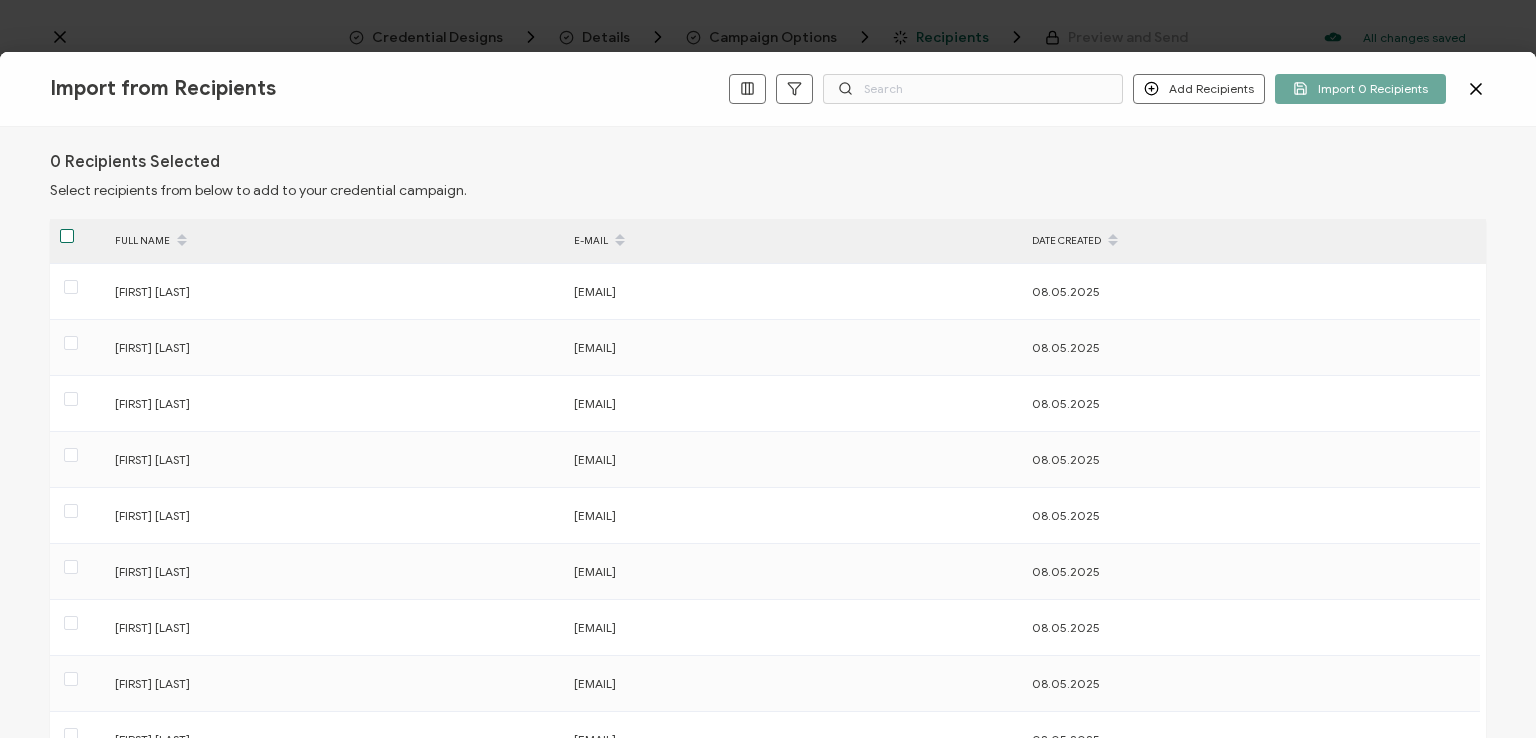 click at bounding box center (67, 236) 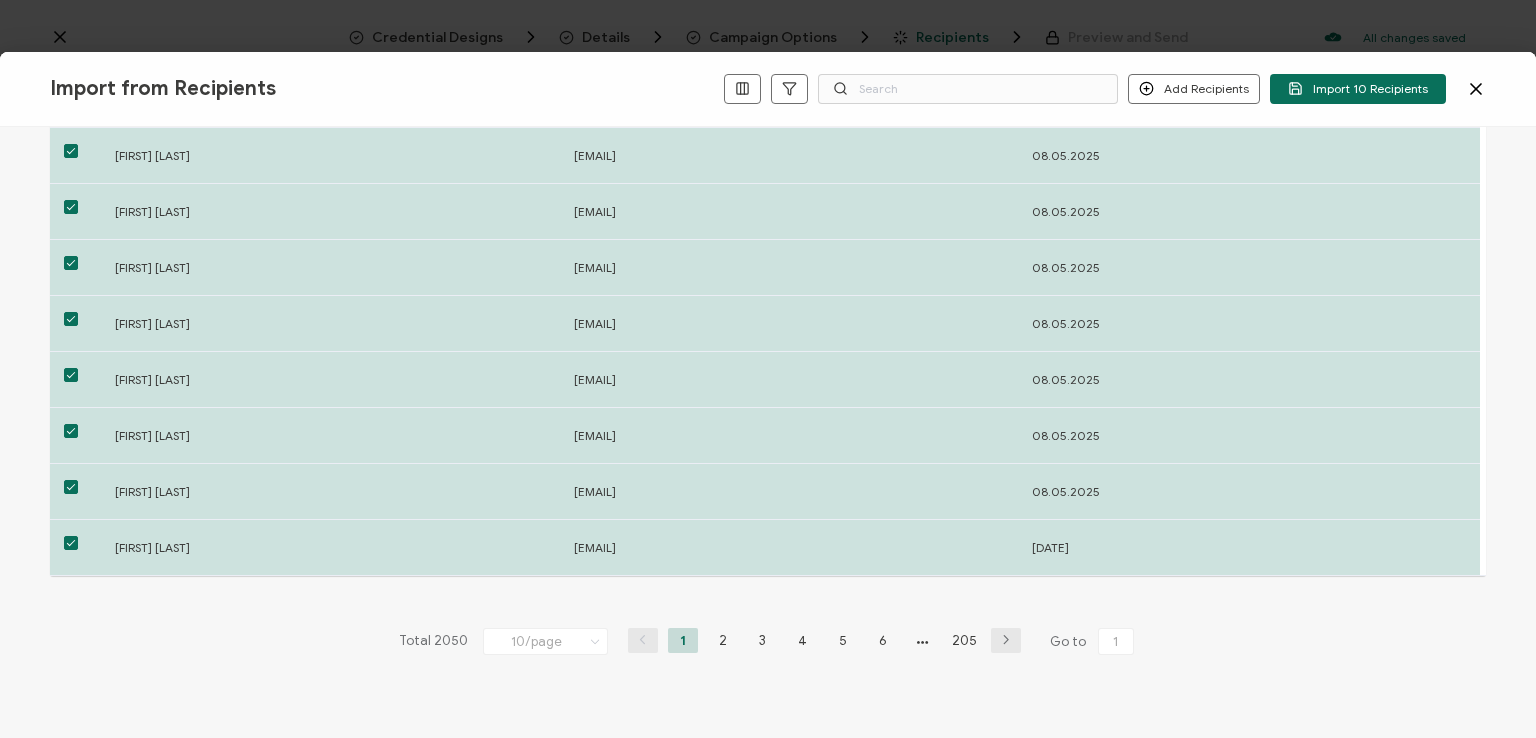 scroll, scrollTop: 310, scrollLeft: 0, axis: vertical 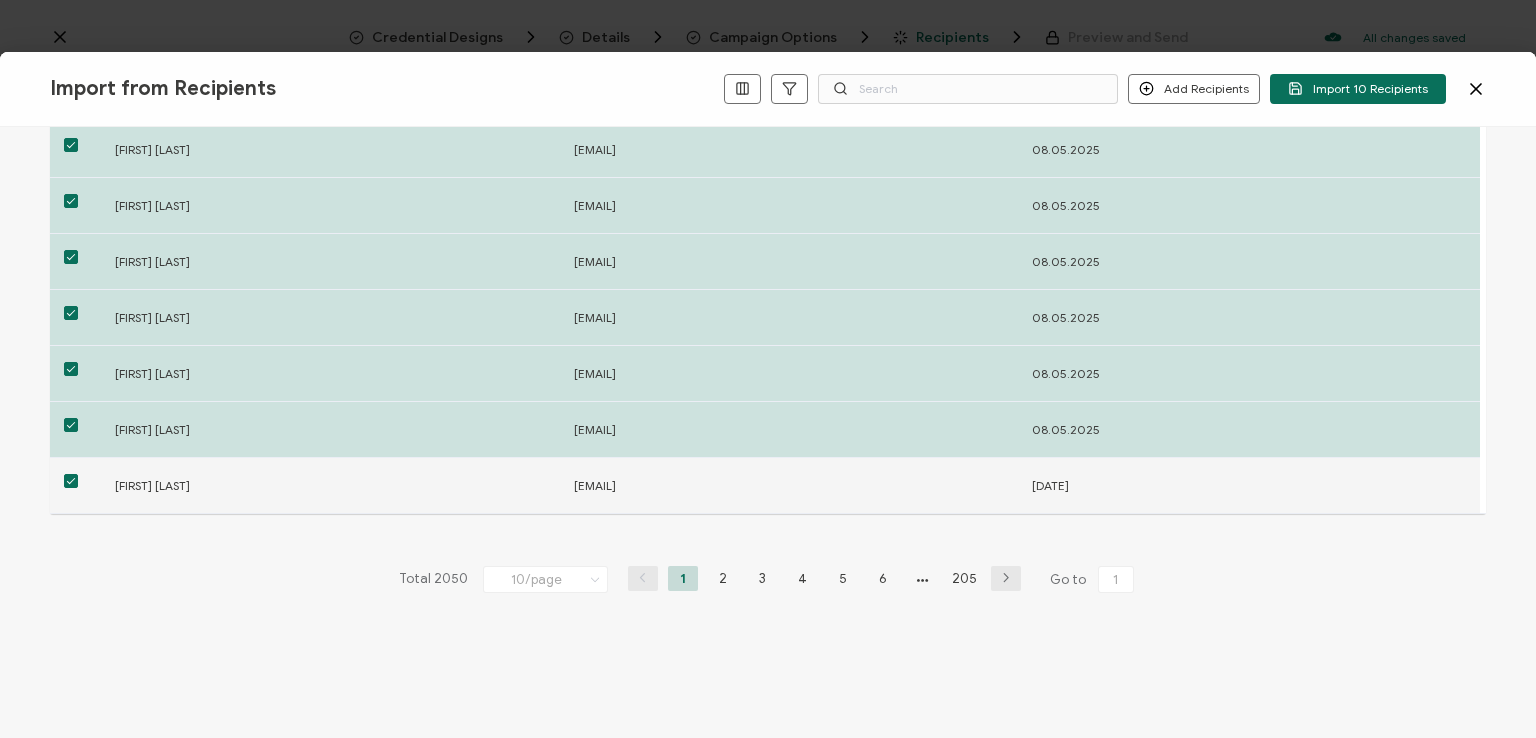 click at bounding box center (71, 481) 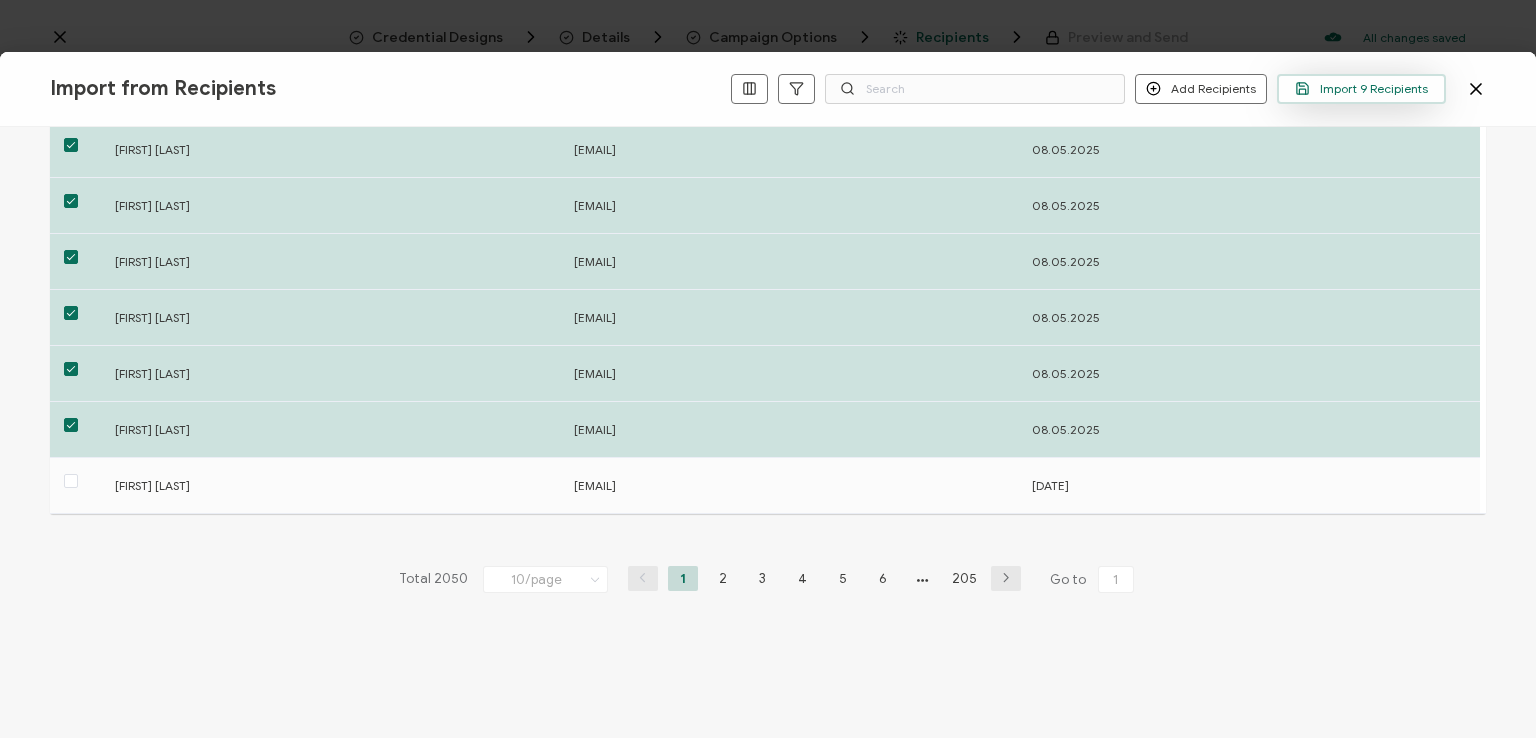 click on "Import 9 Recipients" at bounding box center [1361, 88] 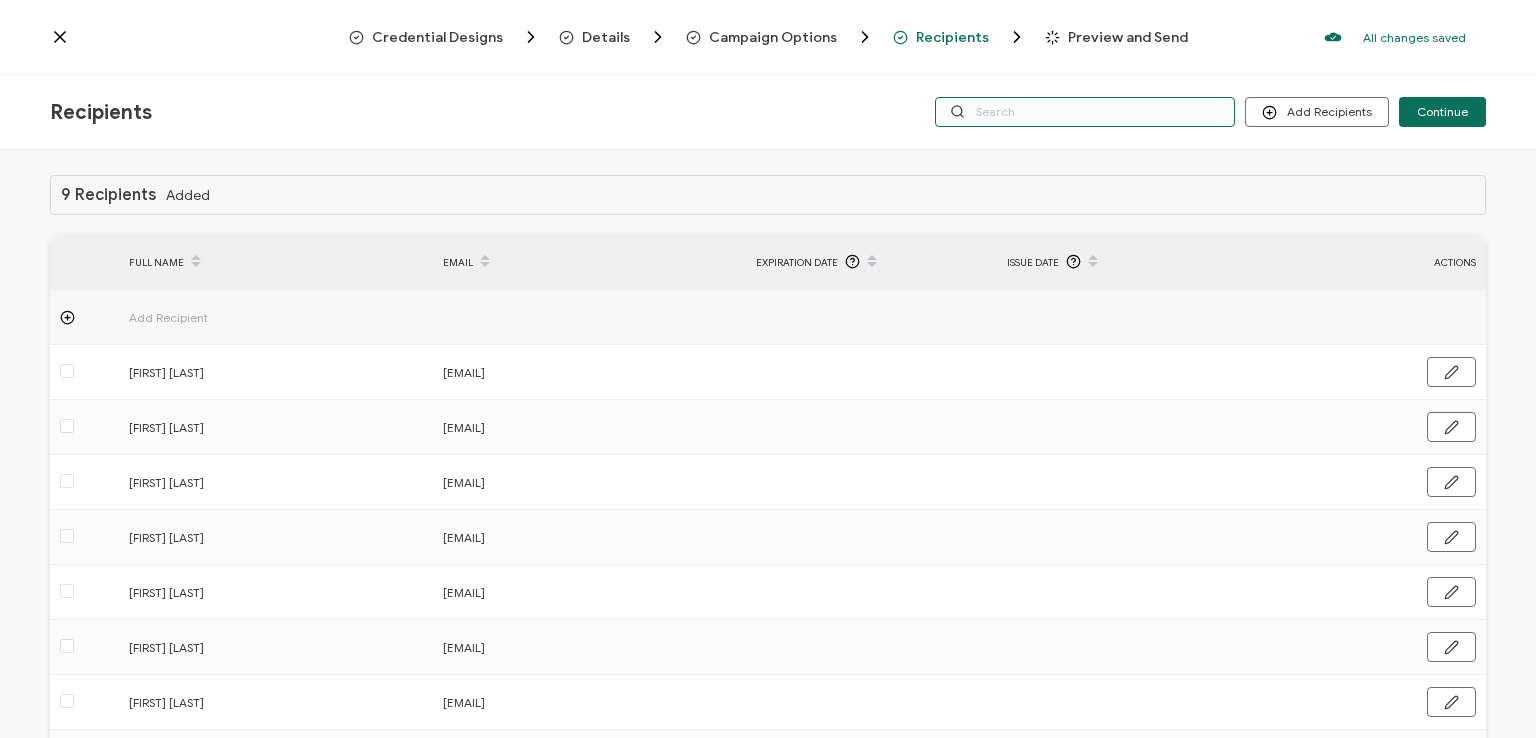 click at bounding box center (1085, 112) 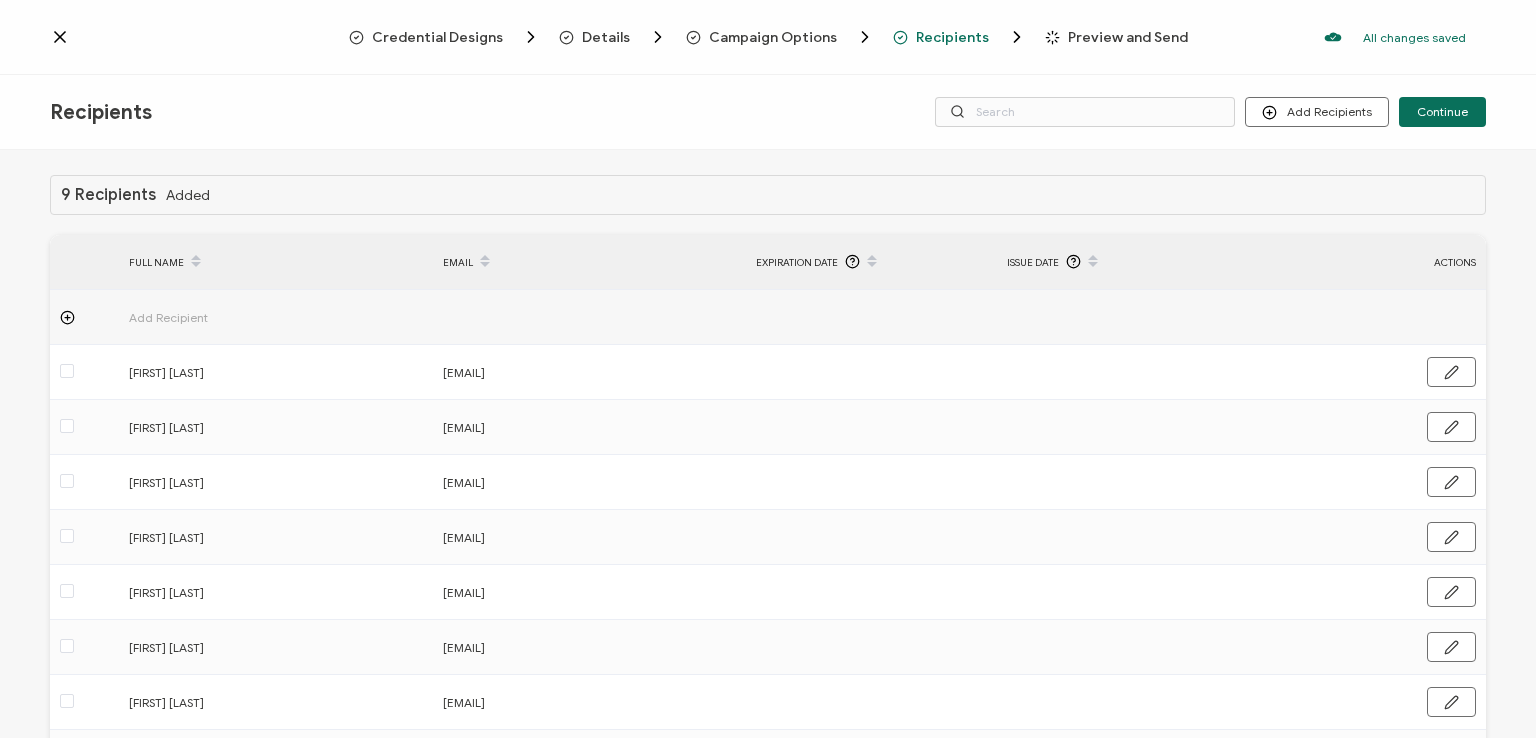 click on "Credential Designs       Details       Campaign Options       Recipients       Preview and Send
All changes saved
We save your content automatically as you keep working.
Changes are saved automatically. Any credentials sent from this campaign will update automatically. To undo modifications, re-edit the relevant element.
All changes saved
Last saved on [DATE] [TIME]" at bounding box center [768, 37] 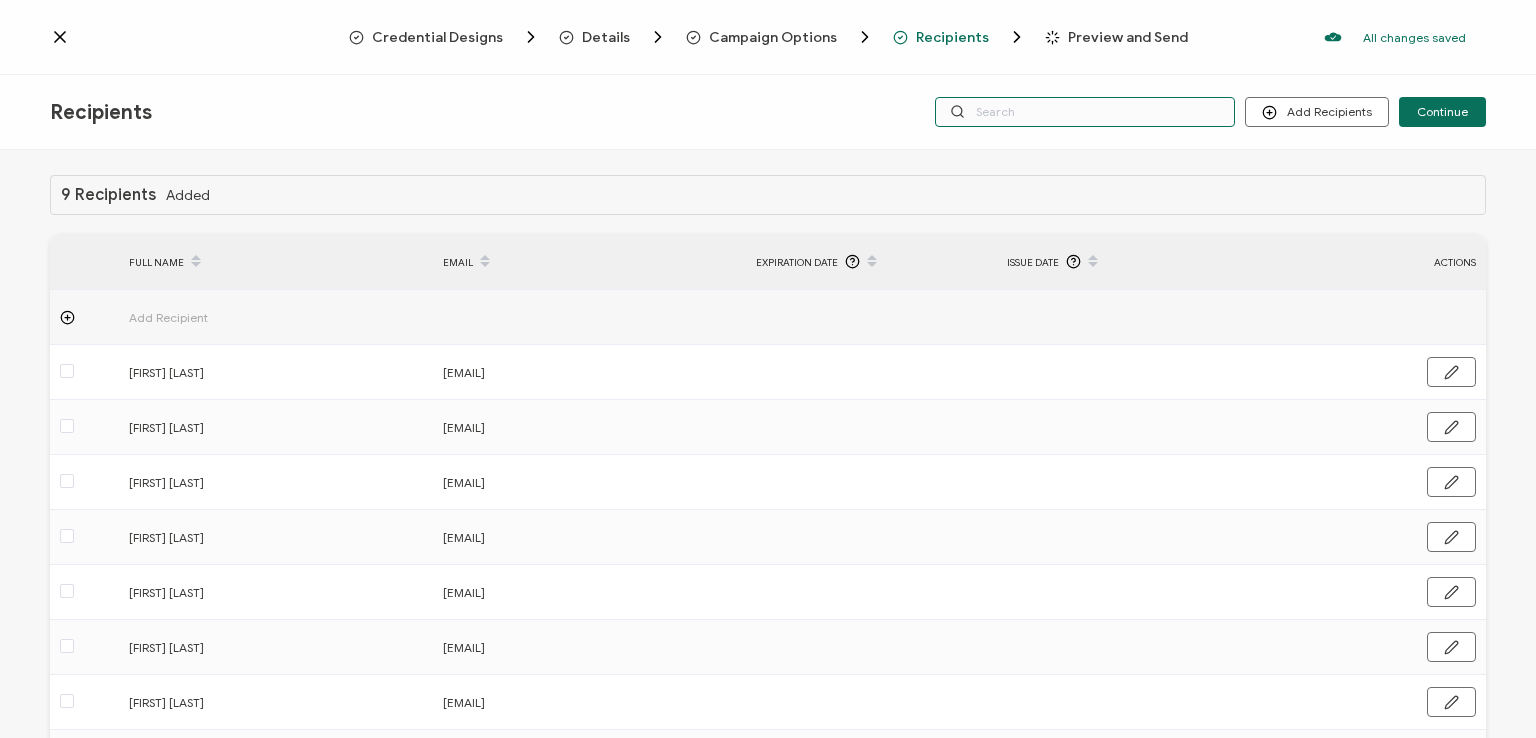 click at bounding box center (1085, 112) 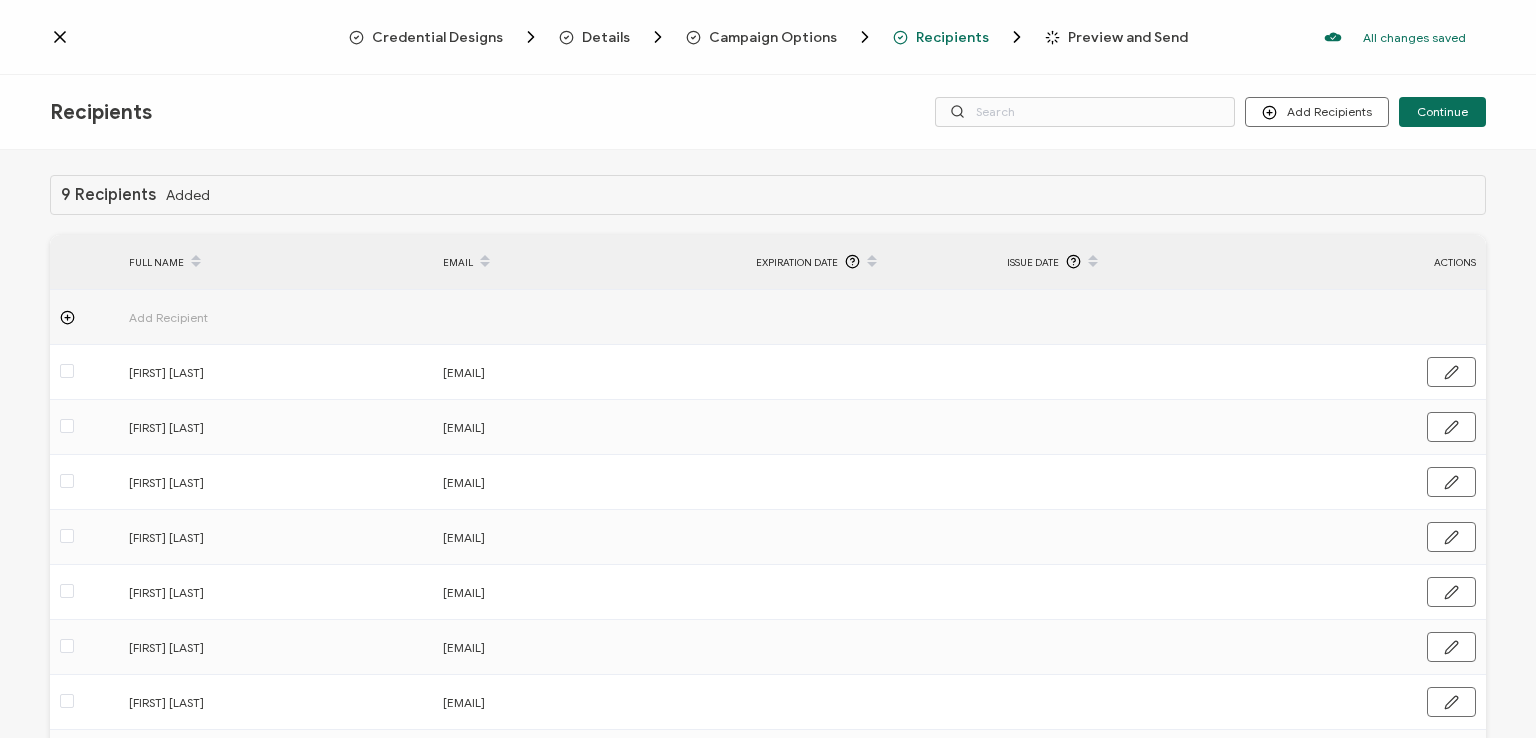 click on "Recipients
Add Recipients
Upload Recipients   Import From Recipients   Import From List
Continue" at bounding box center (768, 112) 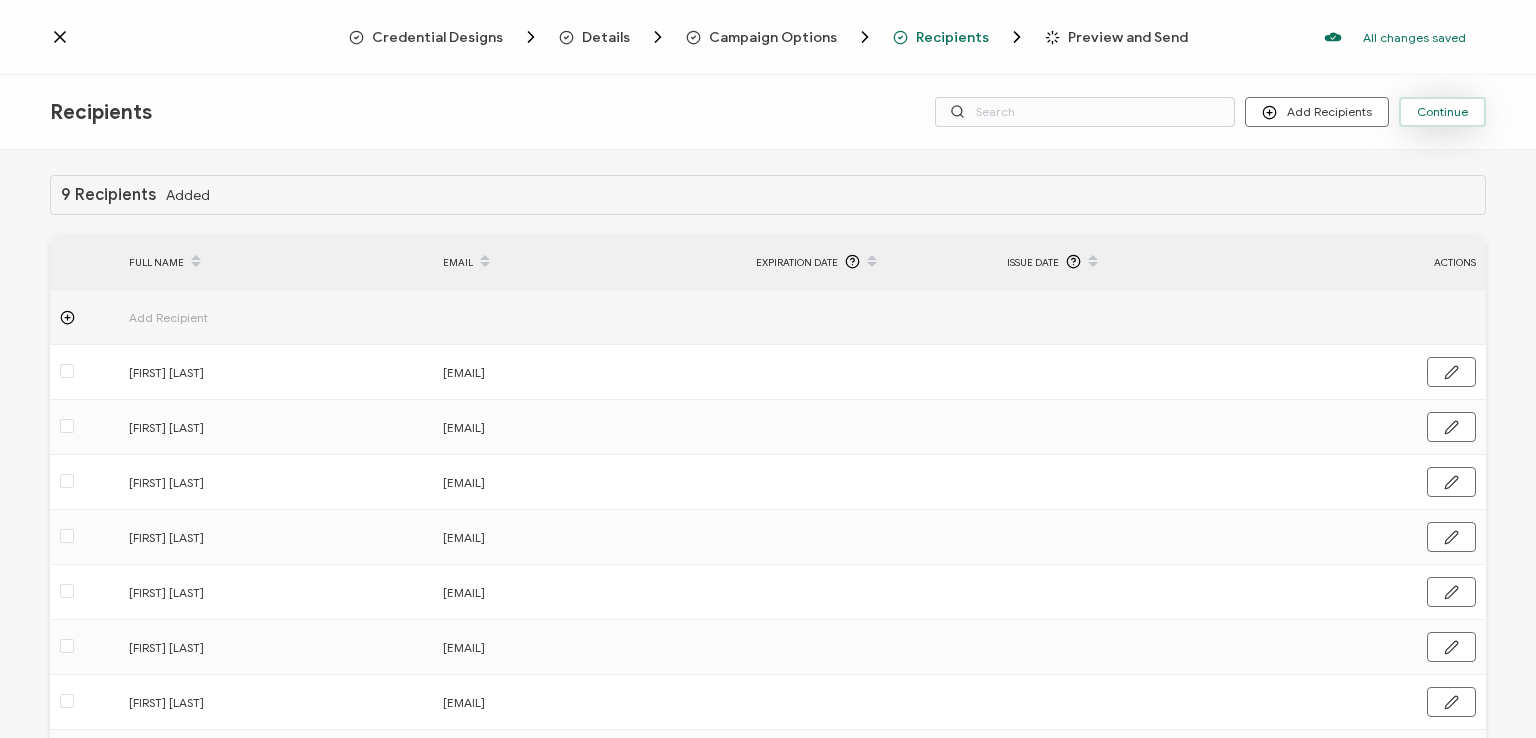 click on "Continue" at bounding box center (1442, 112) 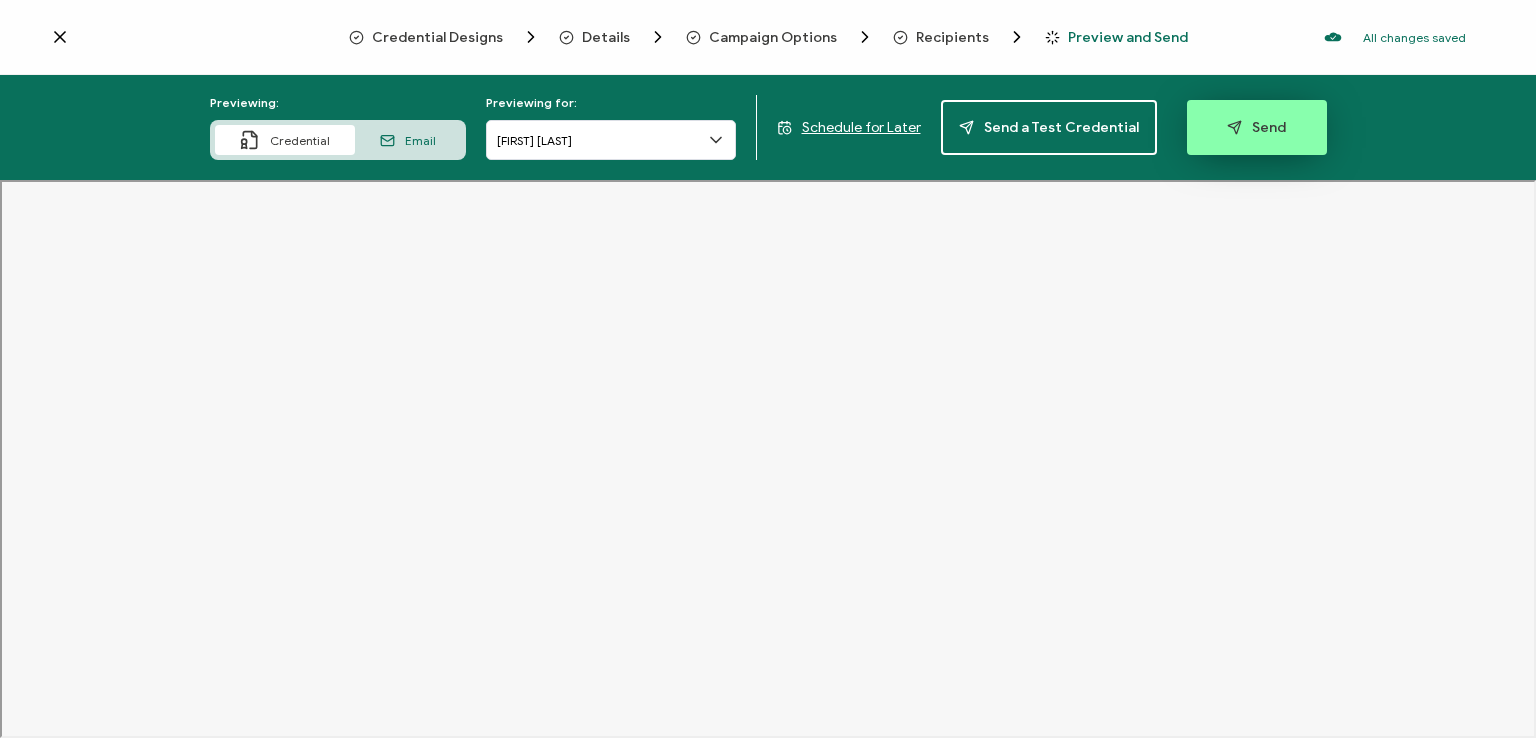 click on "Send" at bounding box center (1257, 127) 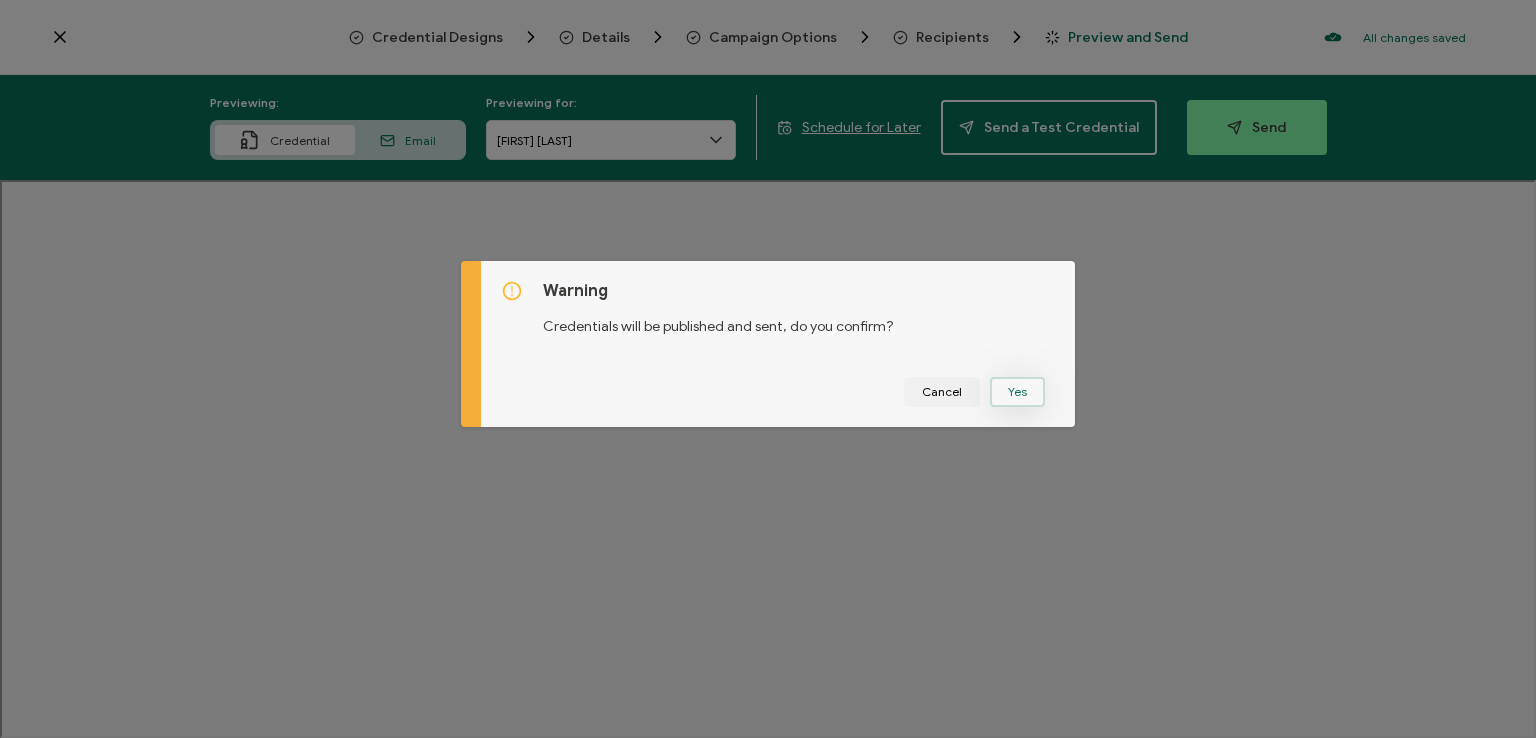 click on "Yes" at bounding box center [1017, 392] 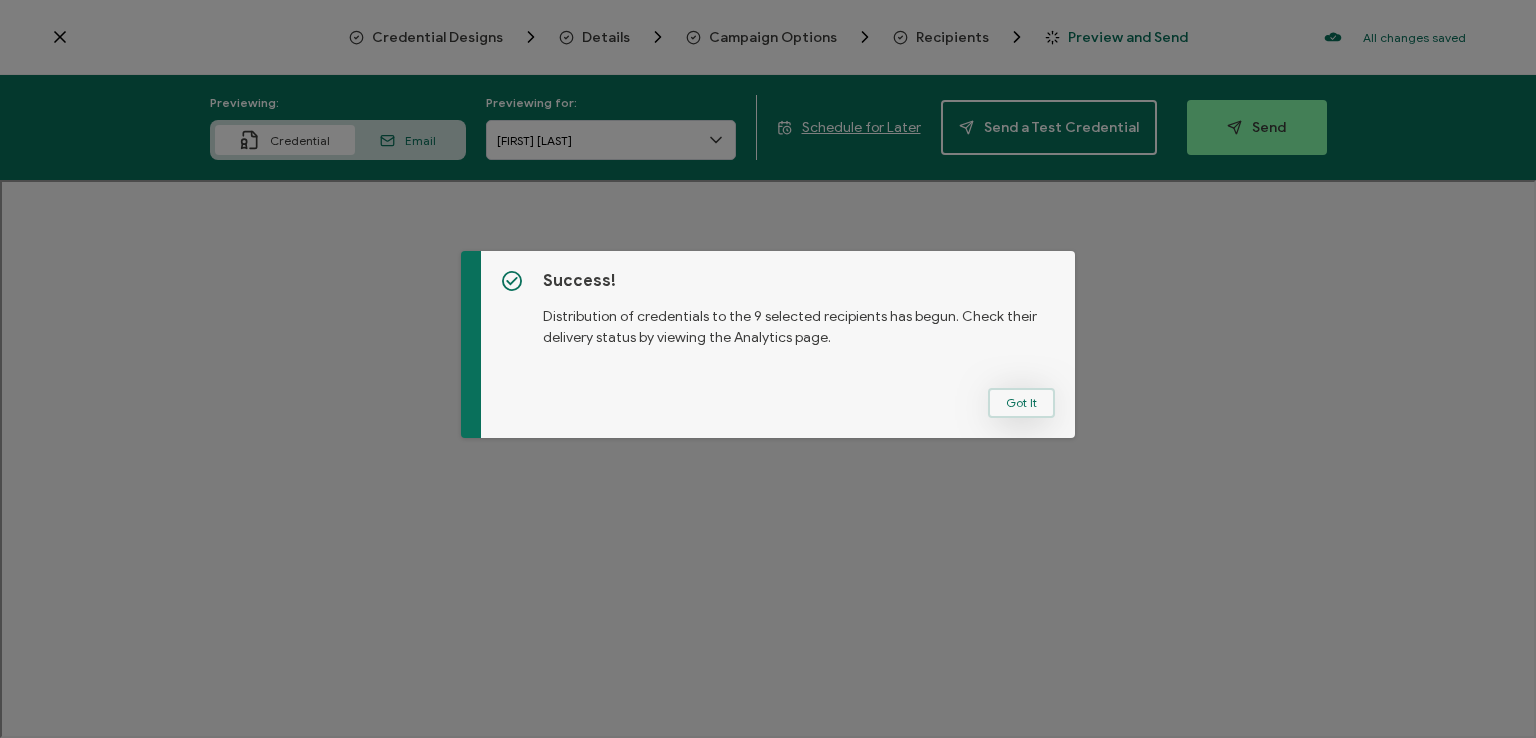 click on "Got It" at bounding box center [1021, 403] 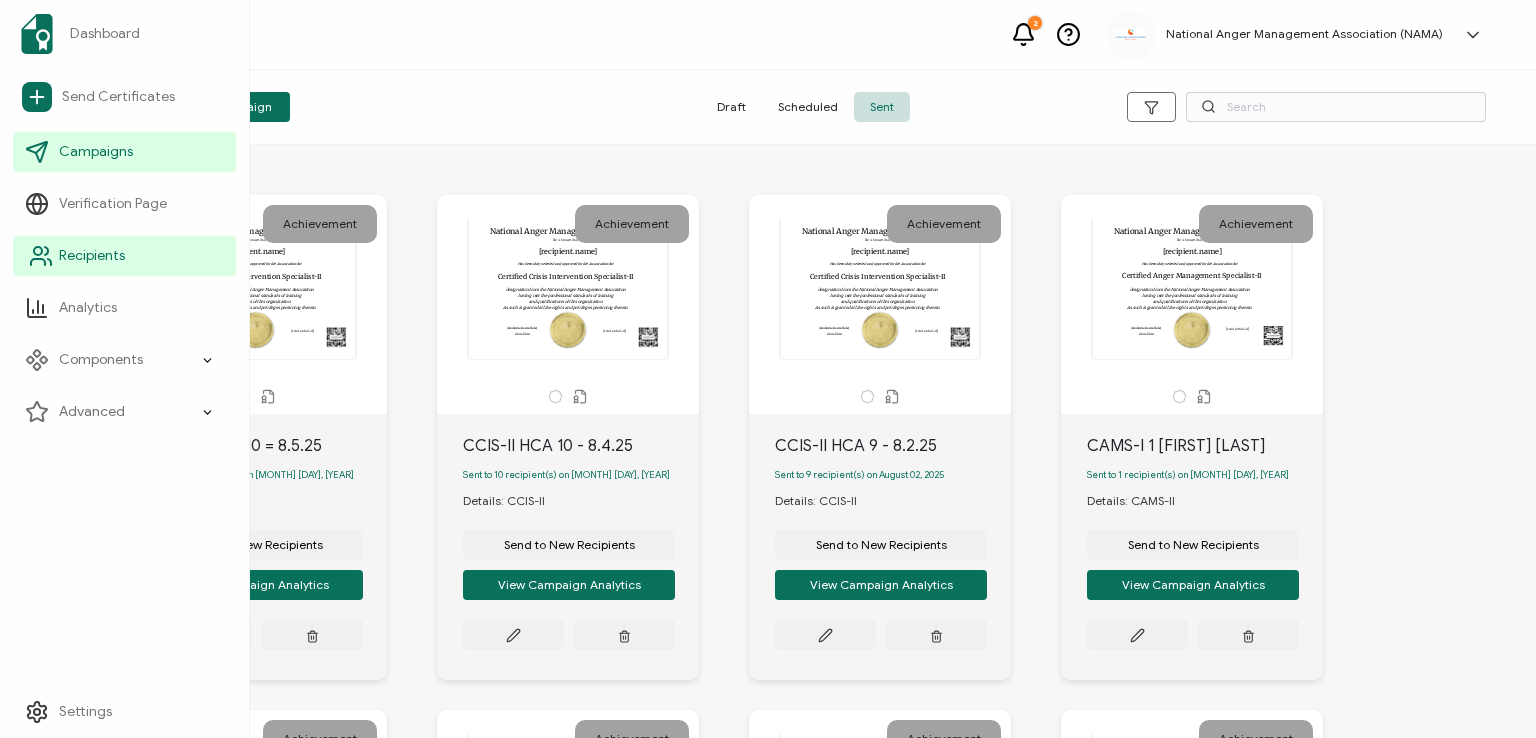 click on "Recipients" at bounding box center [92, 256] 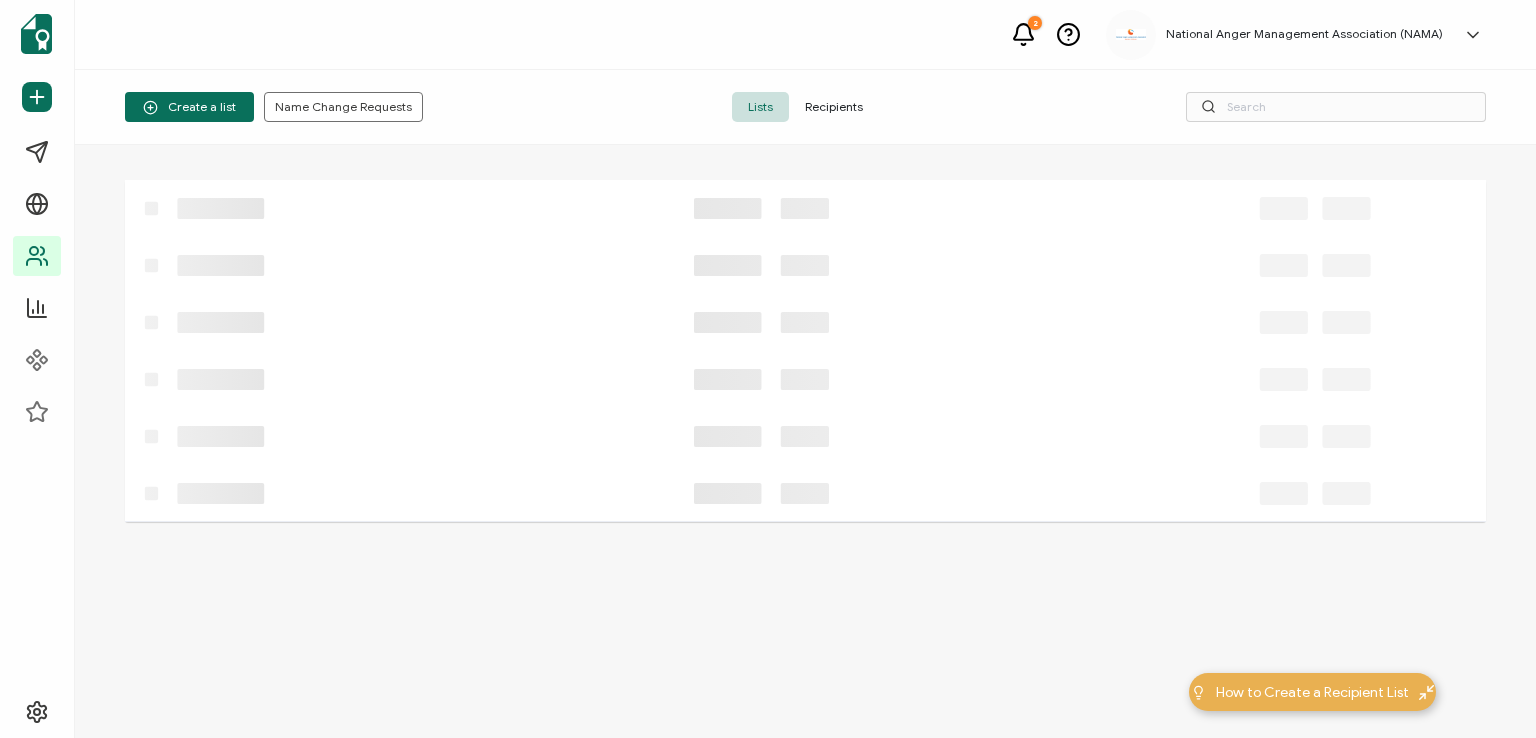 click on "Recipients" at bounding box center (834, 107) 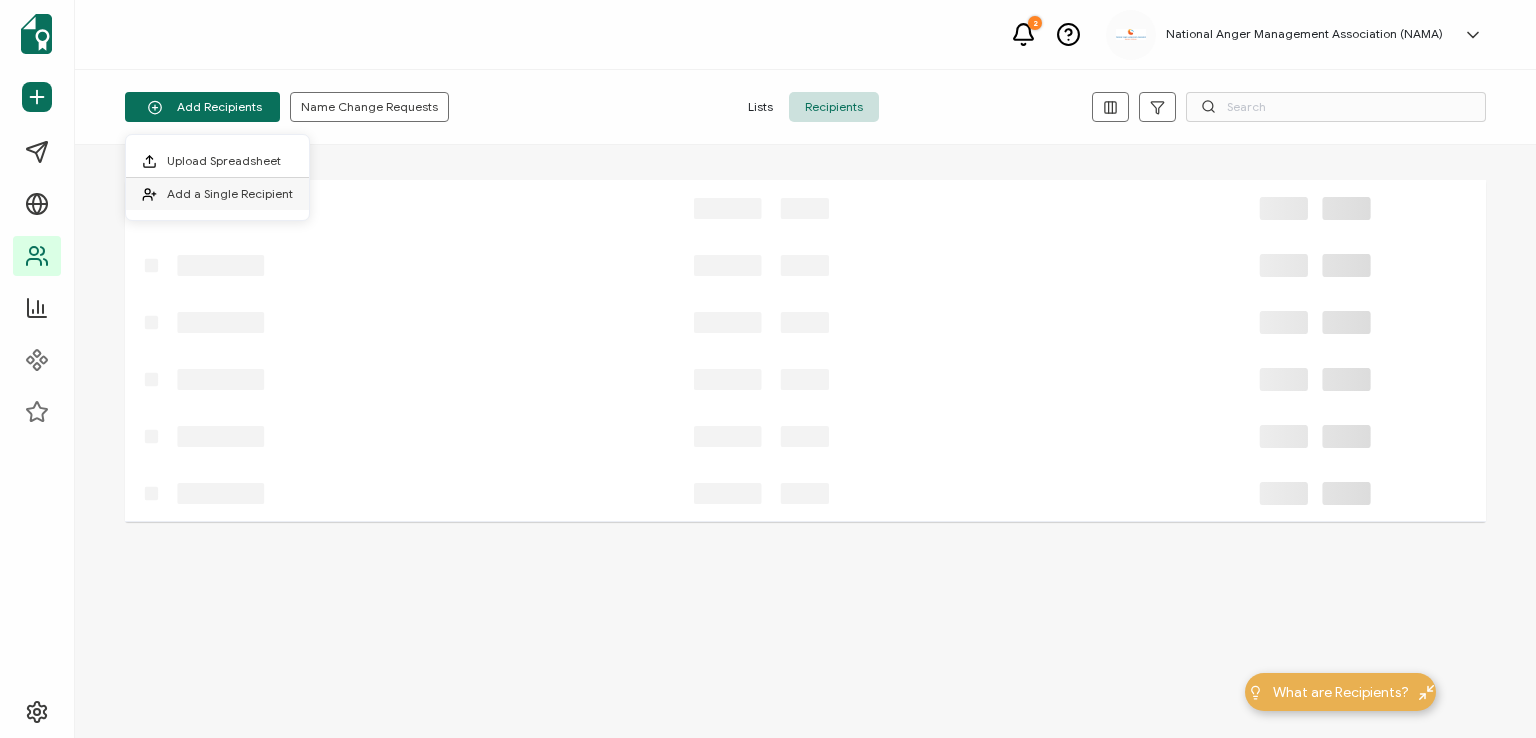 click on "Add a Single Recipient" at bounding box center [230, 193] 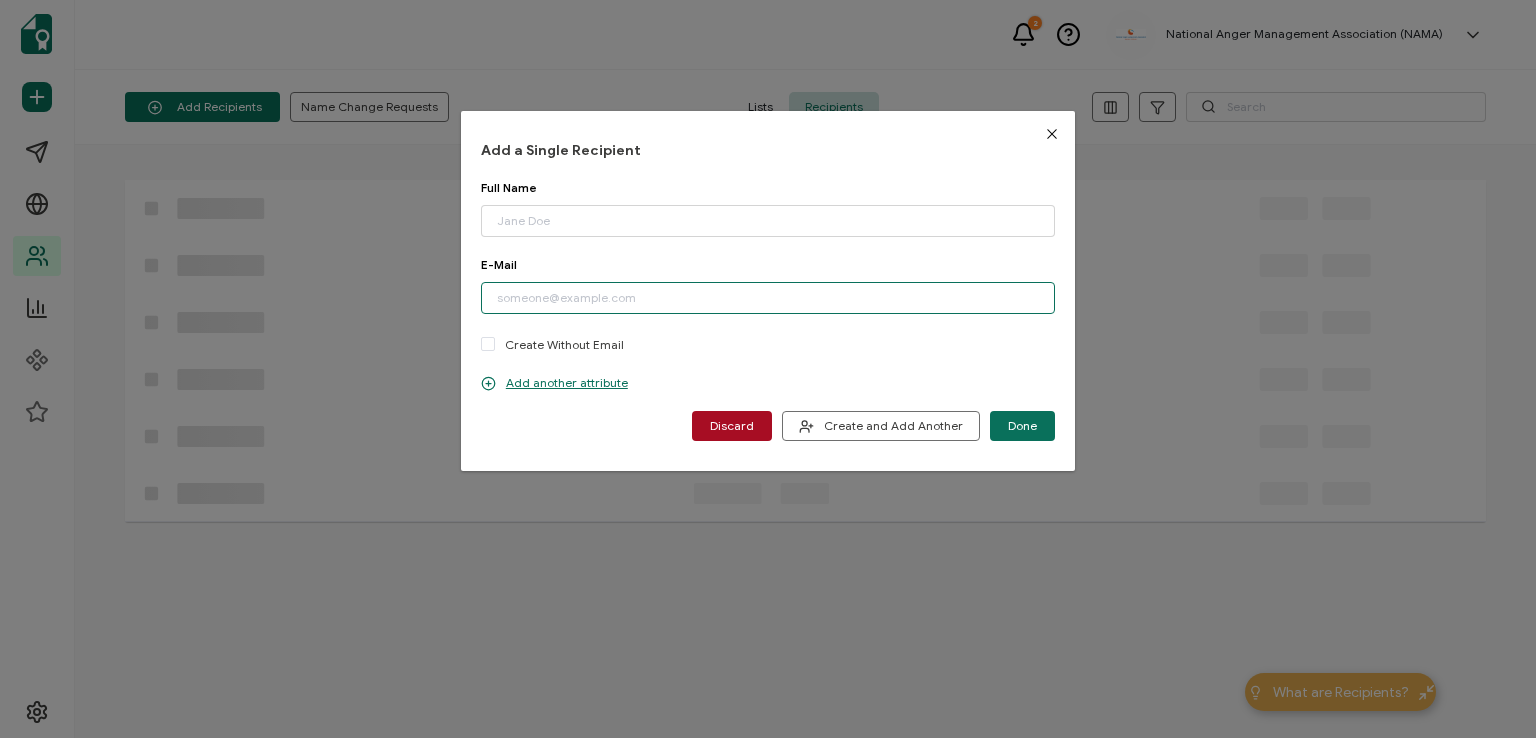 paste on "[EMAIL]" 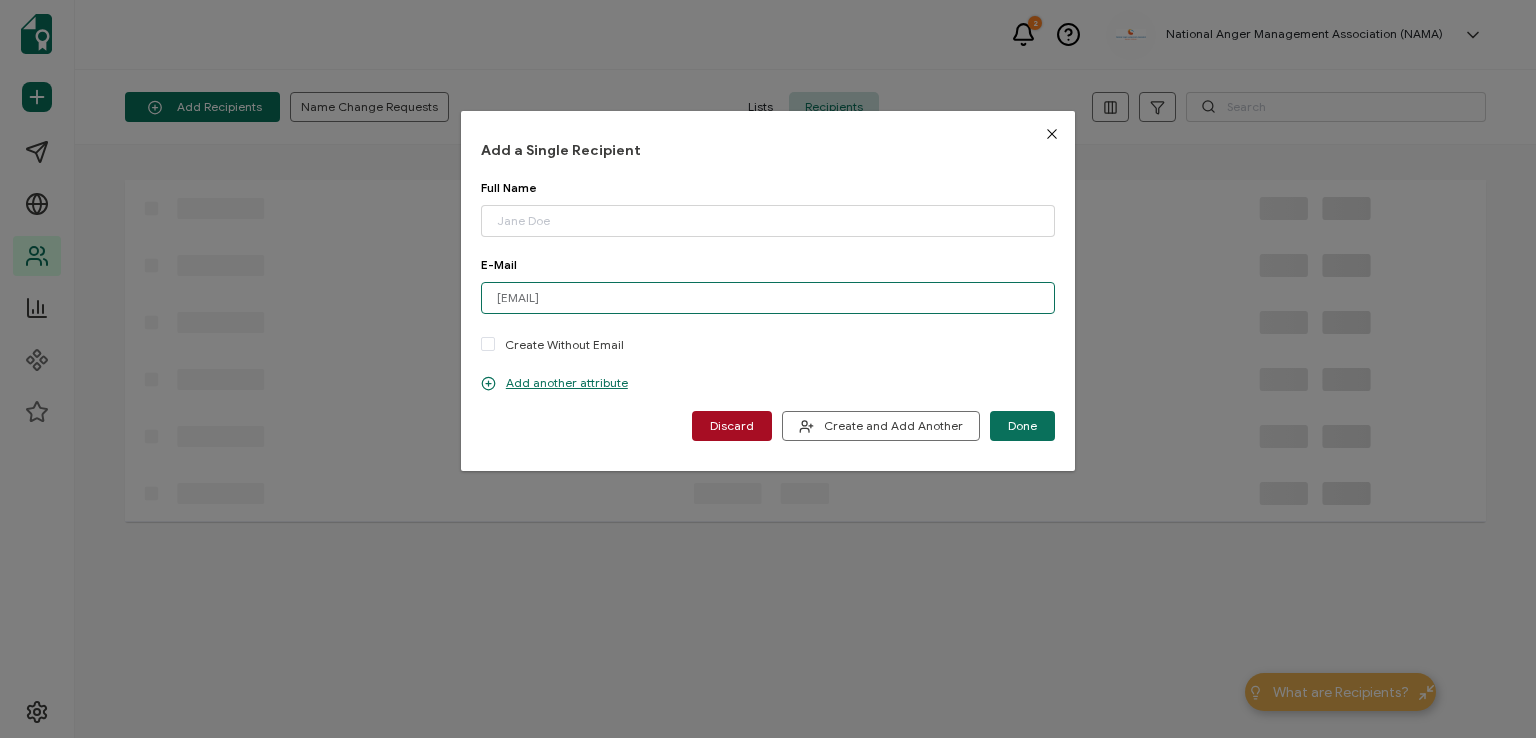 type on "[EMAIL]" 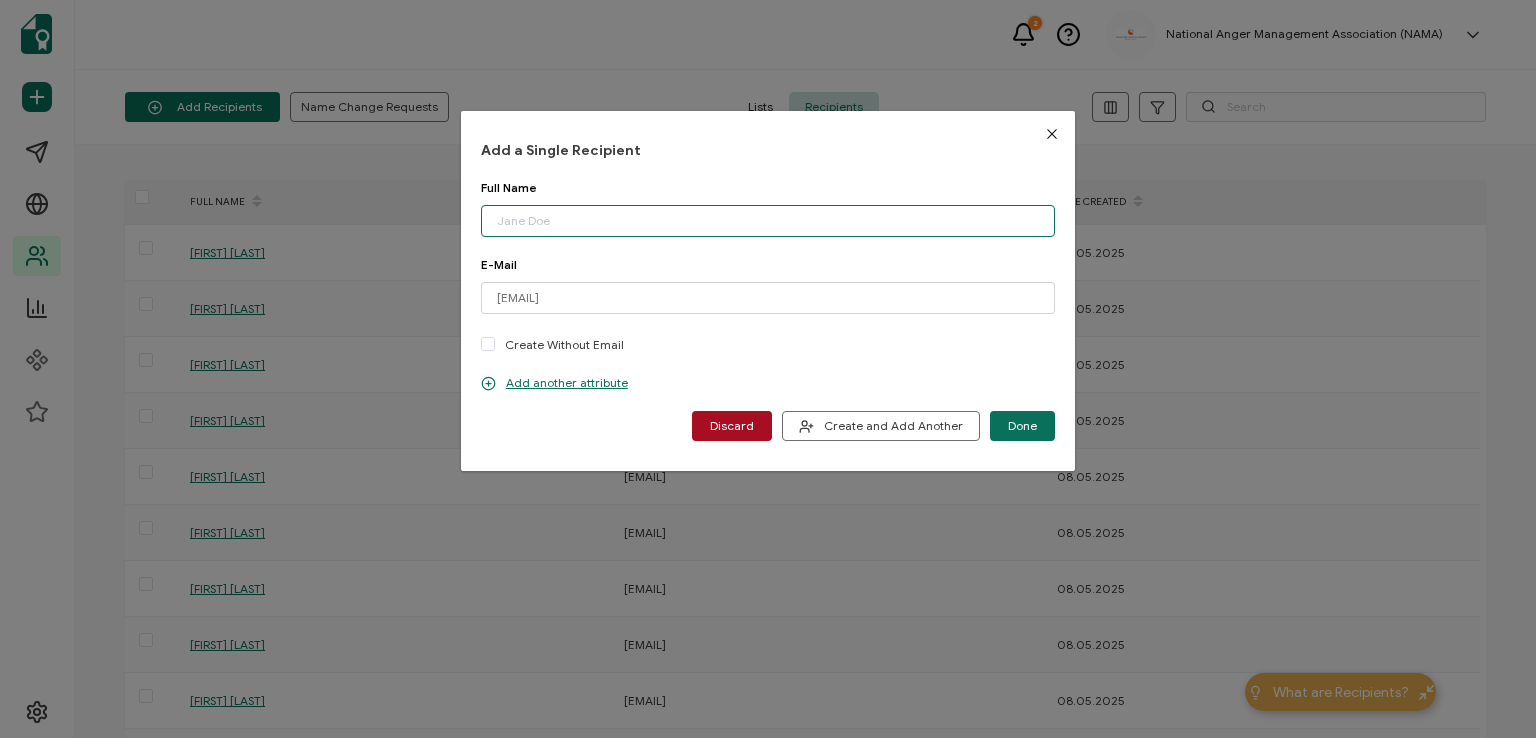 paste on "[FIRST] [LAST]" 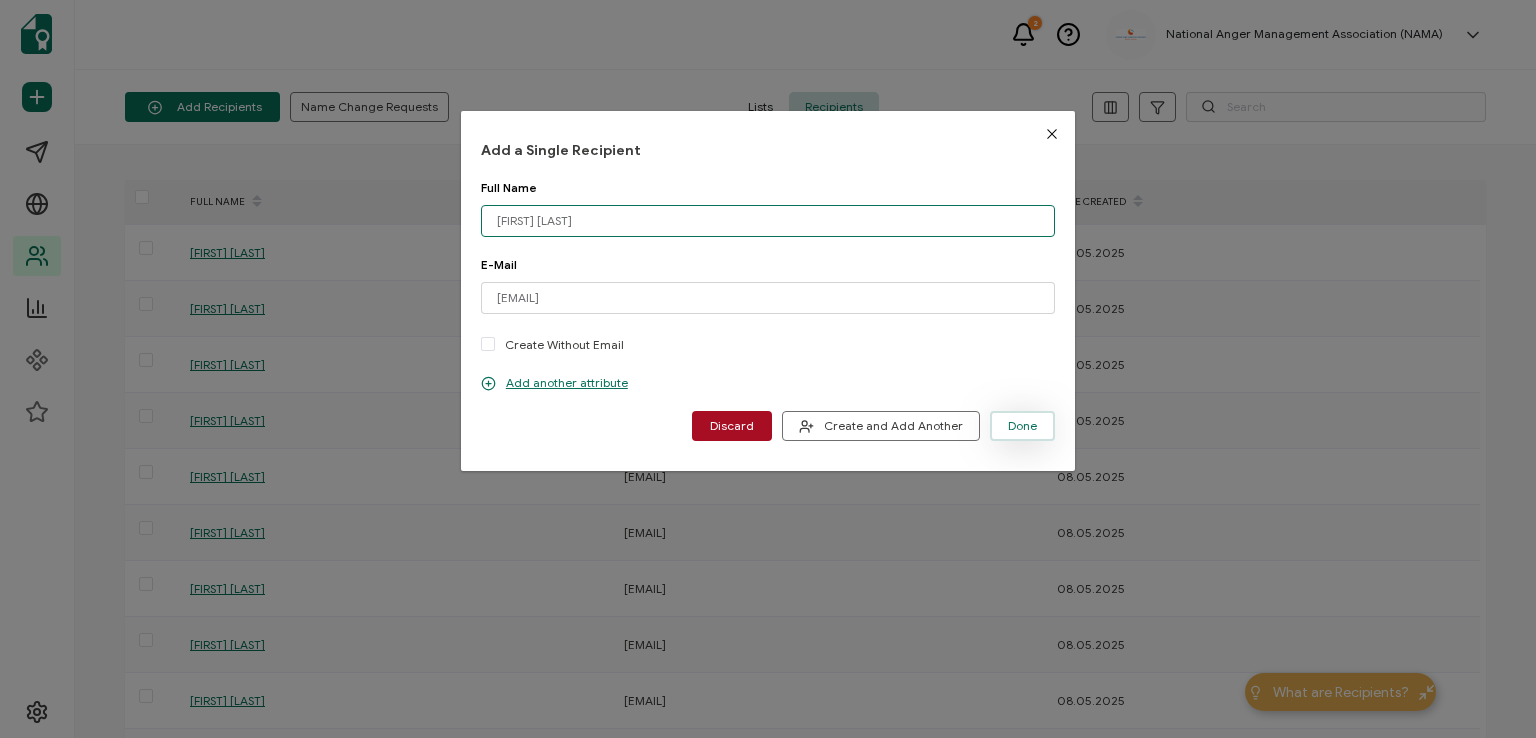 type on "[FIRST] [LAST]" 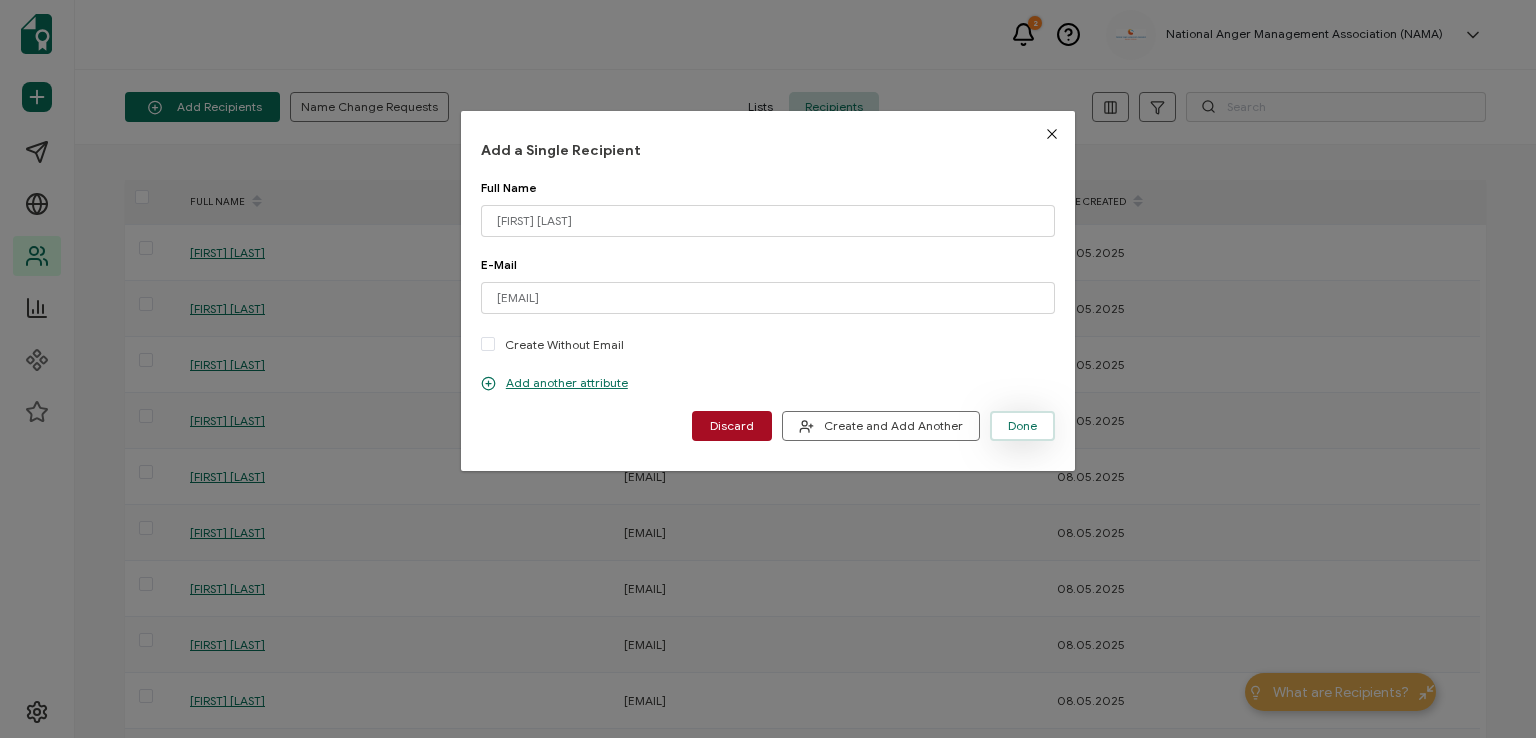 click on "Done" at bounding box center (1022, 426) 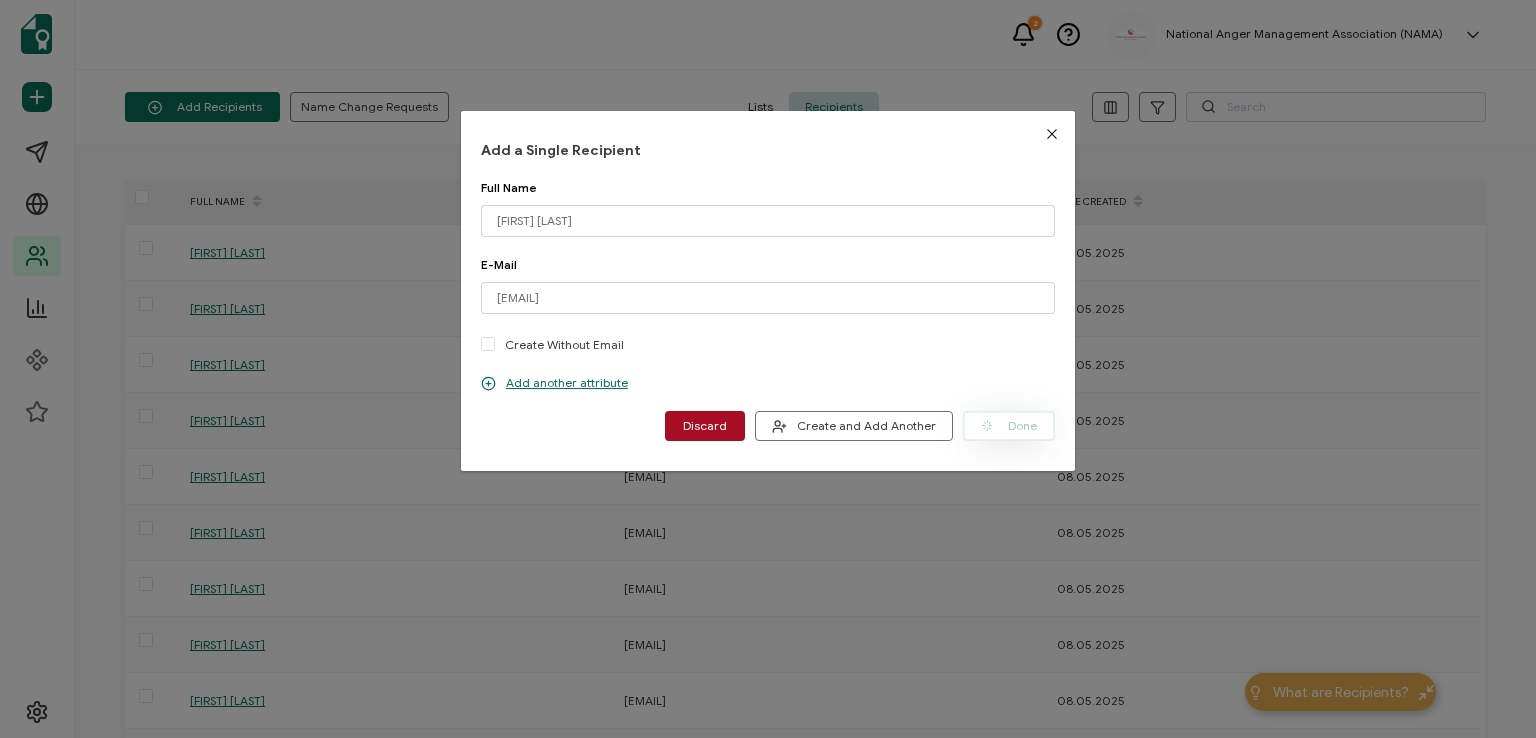 type 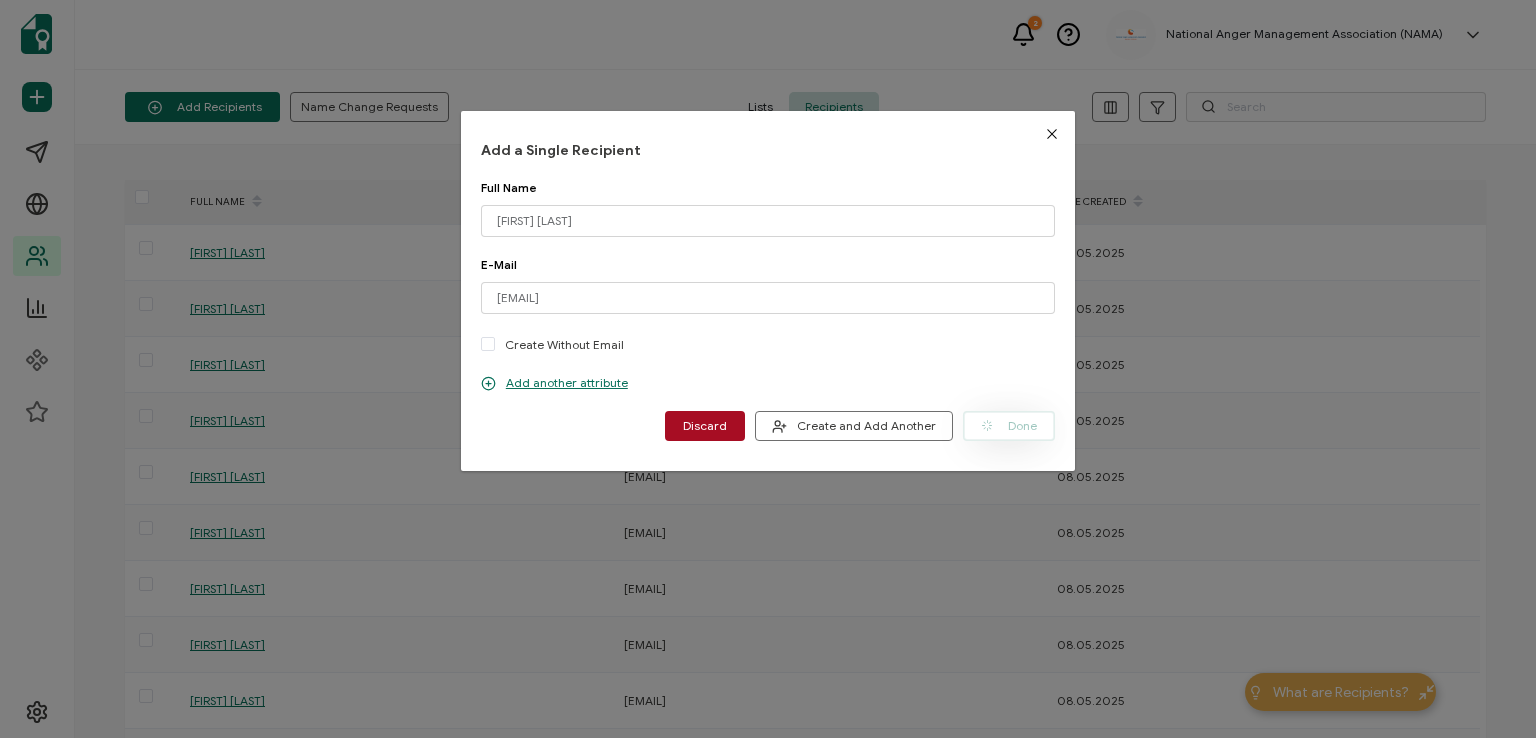 type 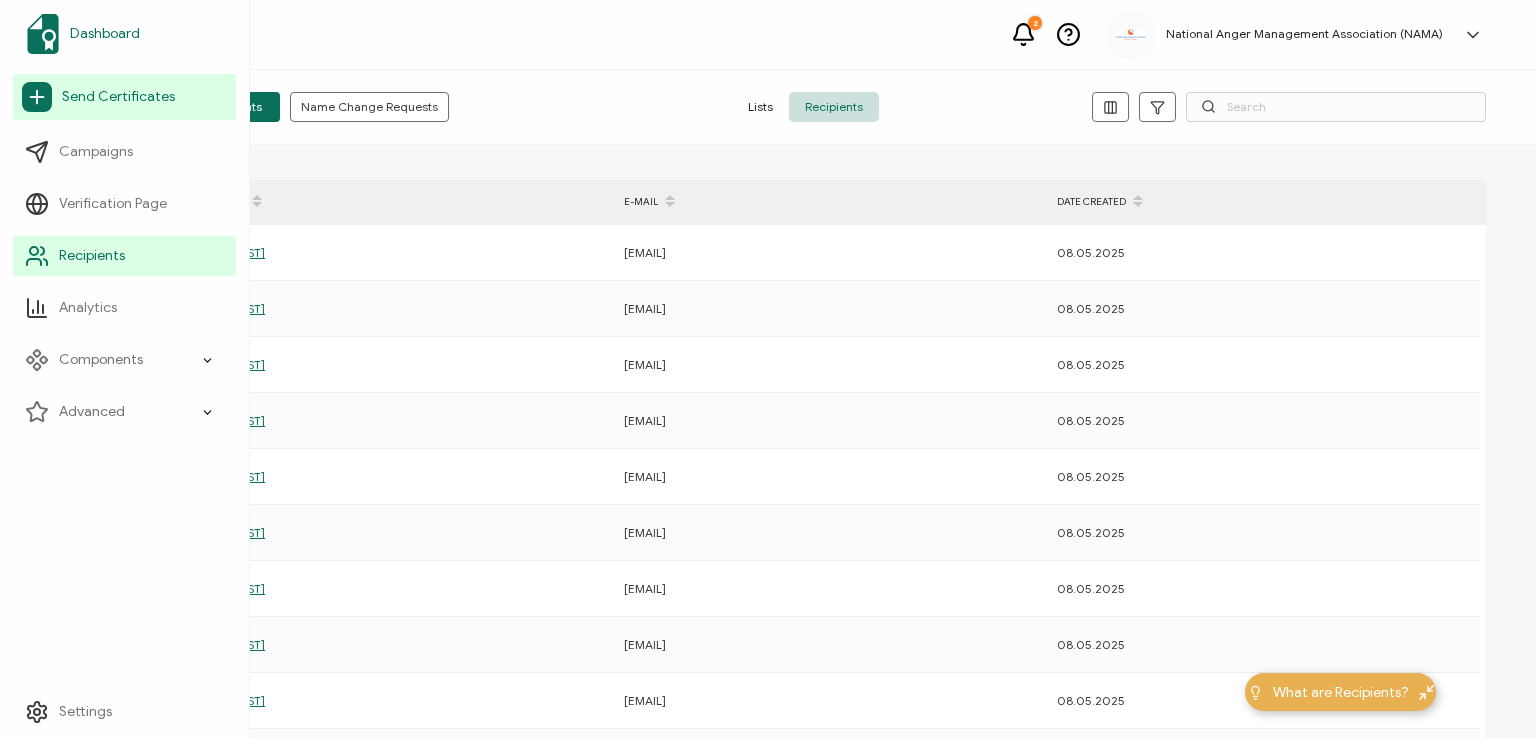 click on "Dashboard" at bounding box center [105, 34] 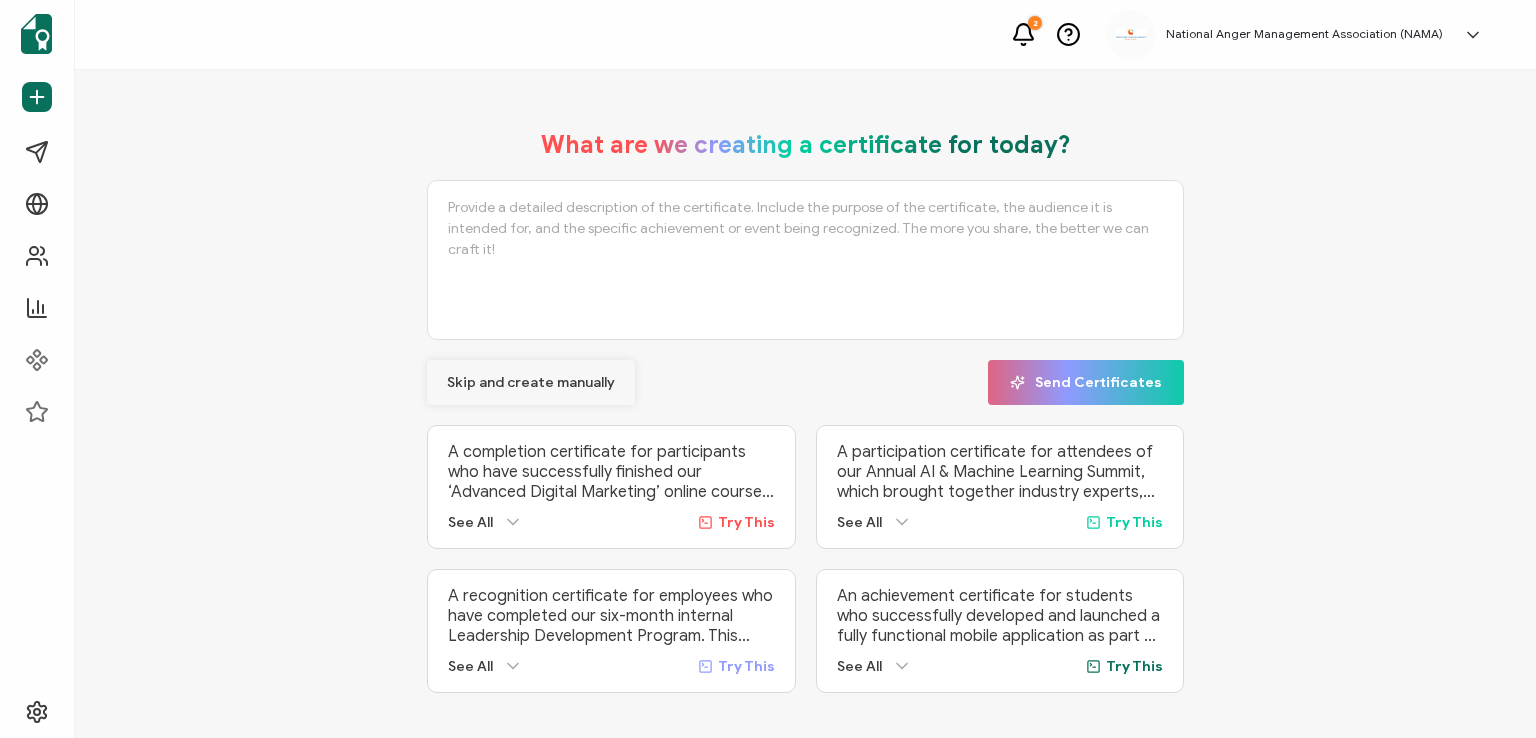 click on "Skip and create manually" at bounding box center [531, 383] 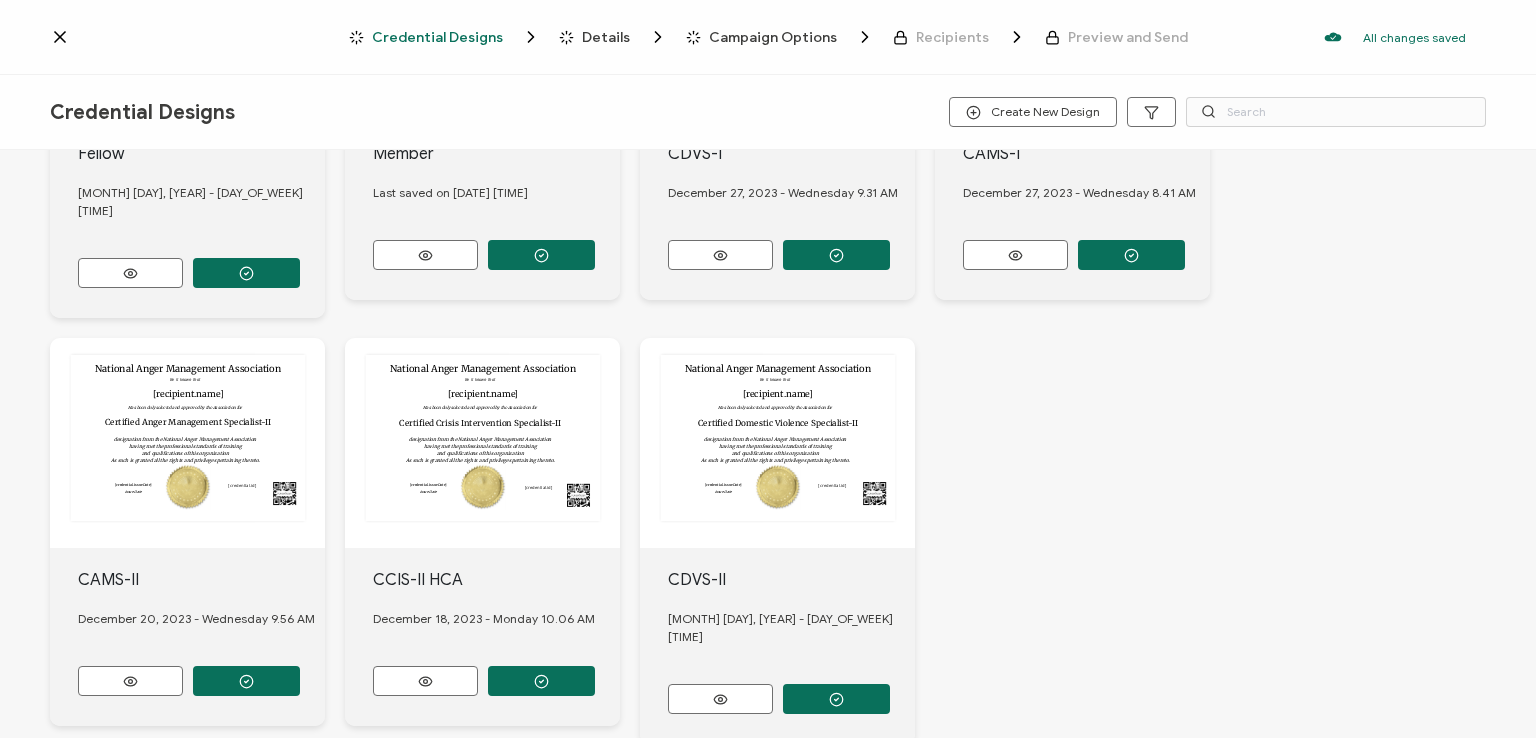 scroll, scrollTop: 700, scrollLeft: 0, axis: vertical 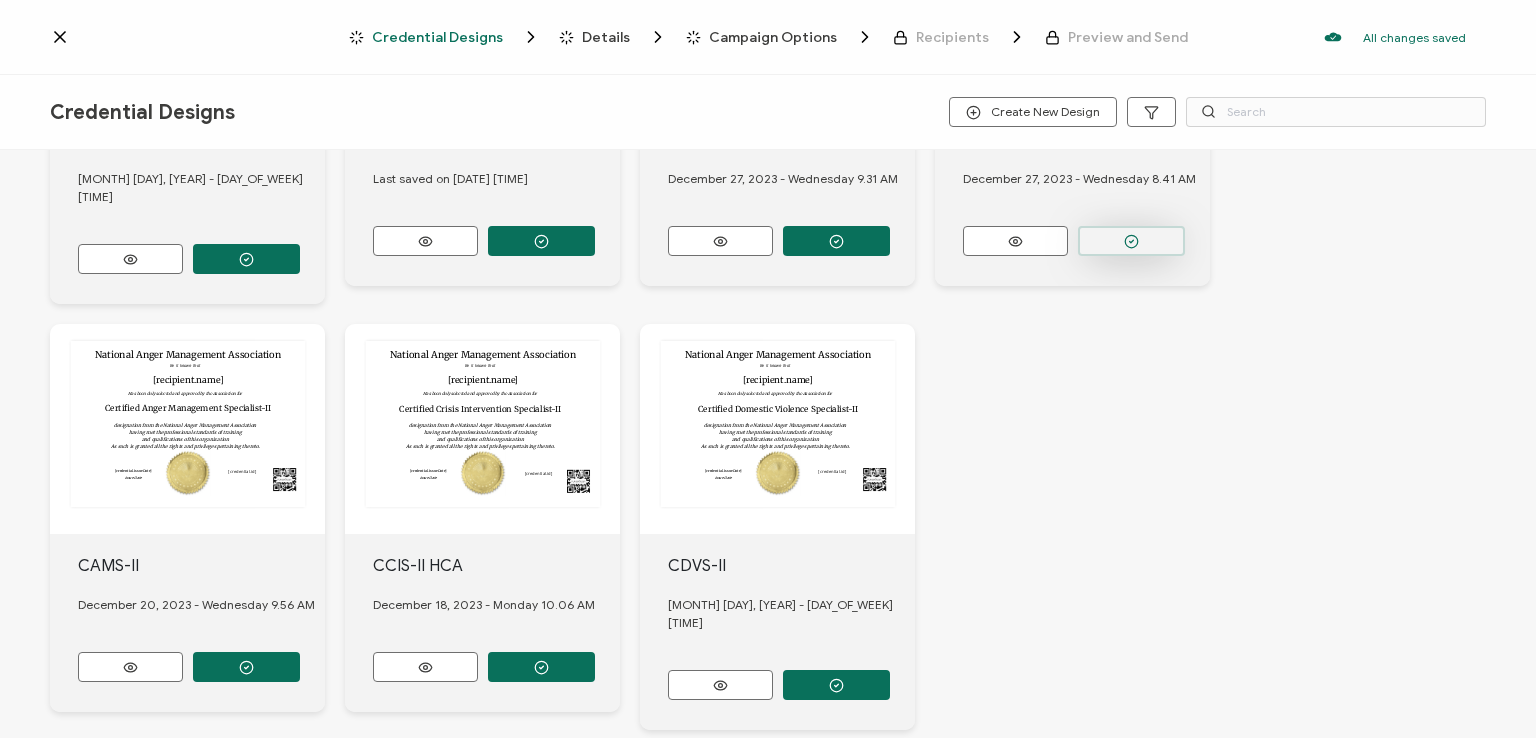 click at bounding box center (246, -167) 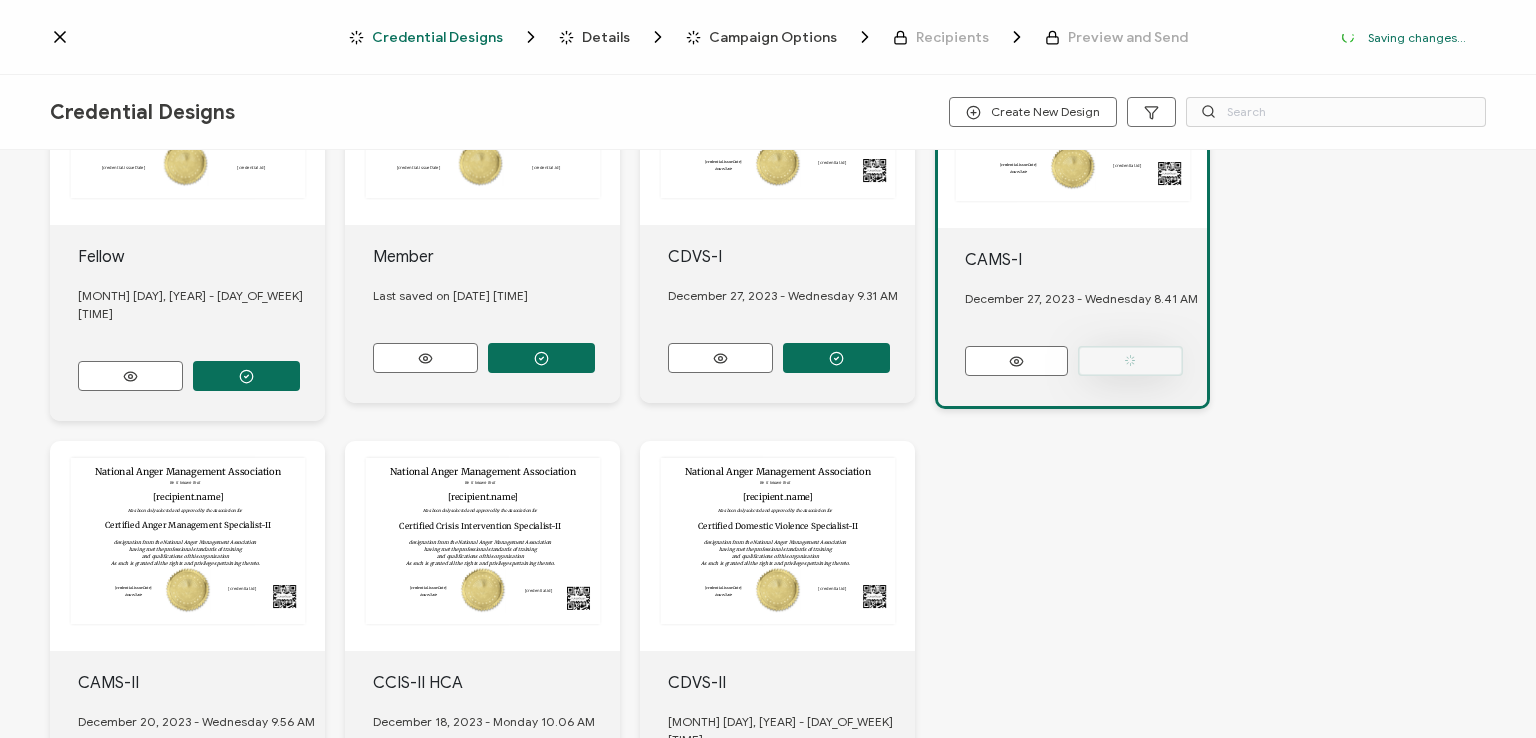 scroll, scrollTop: 816, scrollLeft: 0, axis: vertical 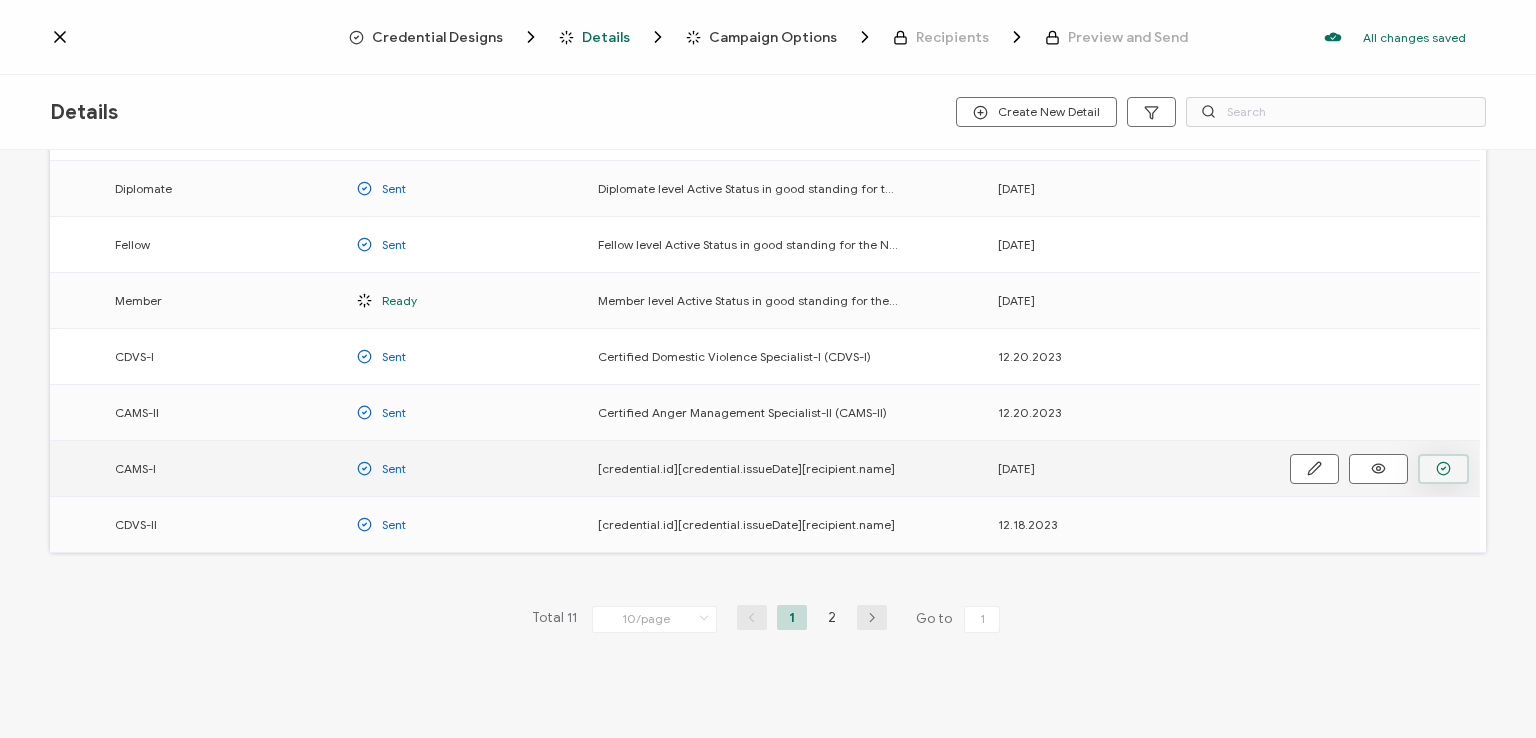 click 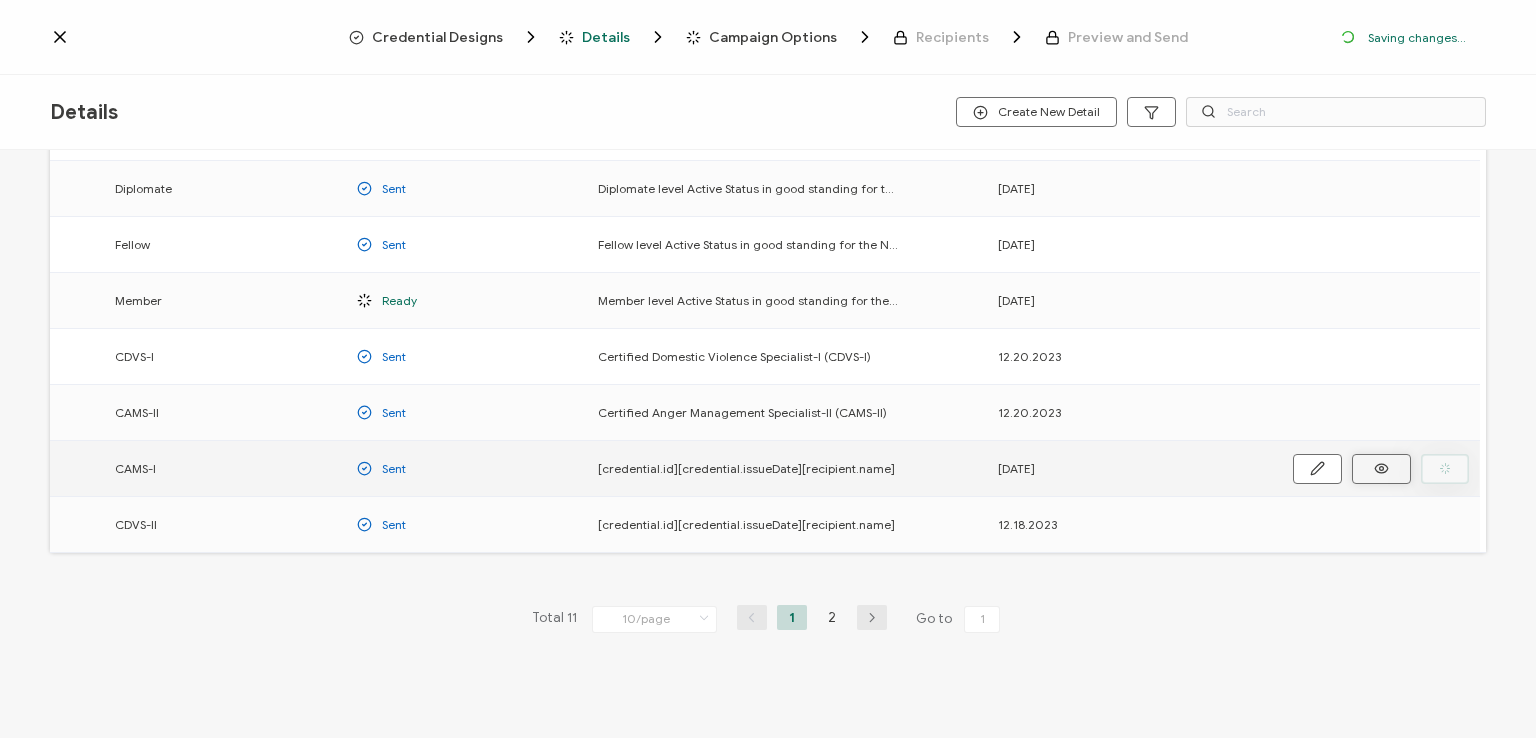 scroll, scrollTop: 329, scrollLeft: 0, axis: vertical 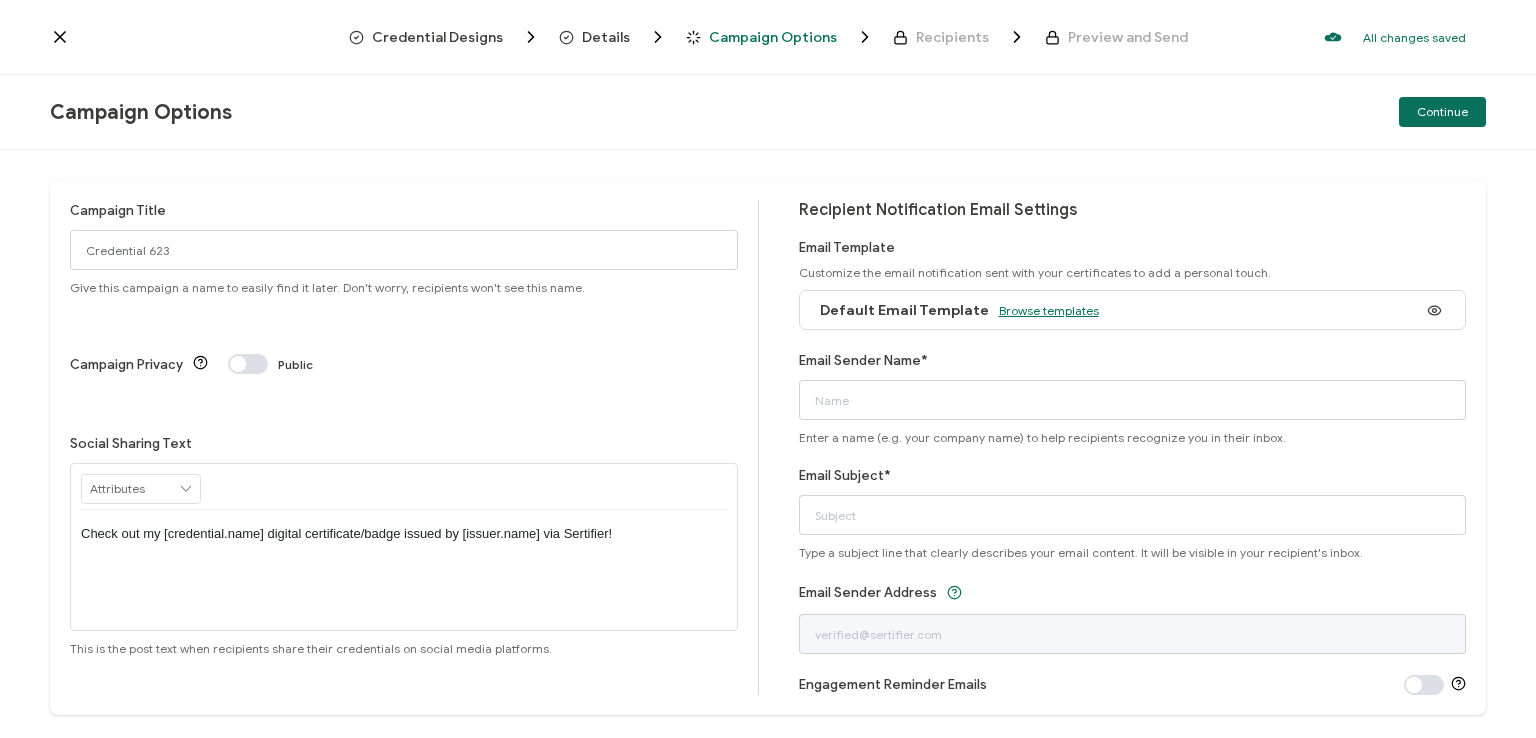 click on "Browse templates" at bounding box center (1049, 310) 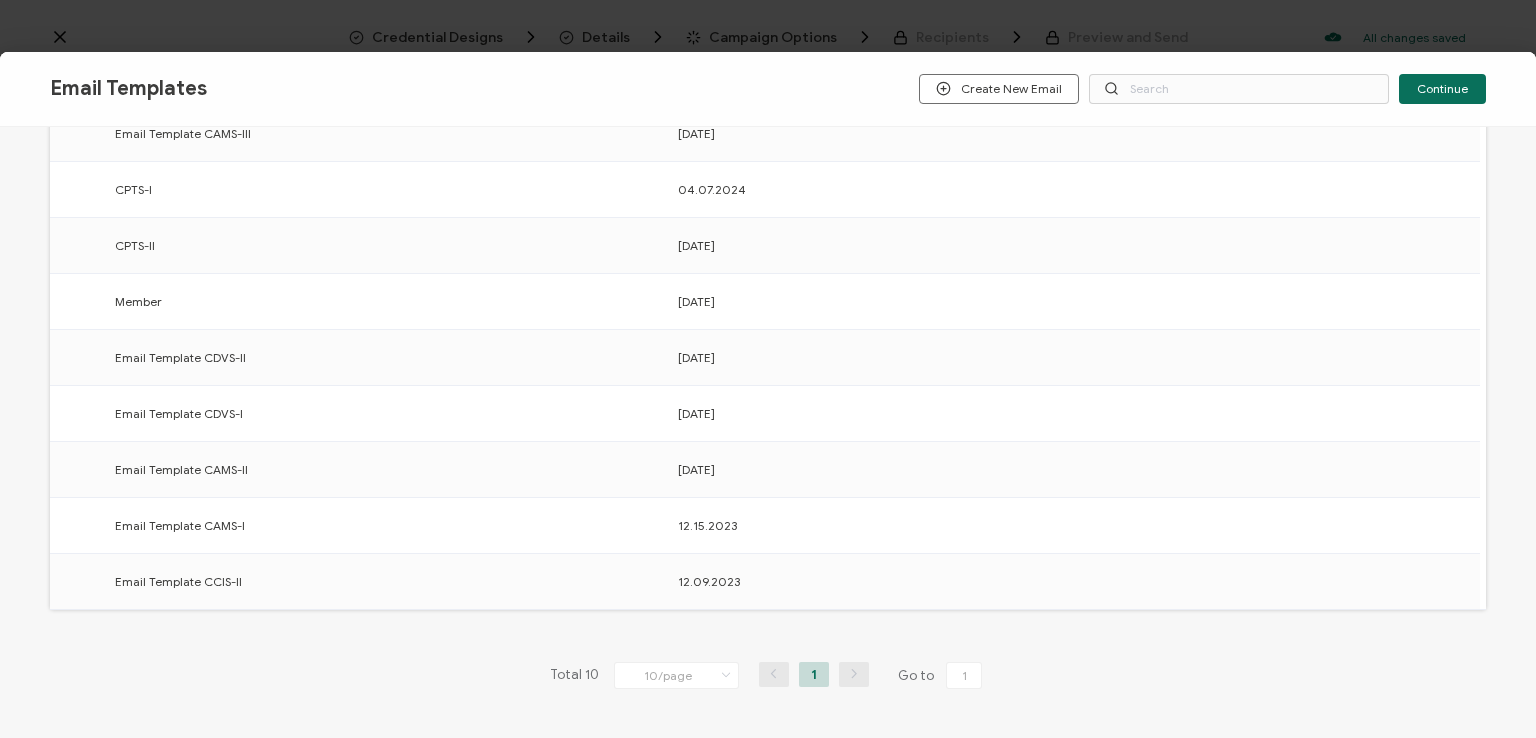 scroll, scrollTop: 311, scrollLeft: 0, axis: vertical 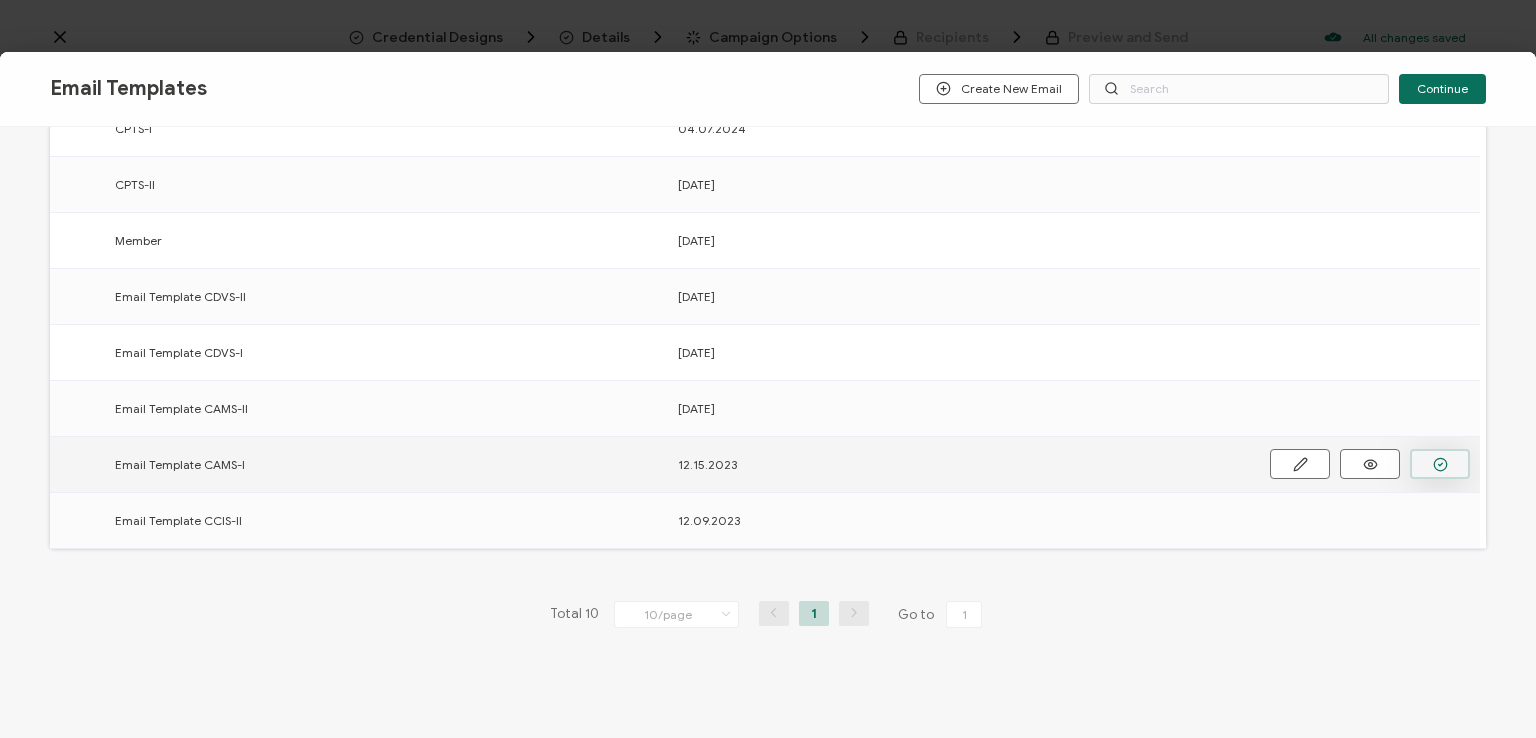 click 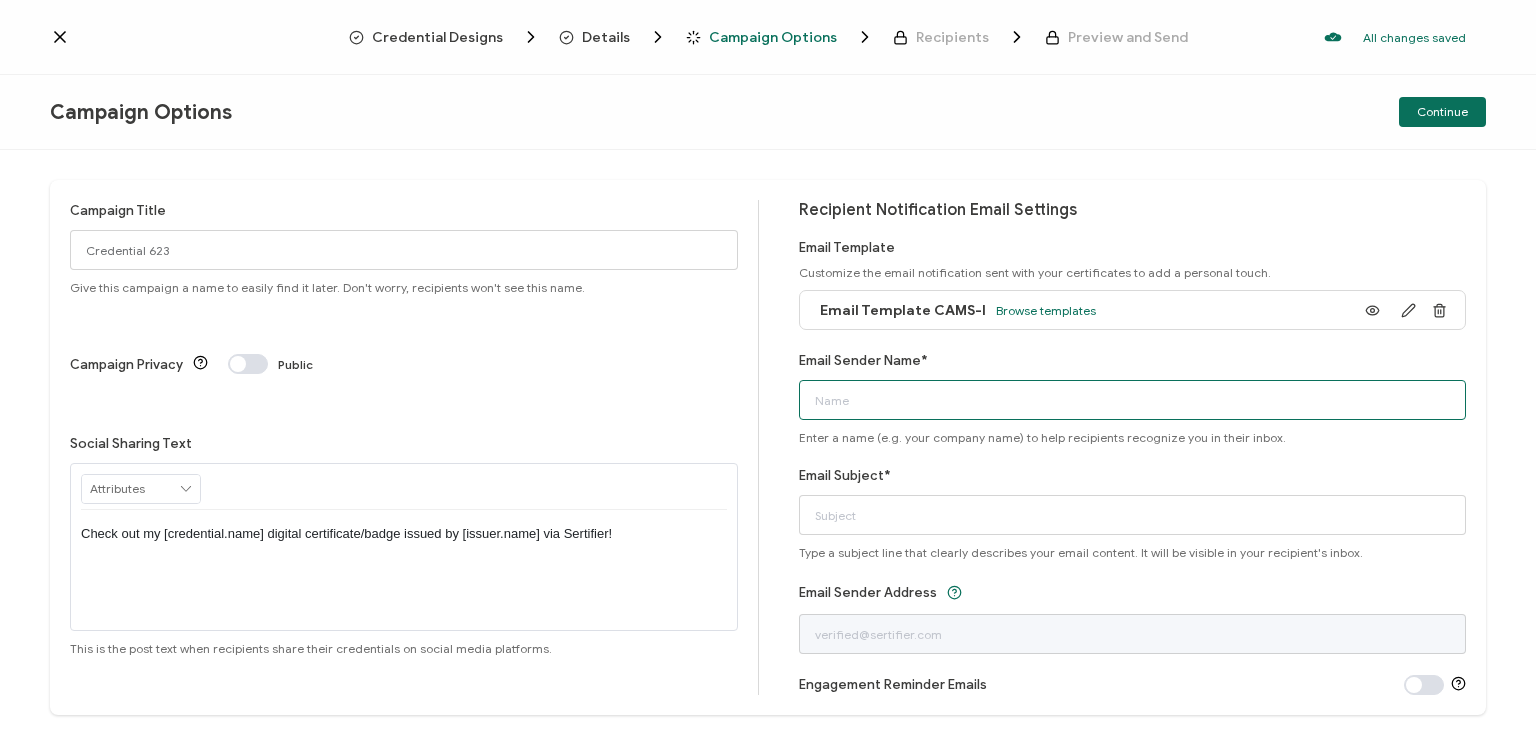 click on "Email Sender Name*" at bounding box center (1133, 400) 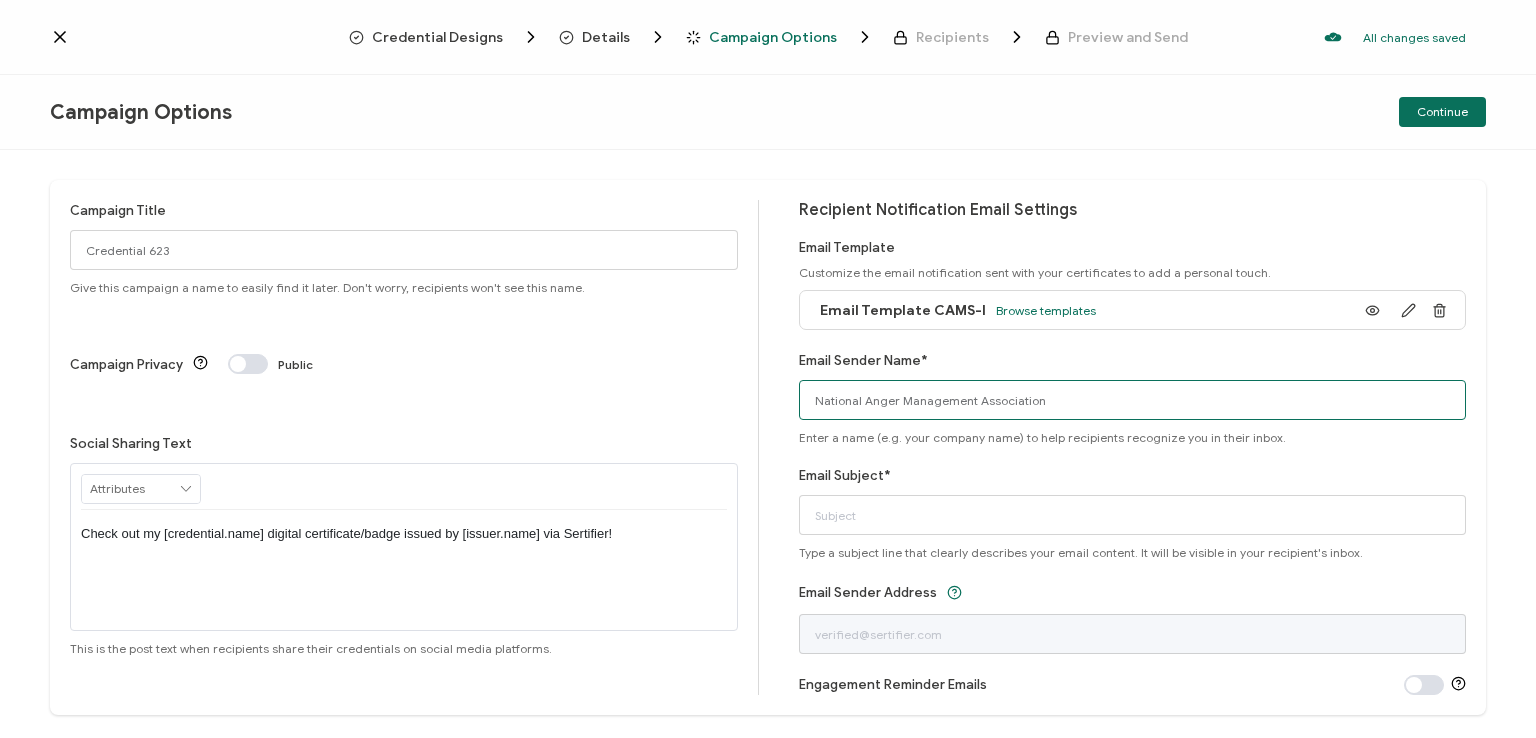 type on "National Anger Management Association" 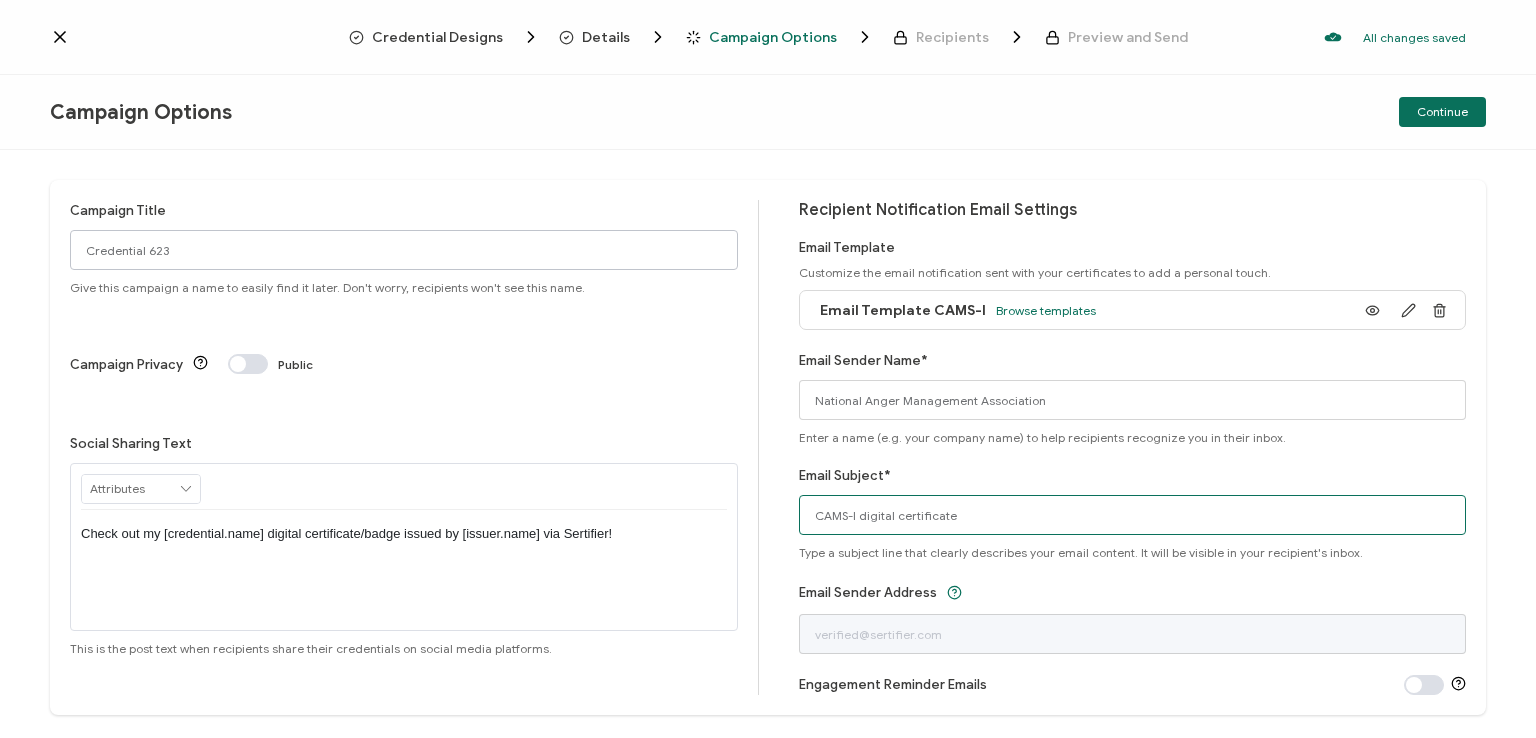 type on "CAMS-I digital certificate" 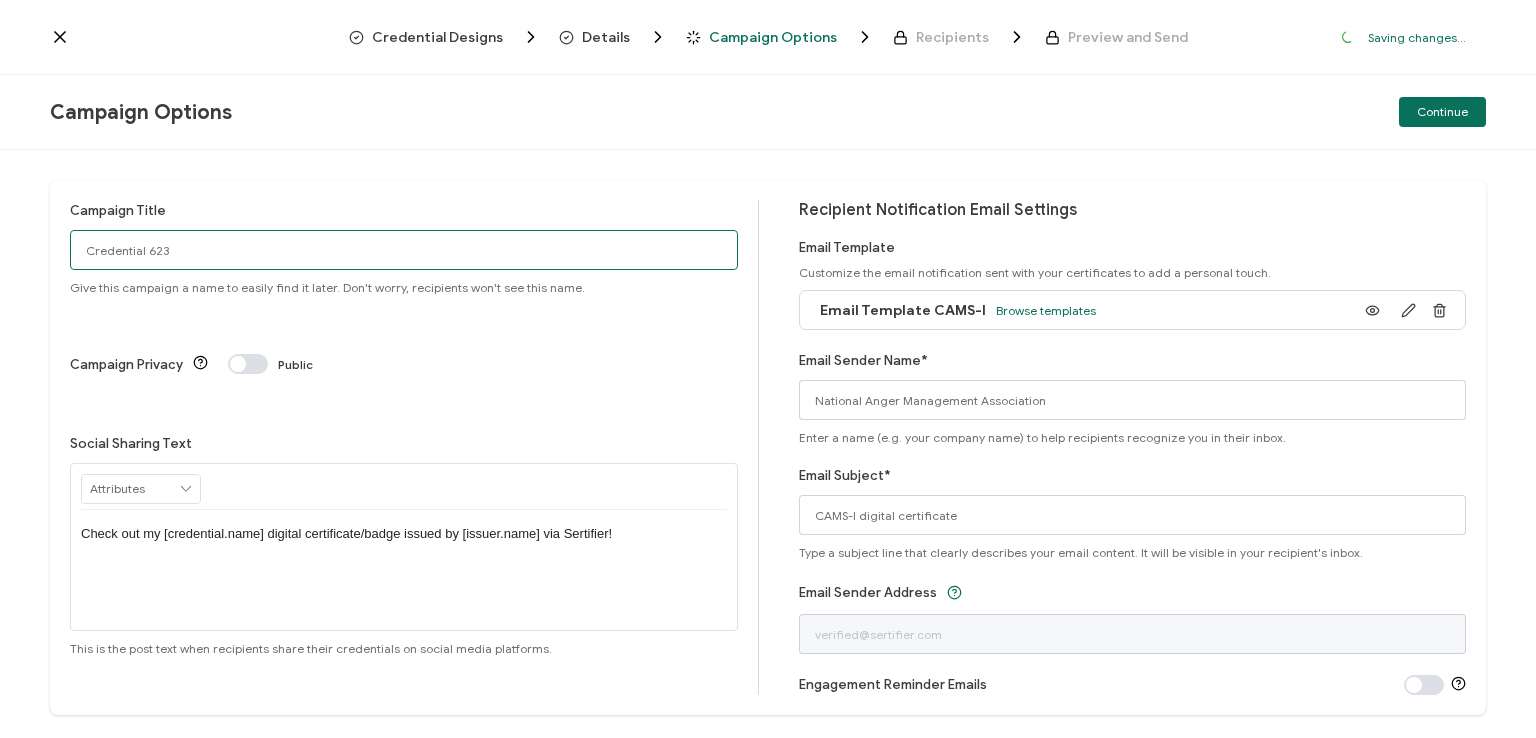 drag, startPoint x: 274, startPoint y: 249, endPoint x: 46, endPoint y: 232, distance: 228.63289 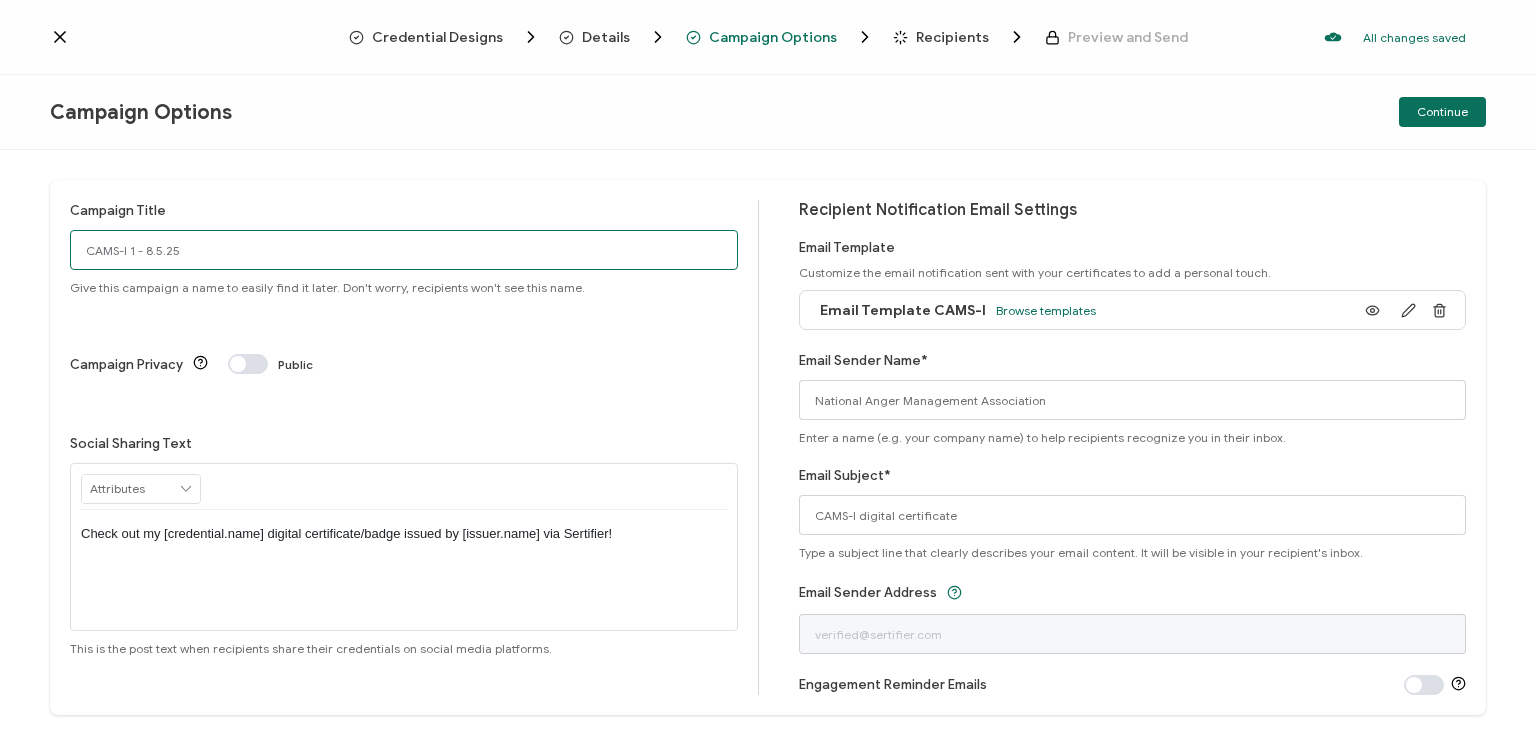type on "CAMS-I 1 - 8.5.25" 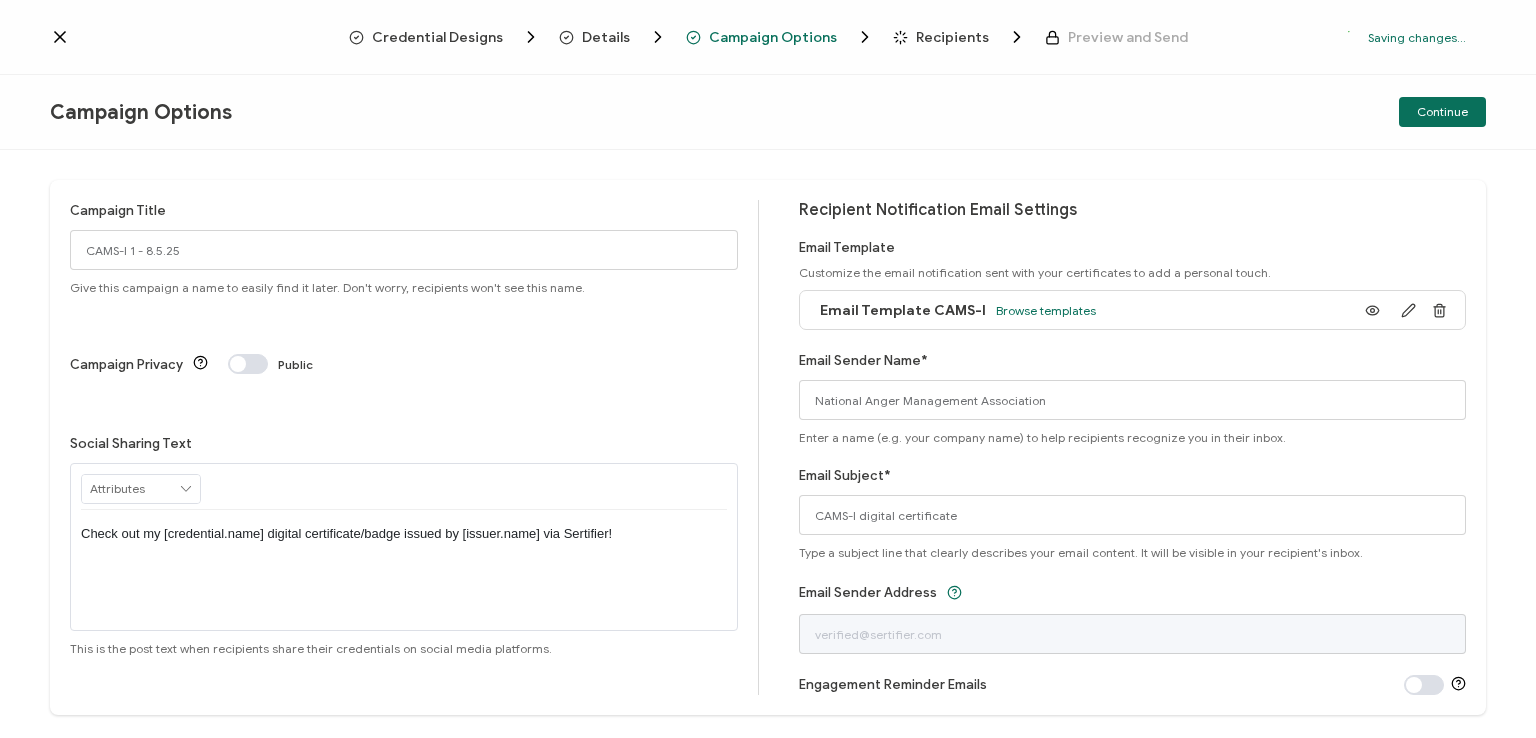 click on "Check out my [credential.name] digital certificate/badge issued by [issuer.name] via Sertifier!" at bounding box center (404, 534) 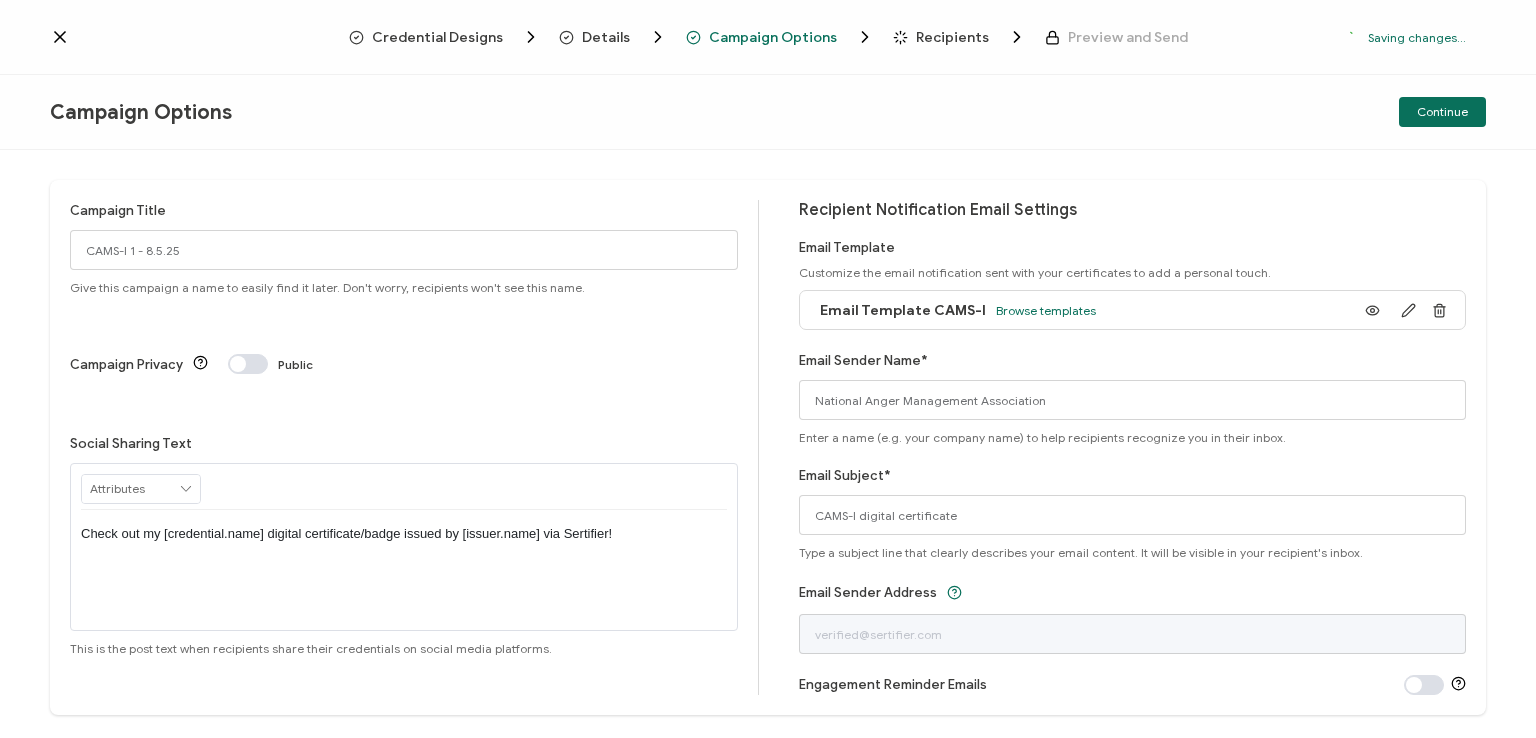 type 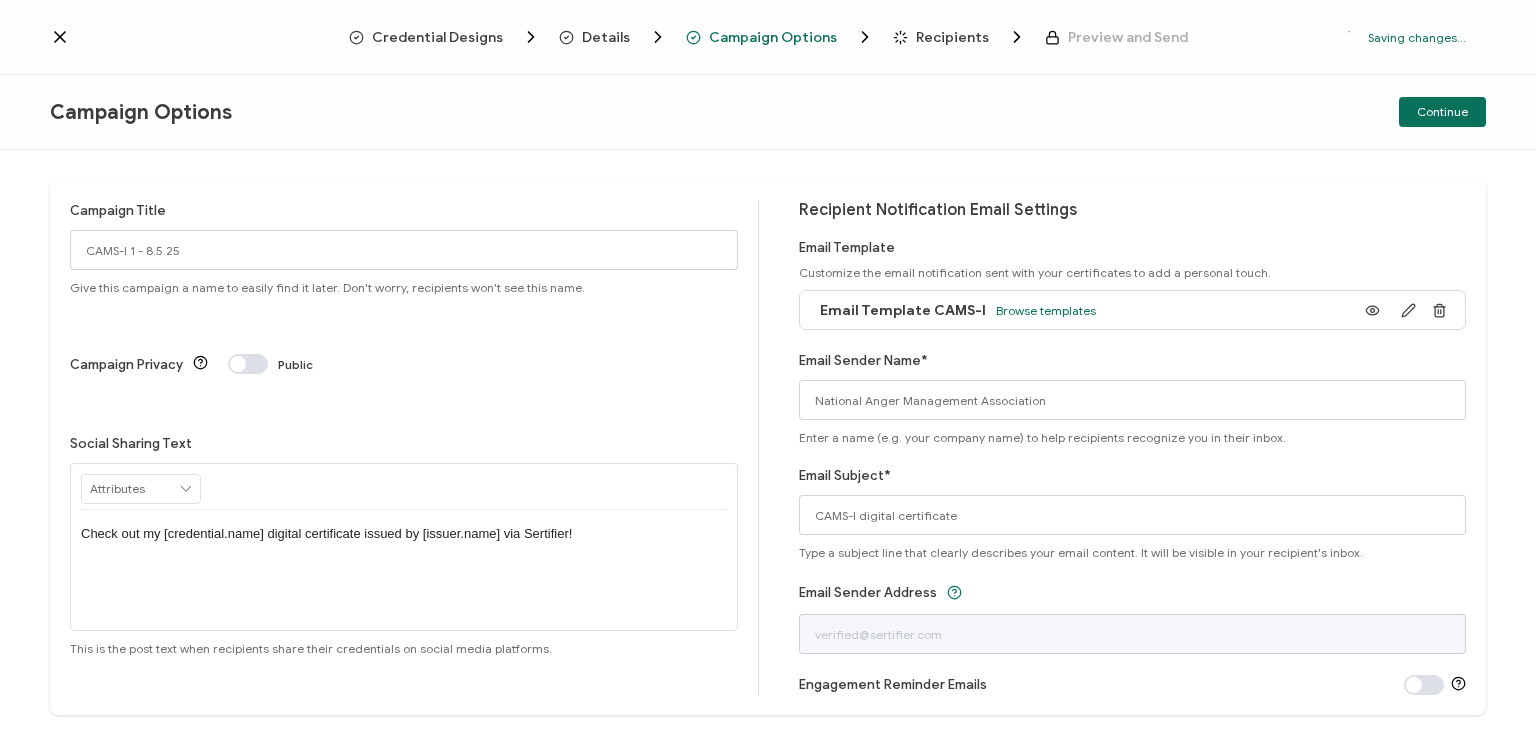 click on "Campaign Options
Continue" at bounding box center (768, 112) 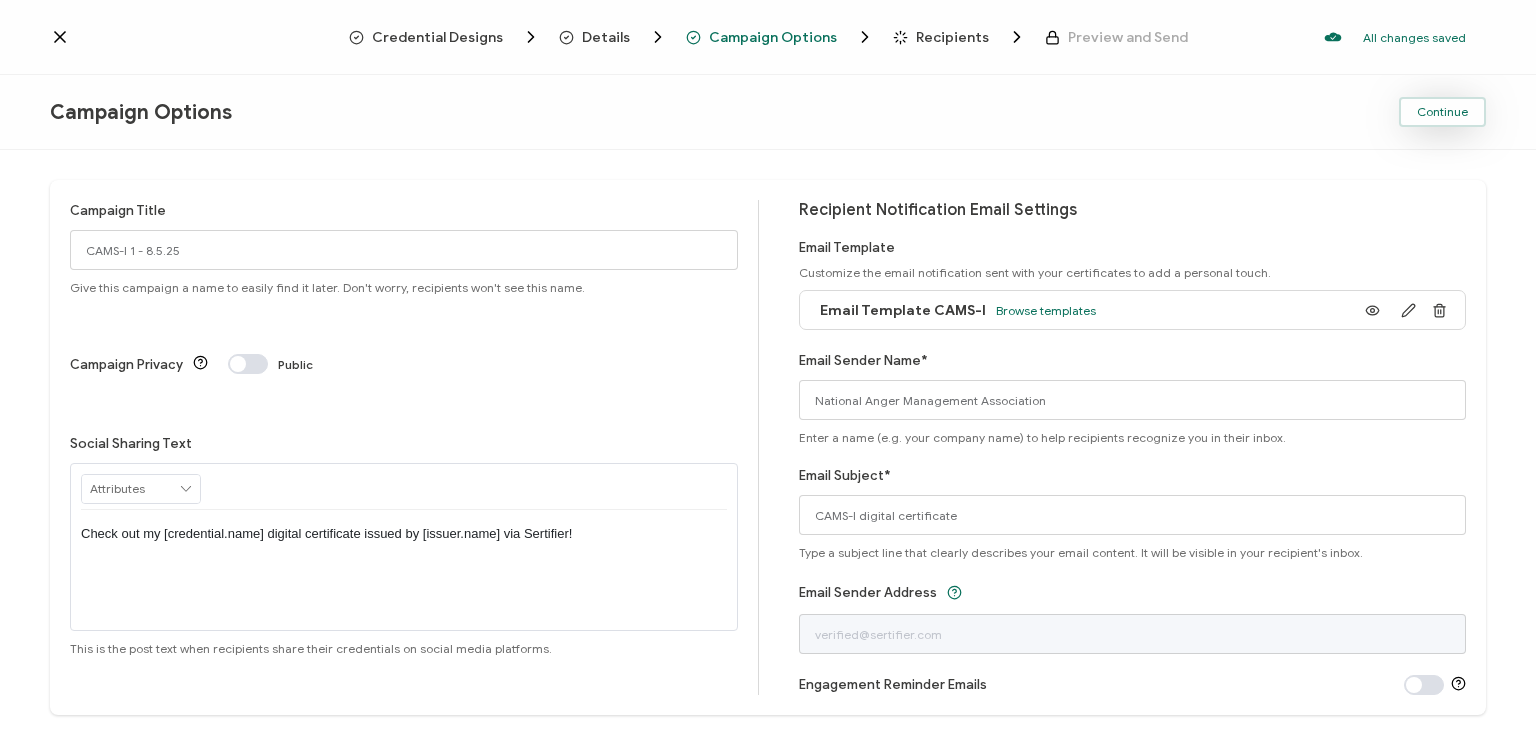 click on "Continue" at bounding box center [1442, 112] 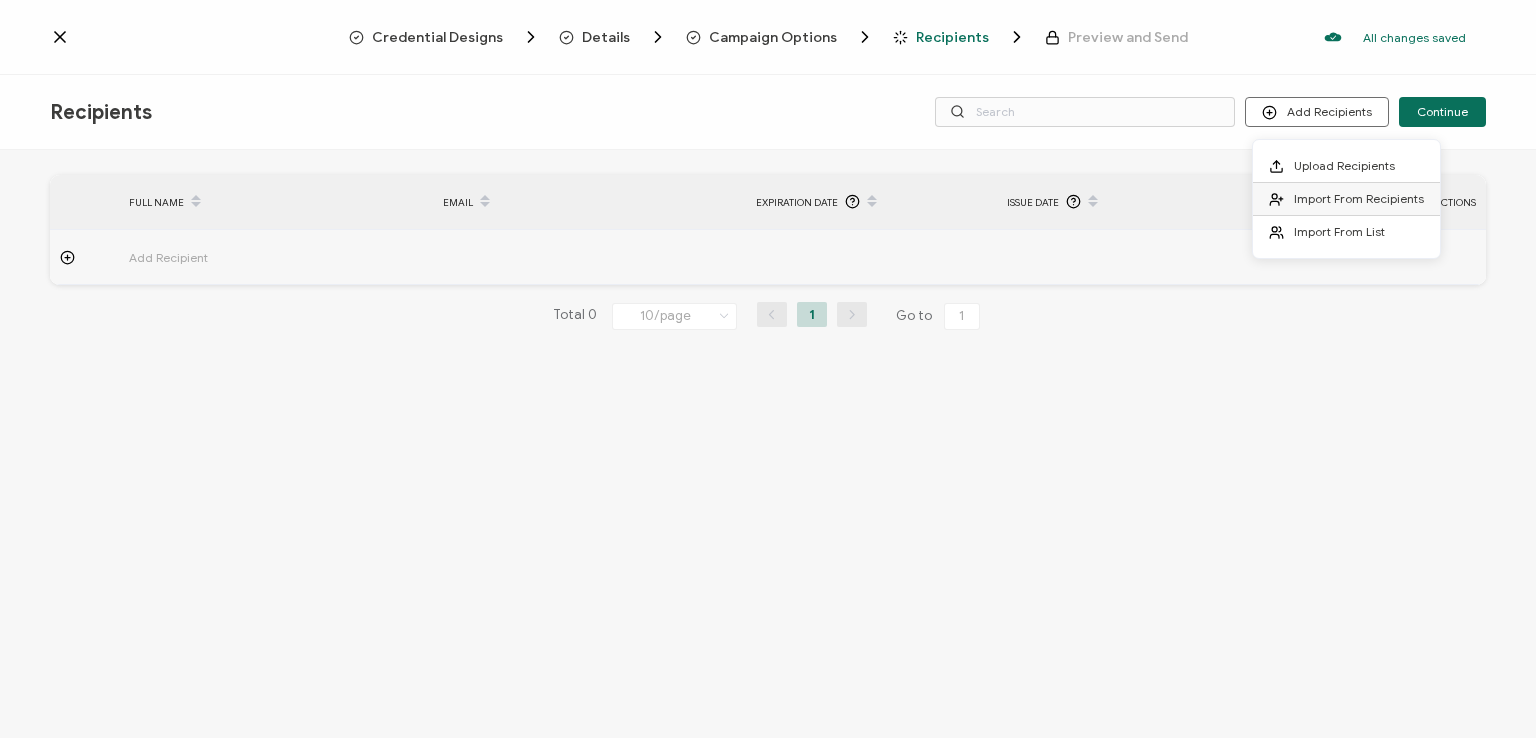 click on "Import From Recipients" at bounding box center (1359, 198) 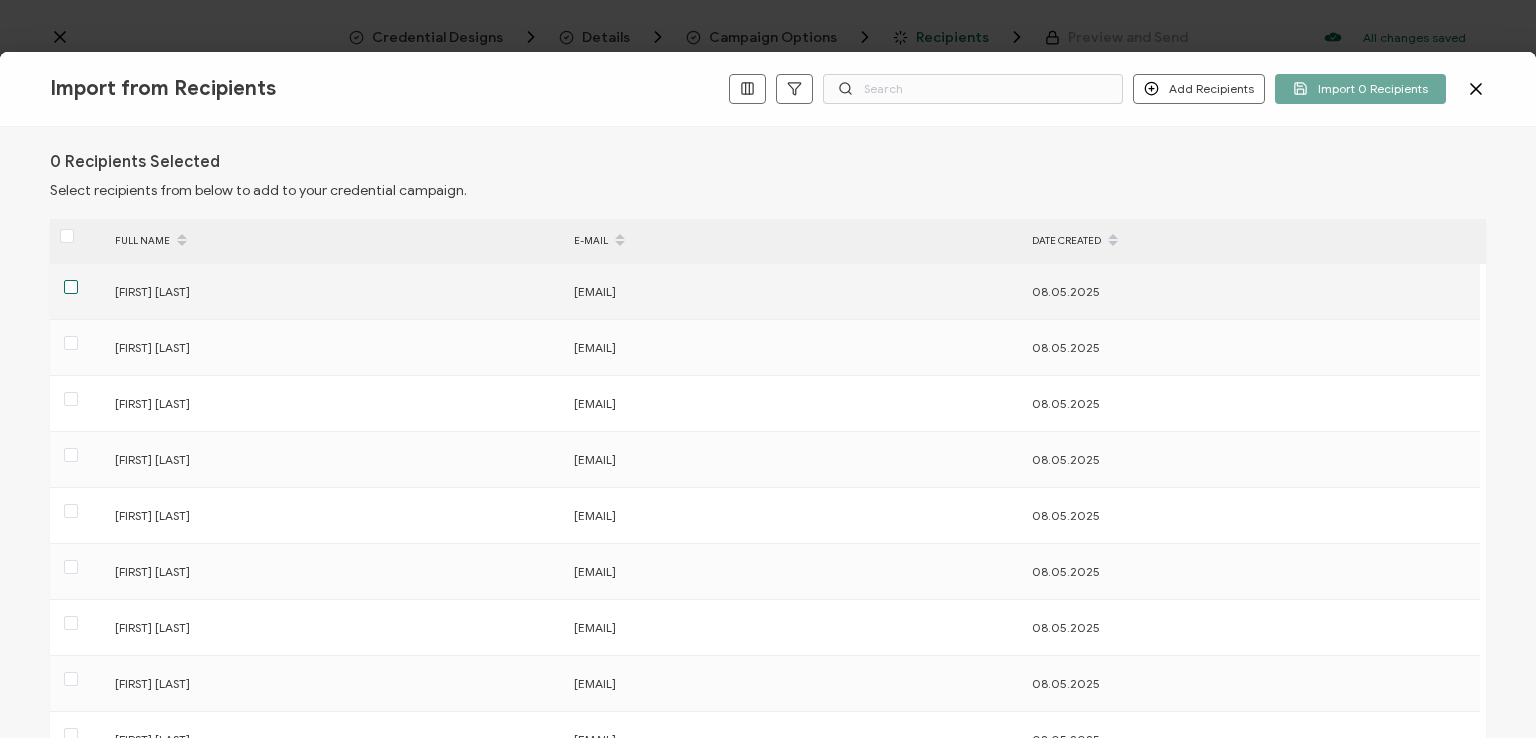 click at bounding box center [71, 287] 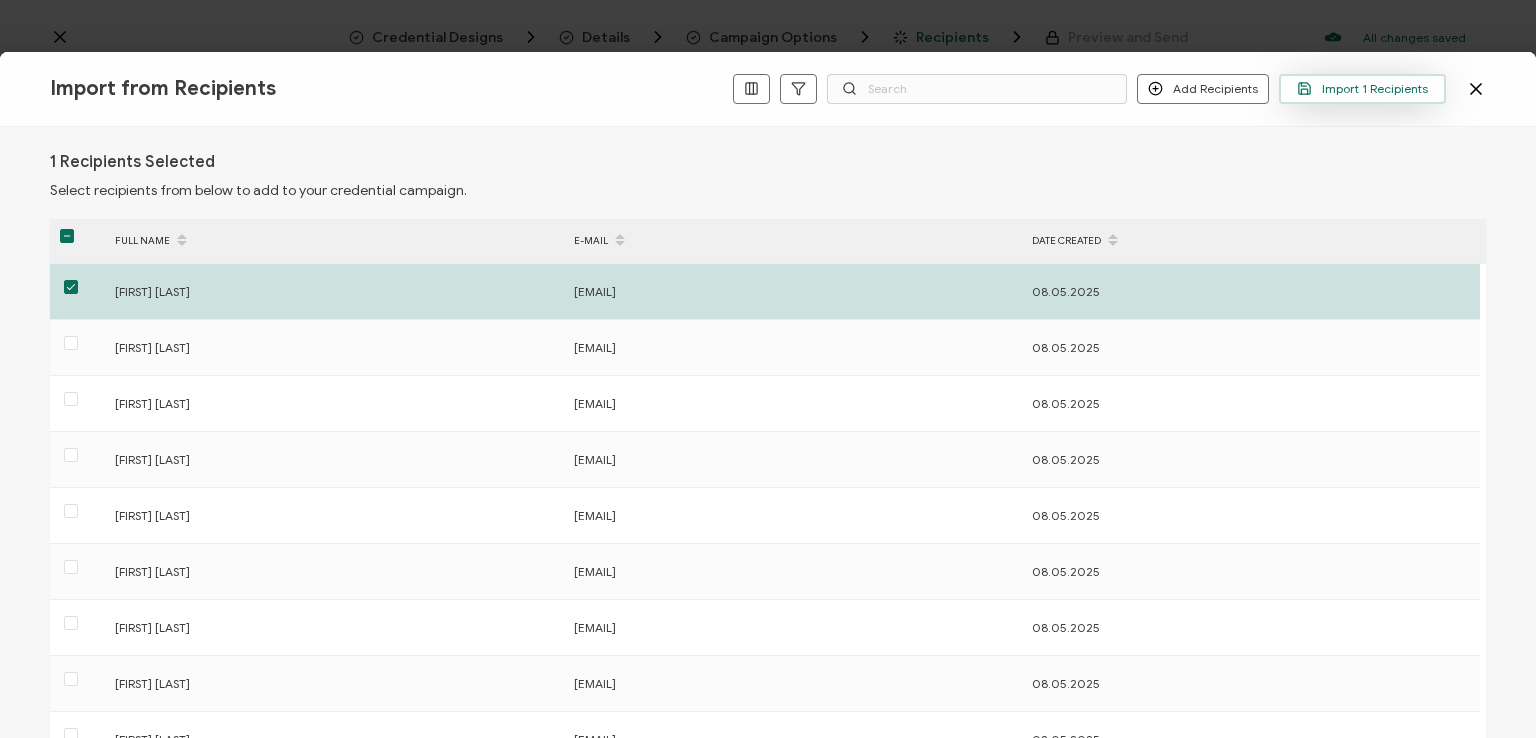 click on "Import 1 Recipients" at bounding box center (1362, 88) 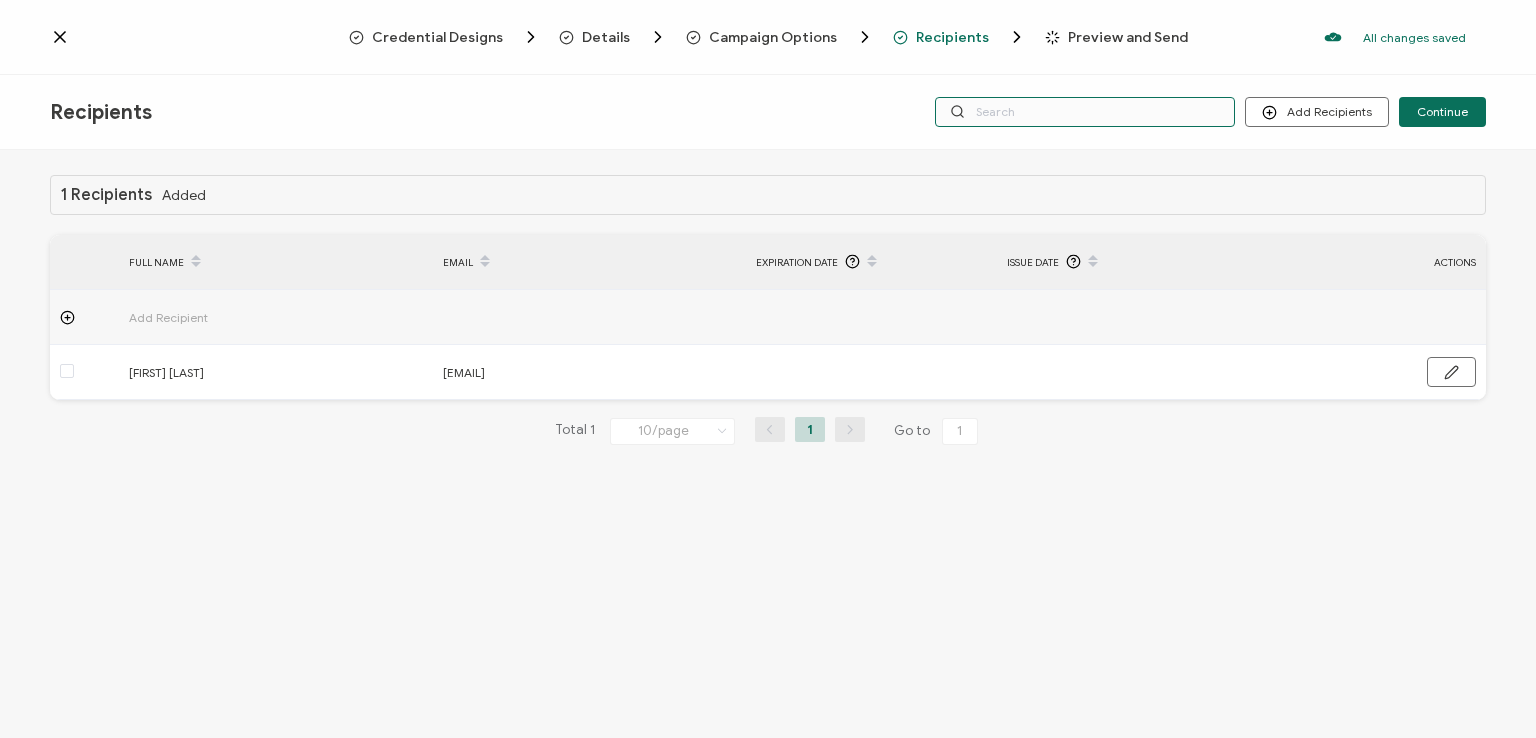 click at bounding box center (1085, 112) 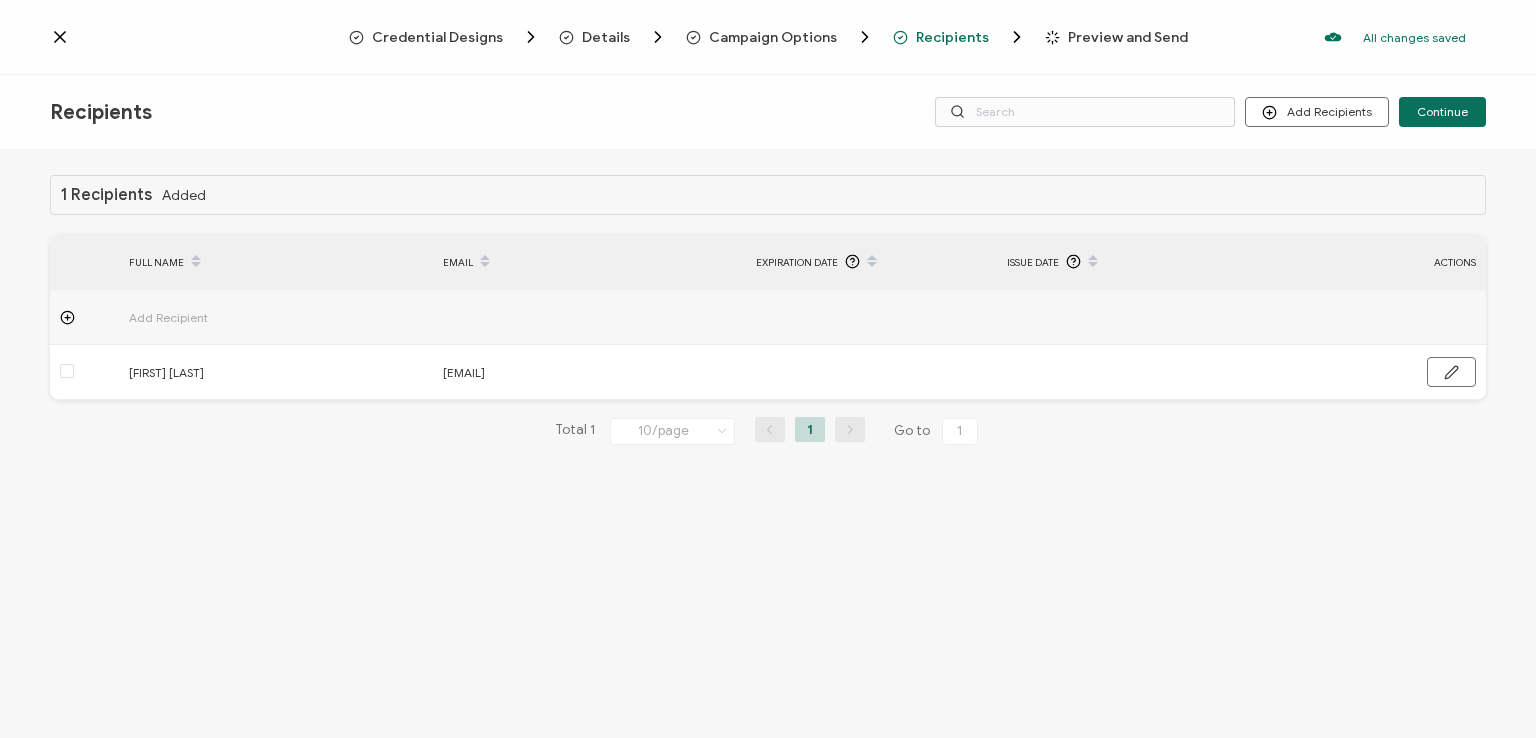click on "Recipients
Add Recipients
Upload Recipients   Import From Recipients   Import From List
Continue" at bounding box center (768, 112) 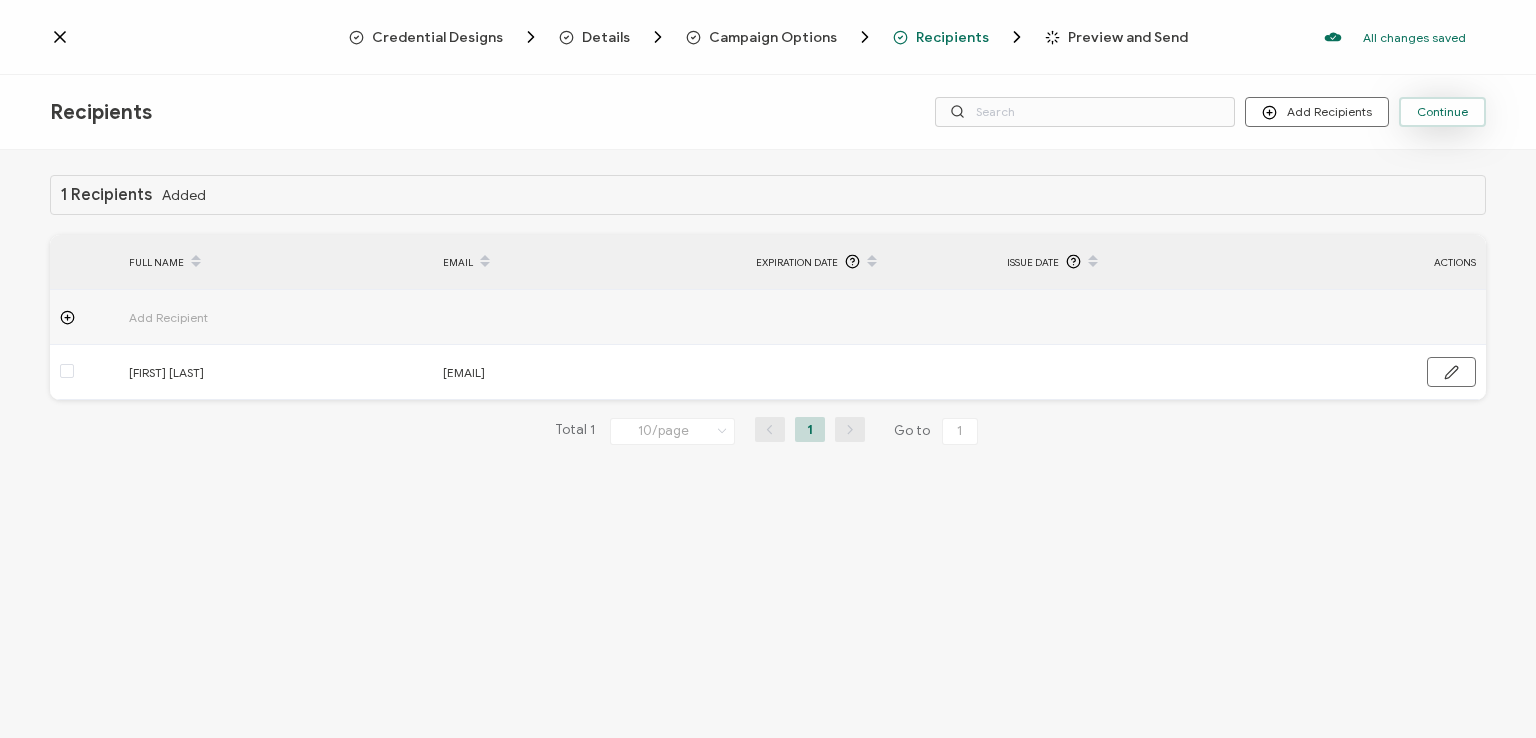 click on "Continue" at bounding box center (1442, 112) 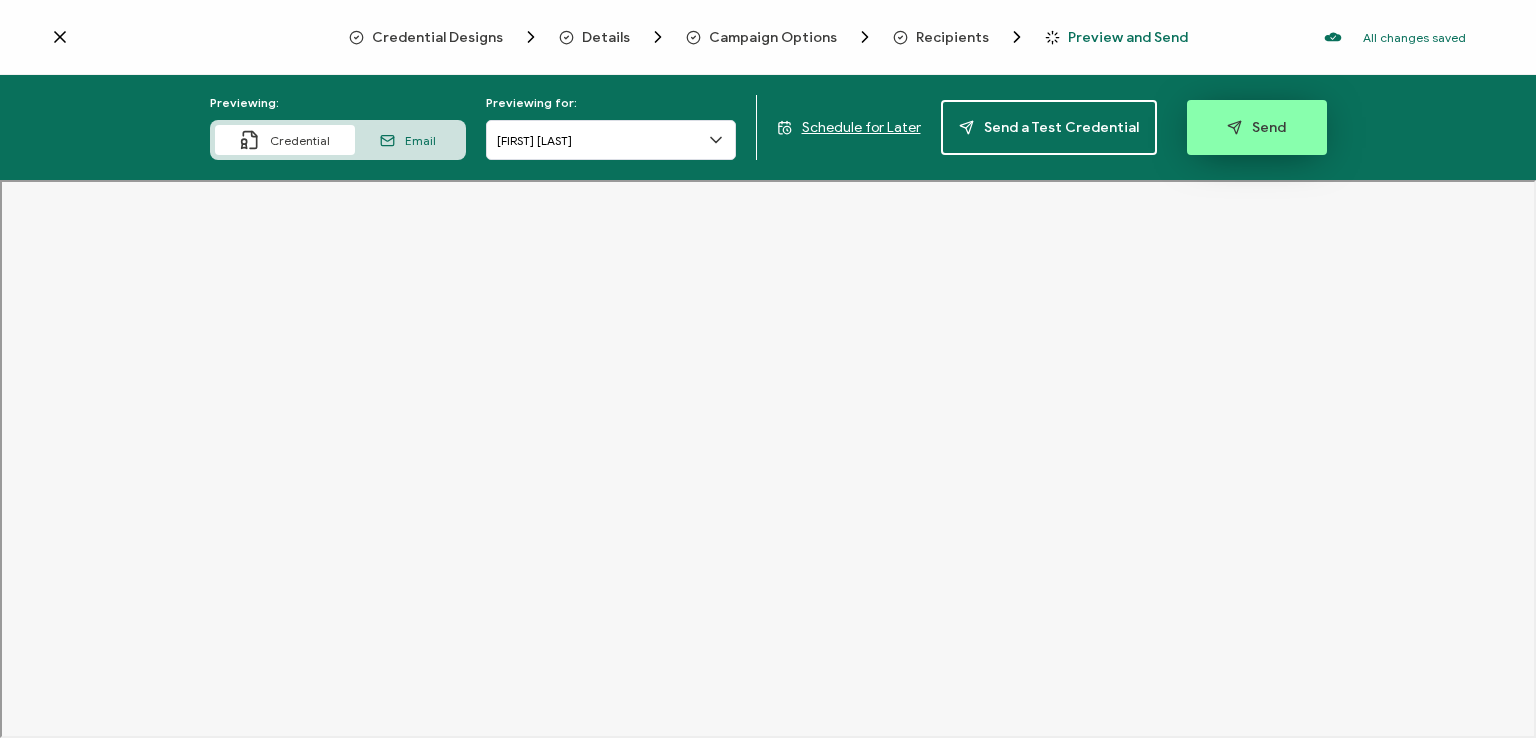 click on "Send" at bounding box center [1256, 127] 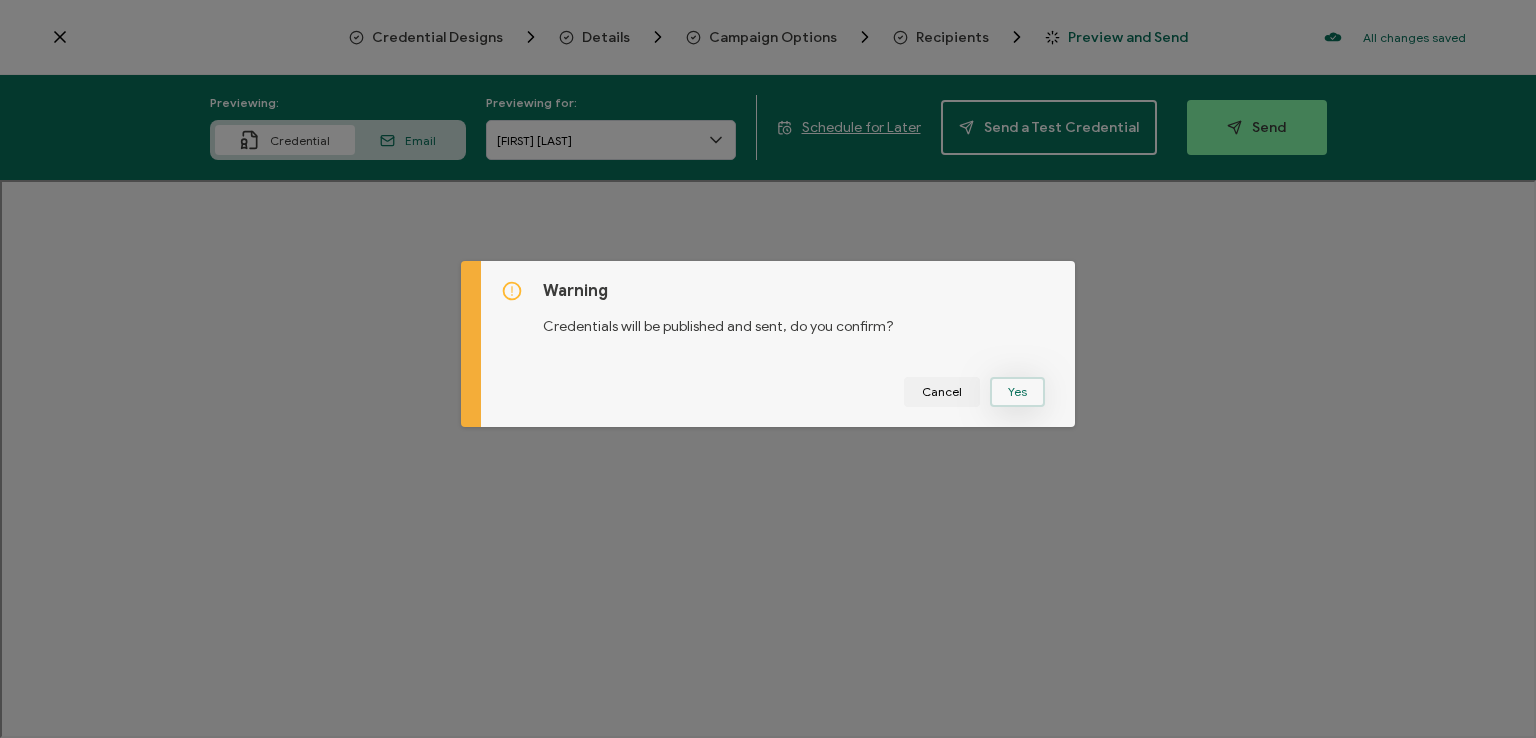click on "Yes" at bounding box center [1017, 392] 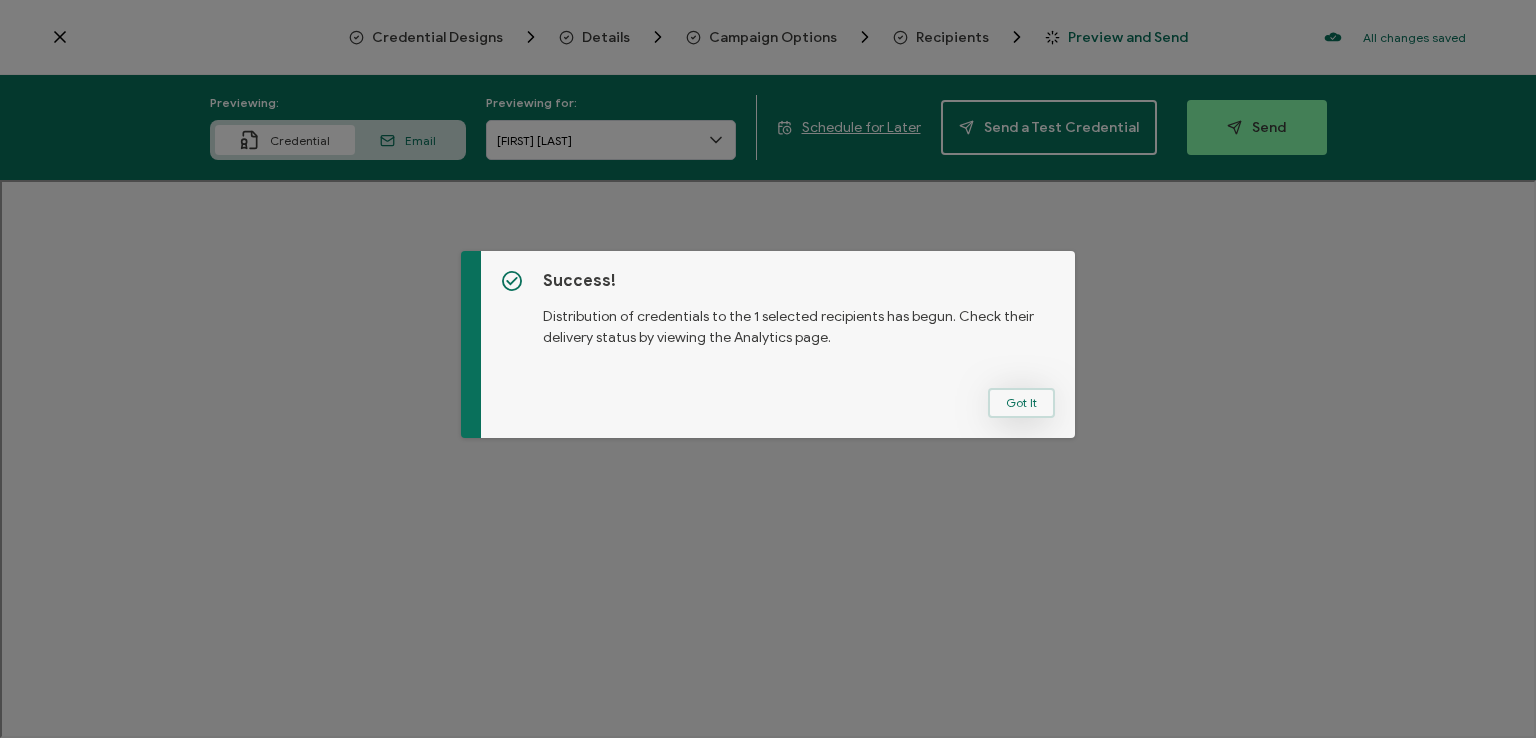 click on "Got It" at bounding box center [1021, 403] 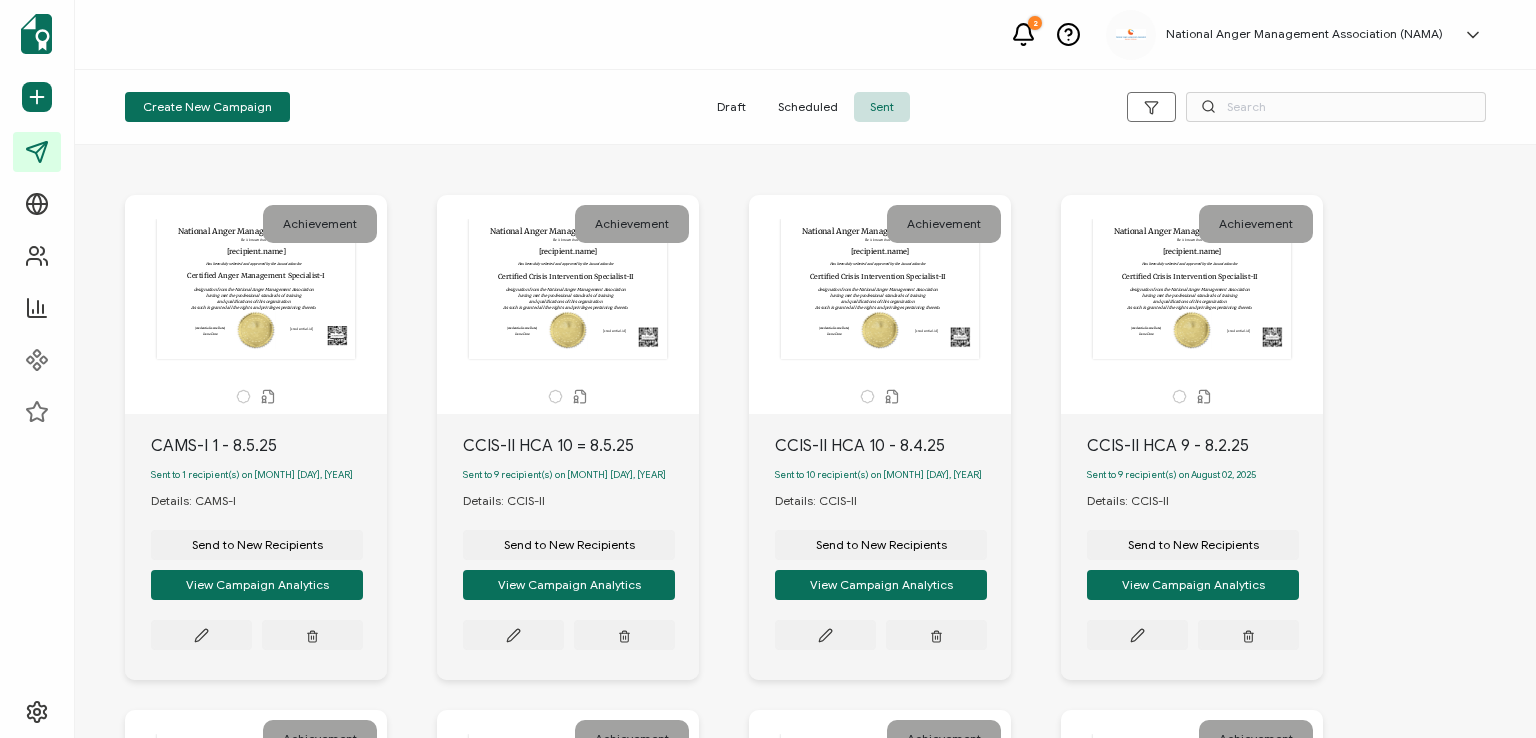 click on "[EMAIL]" at bounding box center [805, 35] 